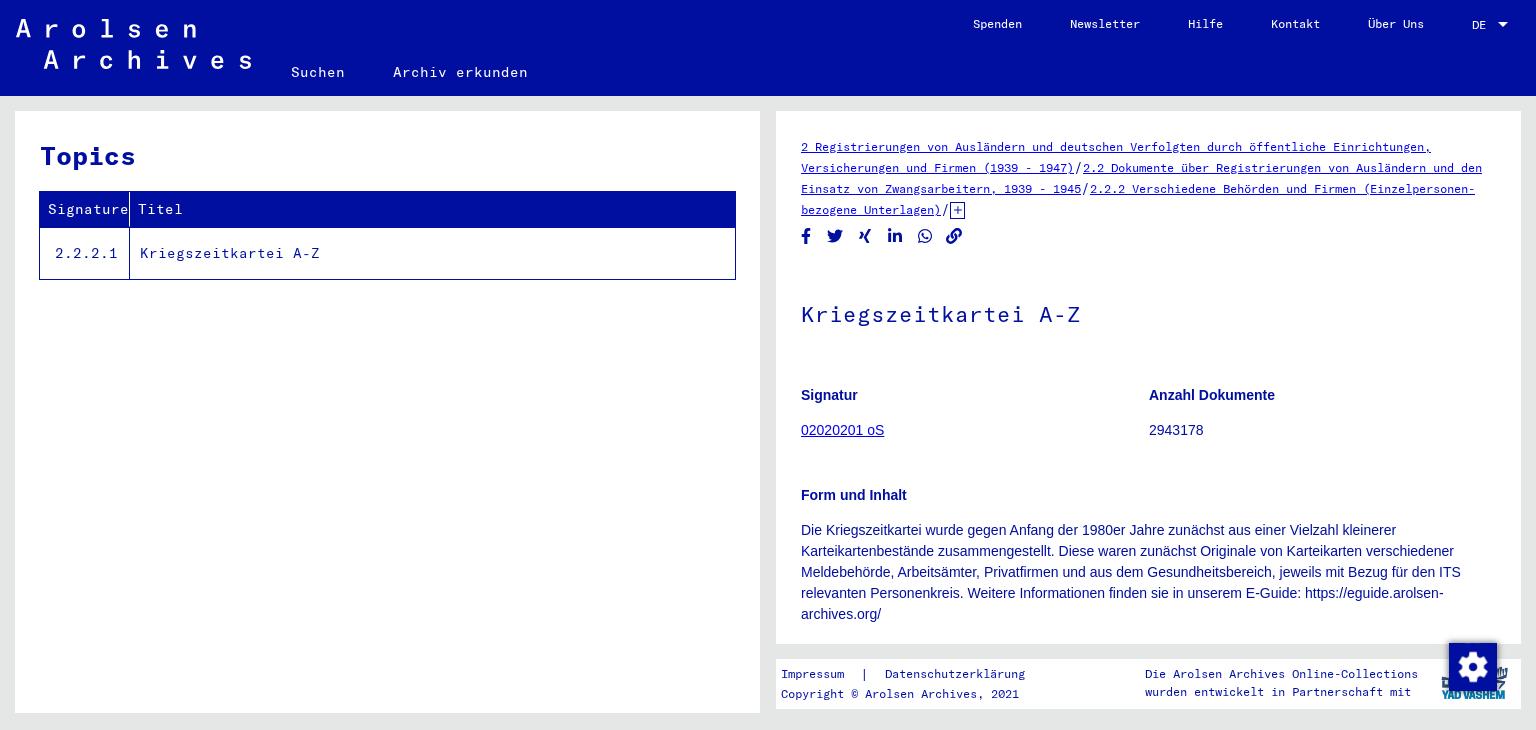 scroll, scrollTop: 0, scrollLeft: 0, axis: both 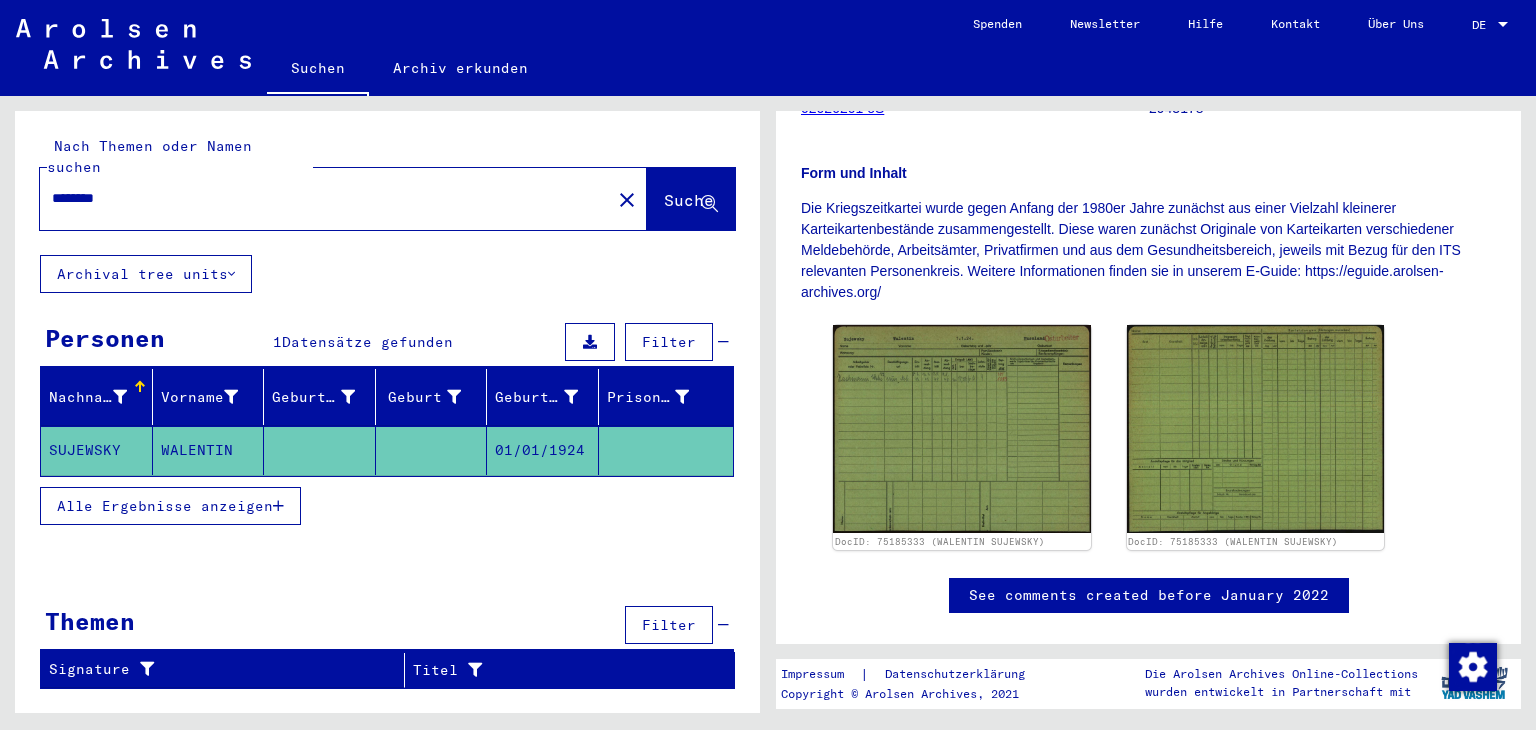 click on "********" at bounding box center (325, 198) 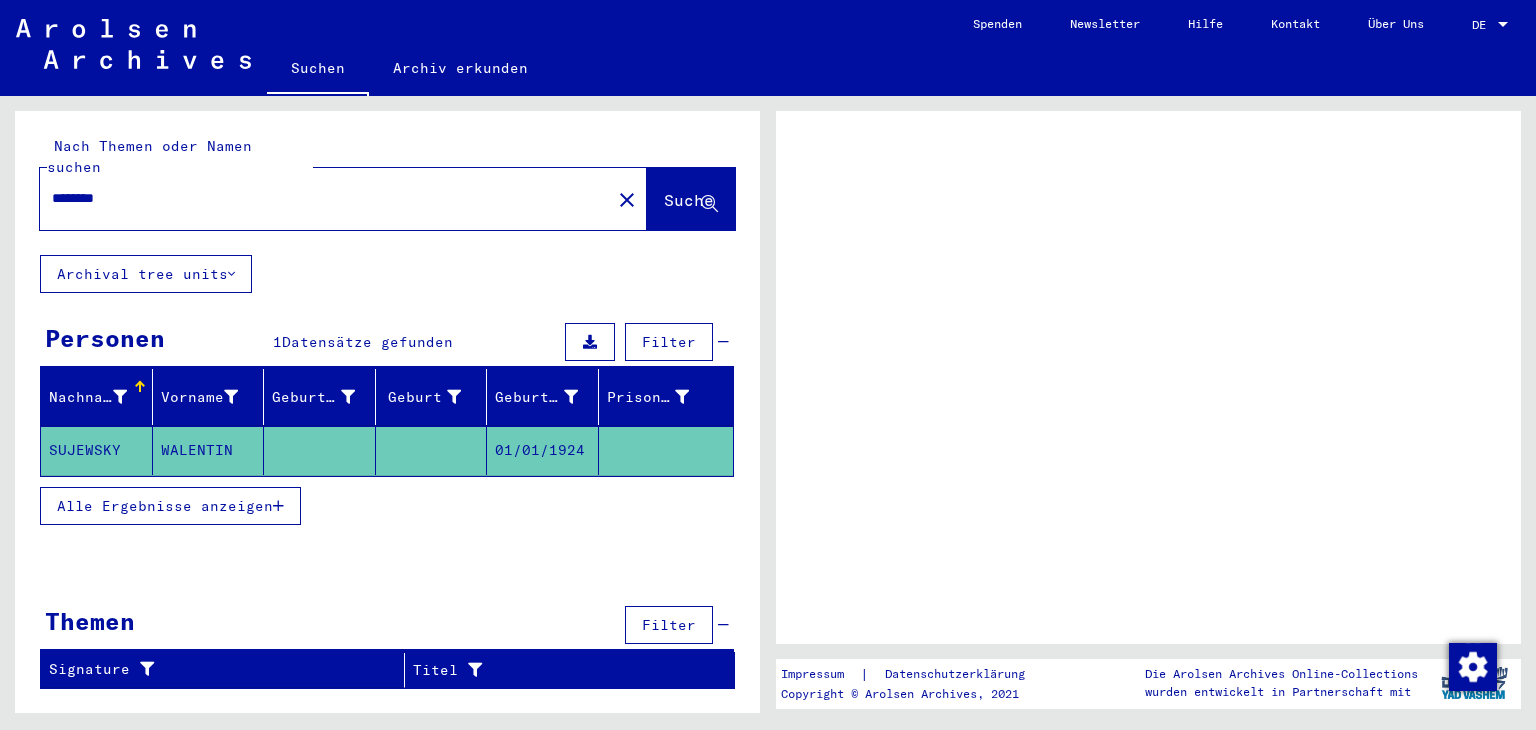 scroll, scrollTop: 0, scrollLeft: 0, axis: both 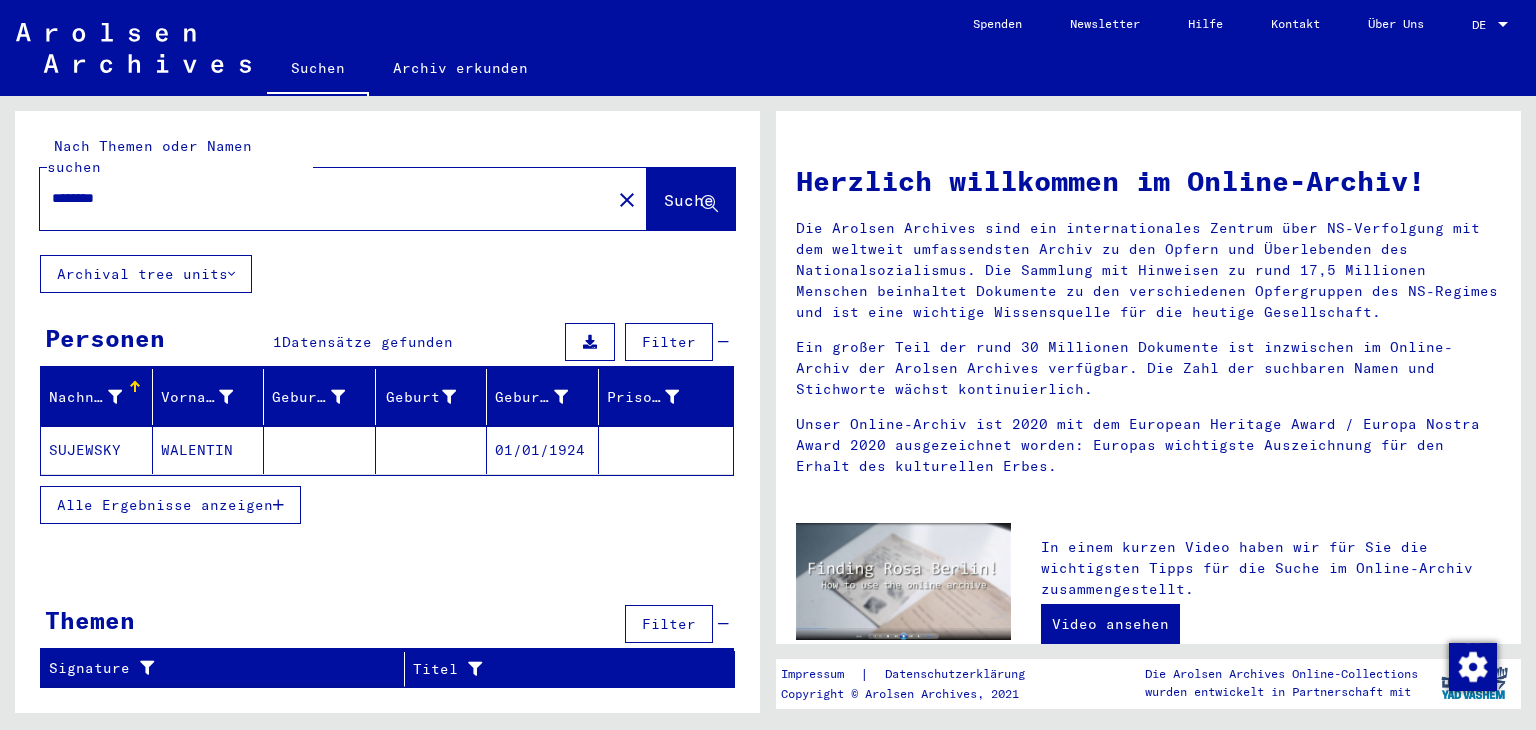 drag, startPoint x: 129, startPoint y: 421, endPoint x: 47, endPoint y: 421, distance: 82 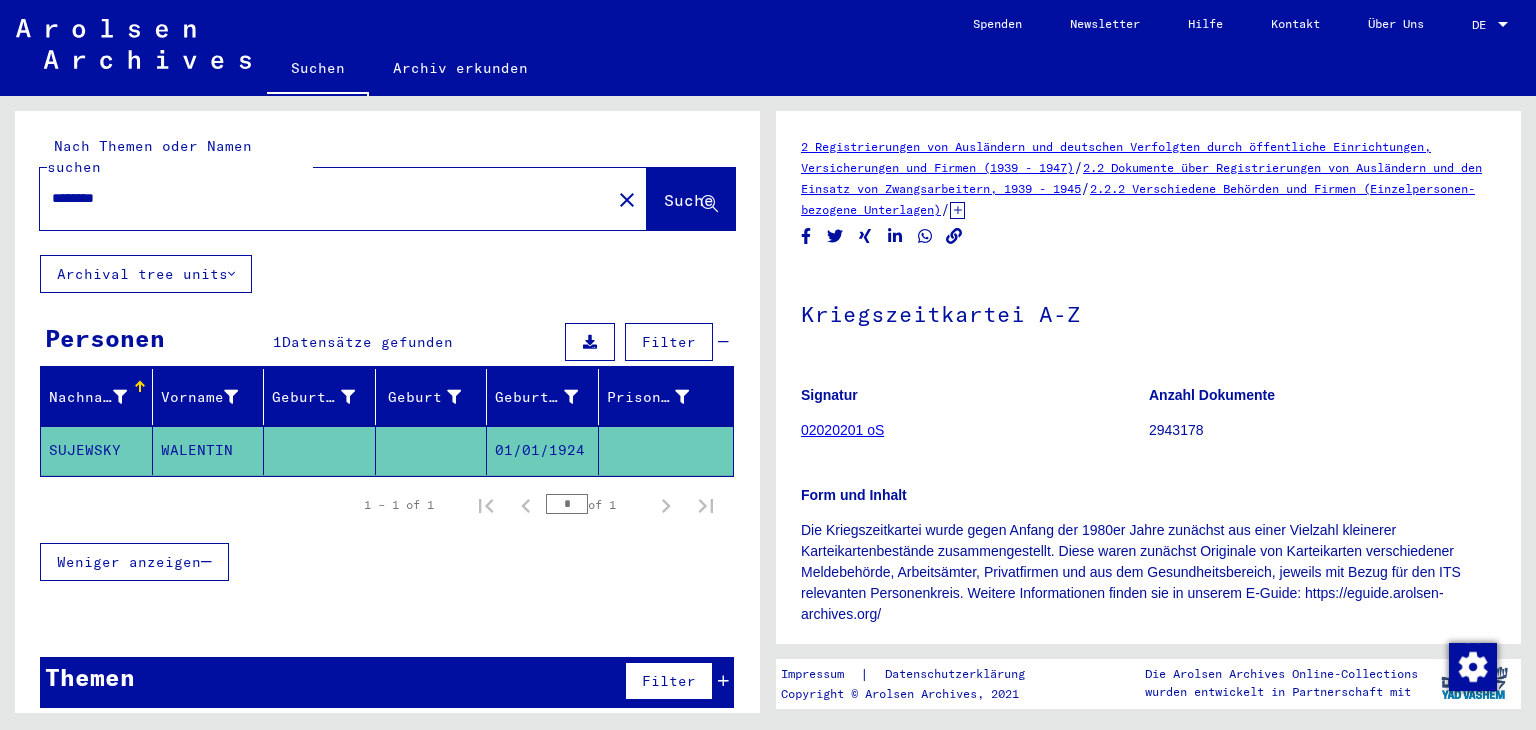click on "********" at bounding box center [325, 198] 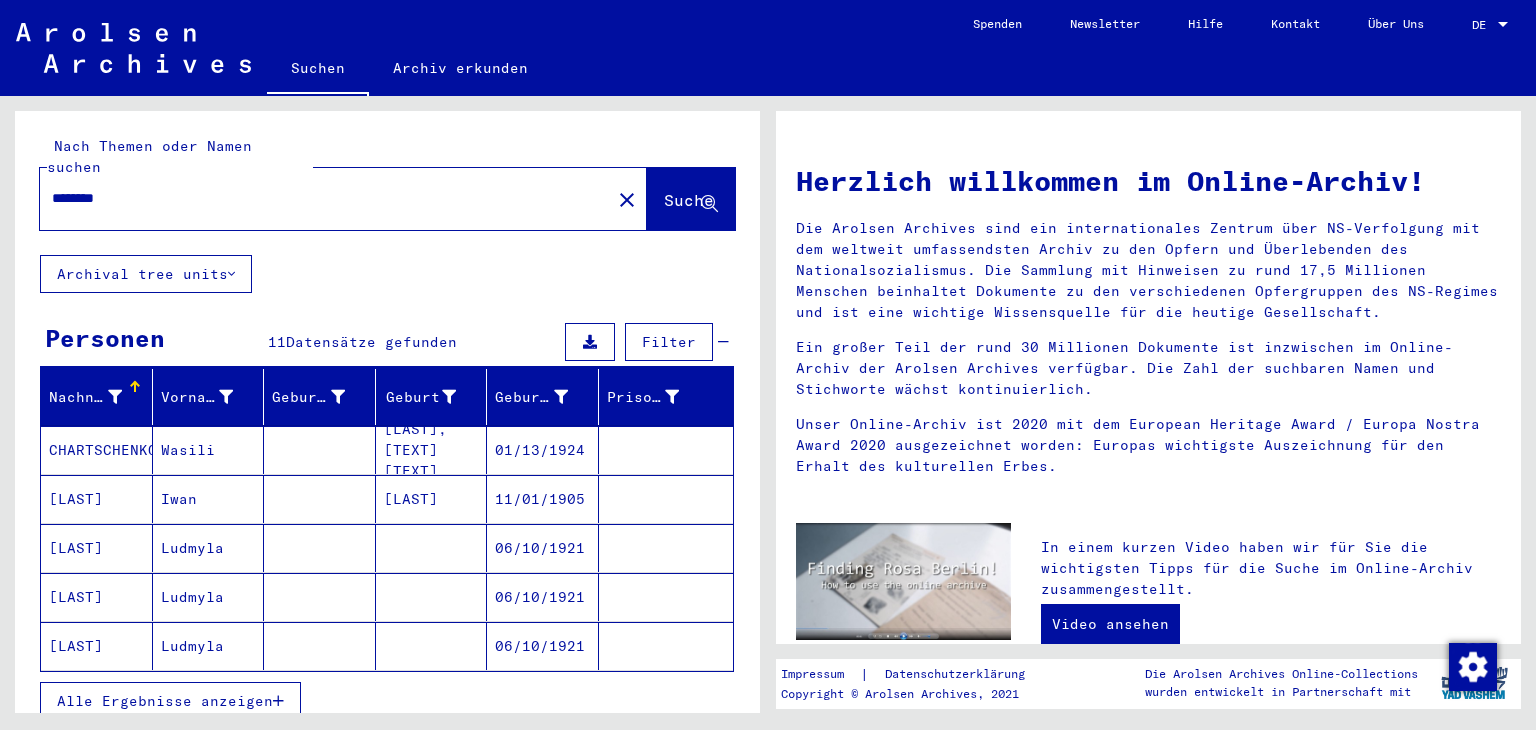 click on "Alle Ergebnisse anzeigen" at bounding box center (165, 701) 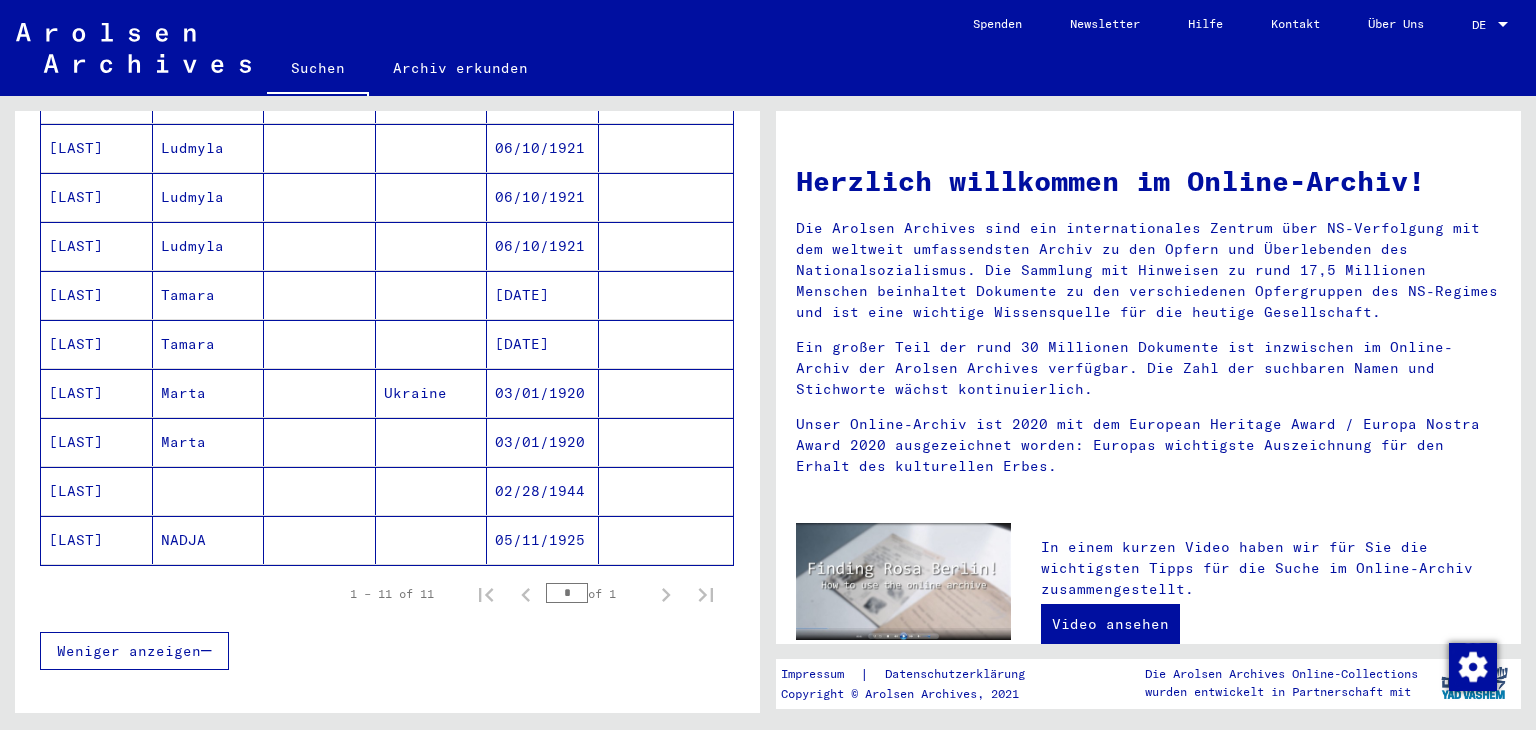 scroll, scrollTop: 478, scrollLeft: 0, axis: vertical 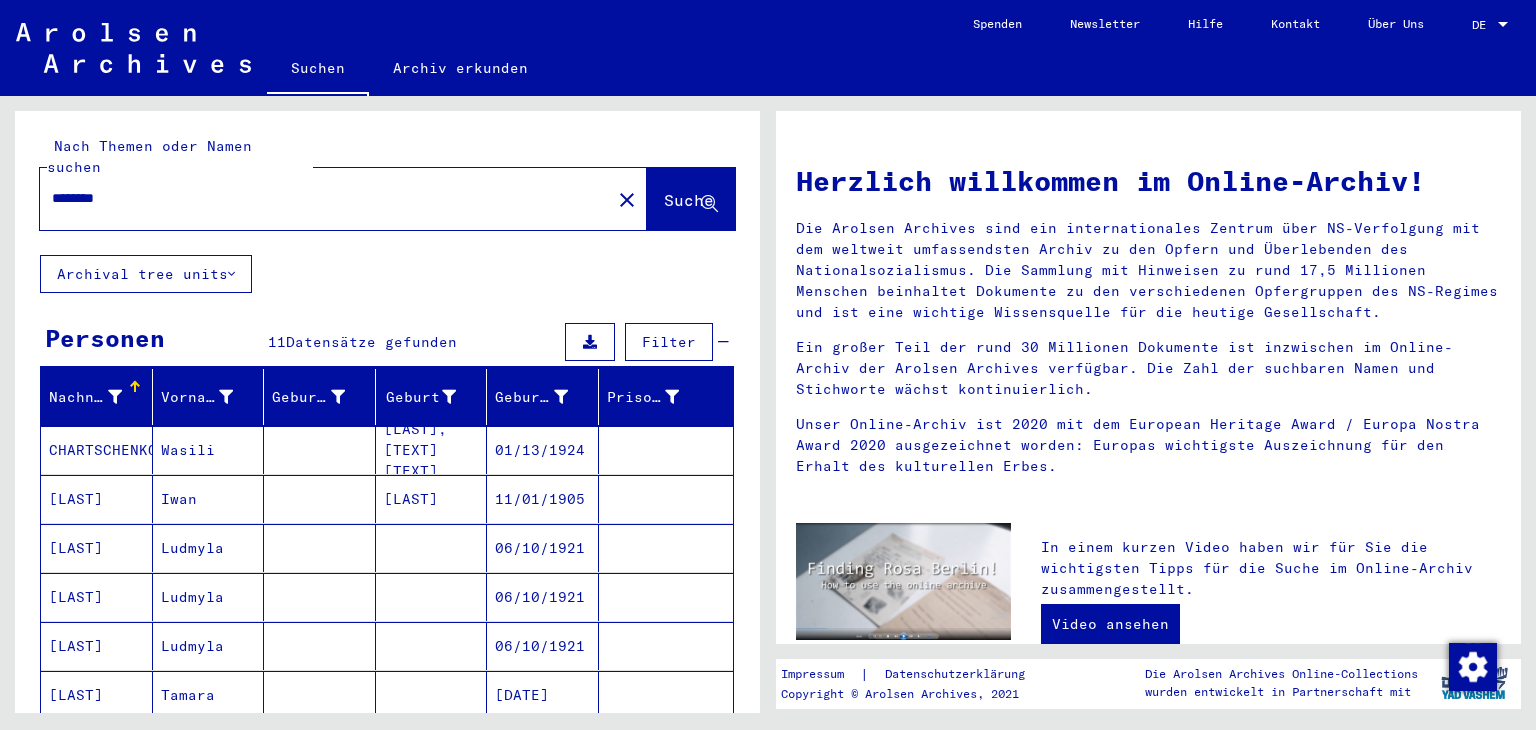 click on "********" at bounding box center [319, 198] 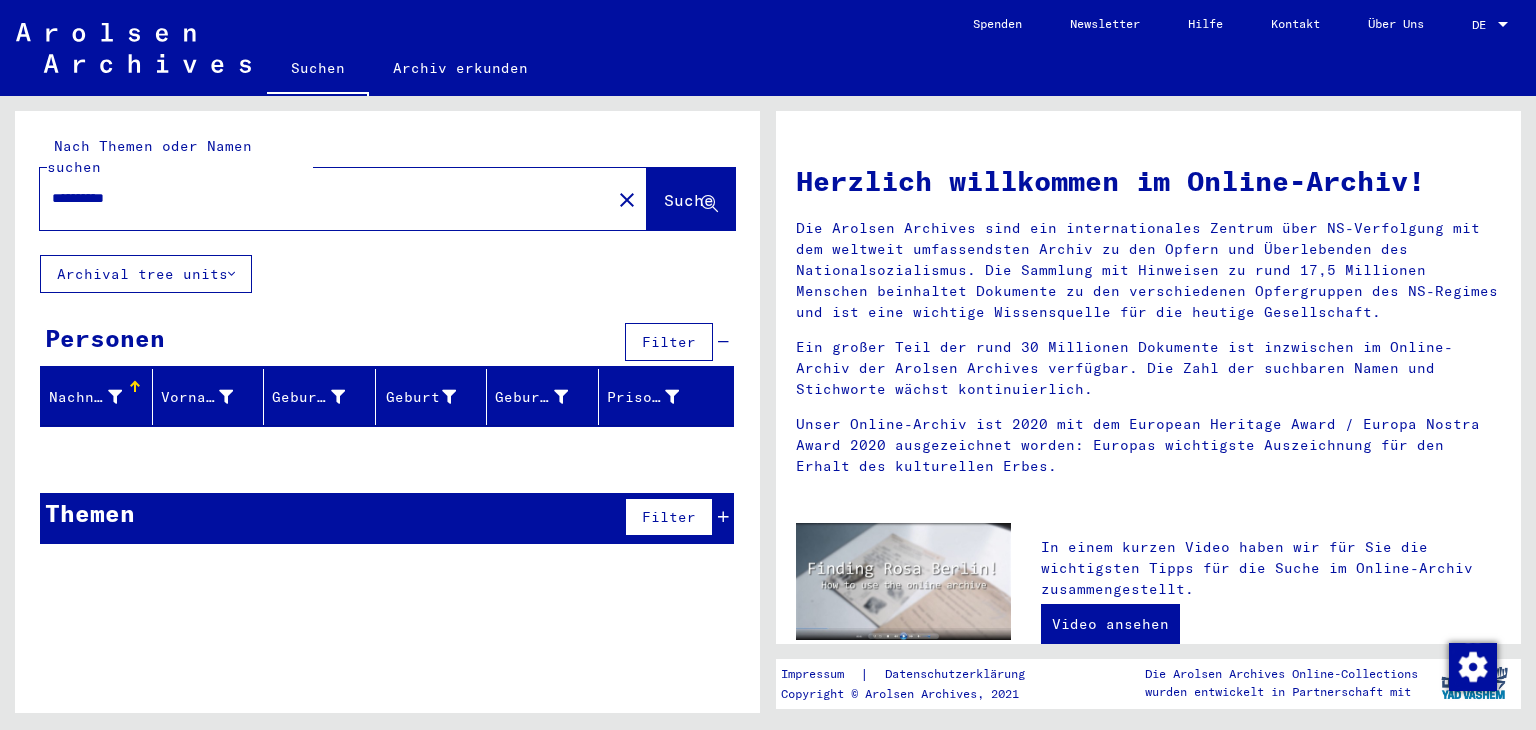 click on "**********" at bounding box center [319, 198] 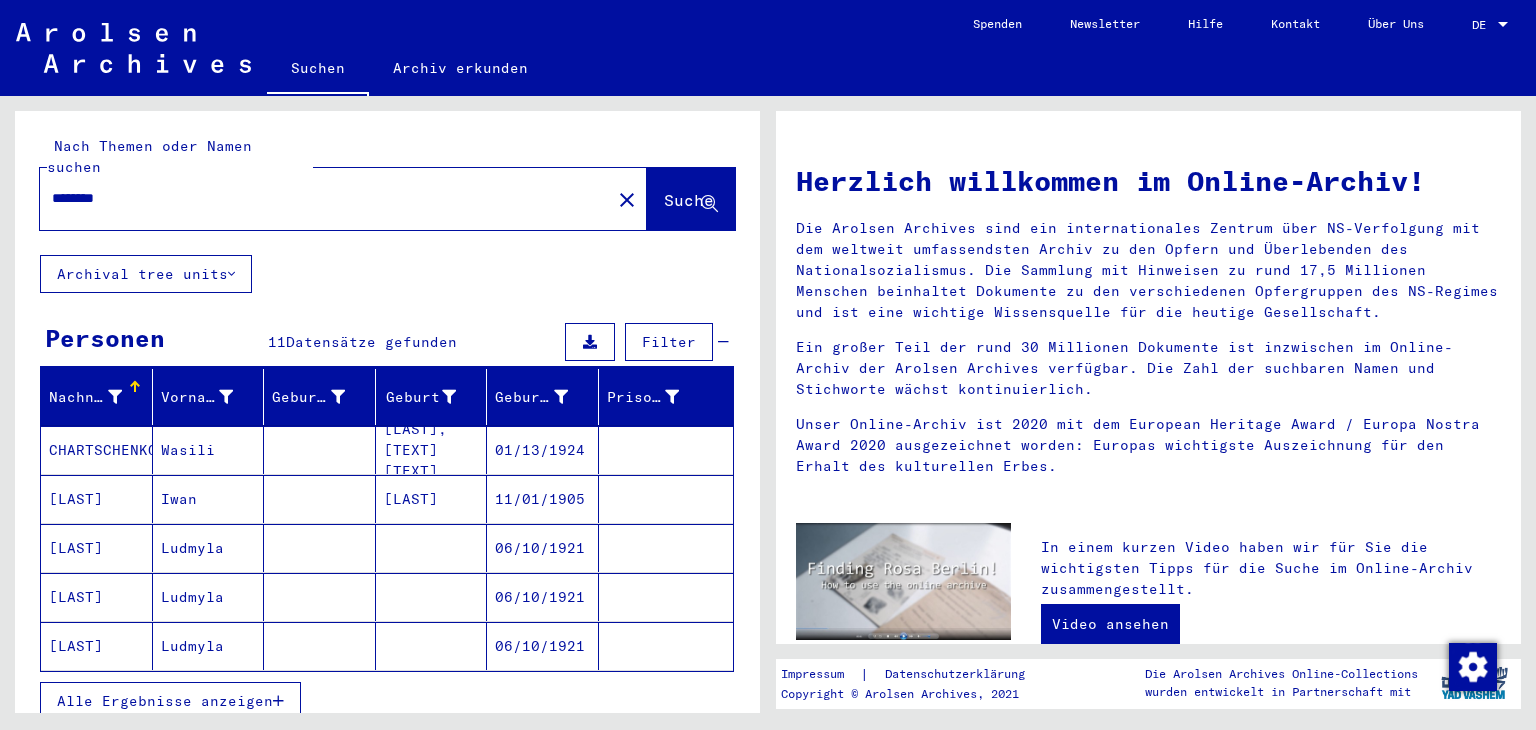 click on "Alle Ergebnisse anzeigen" at bounding box center (170, 701) 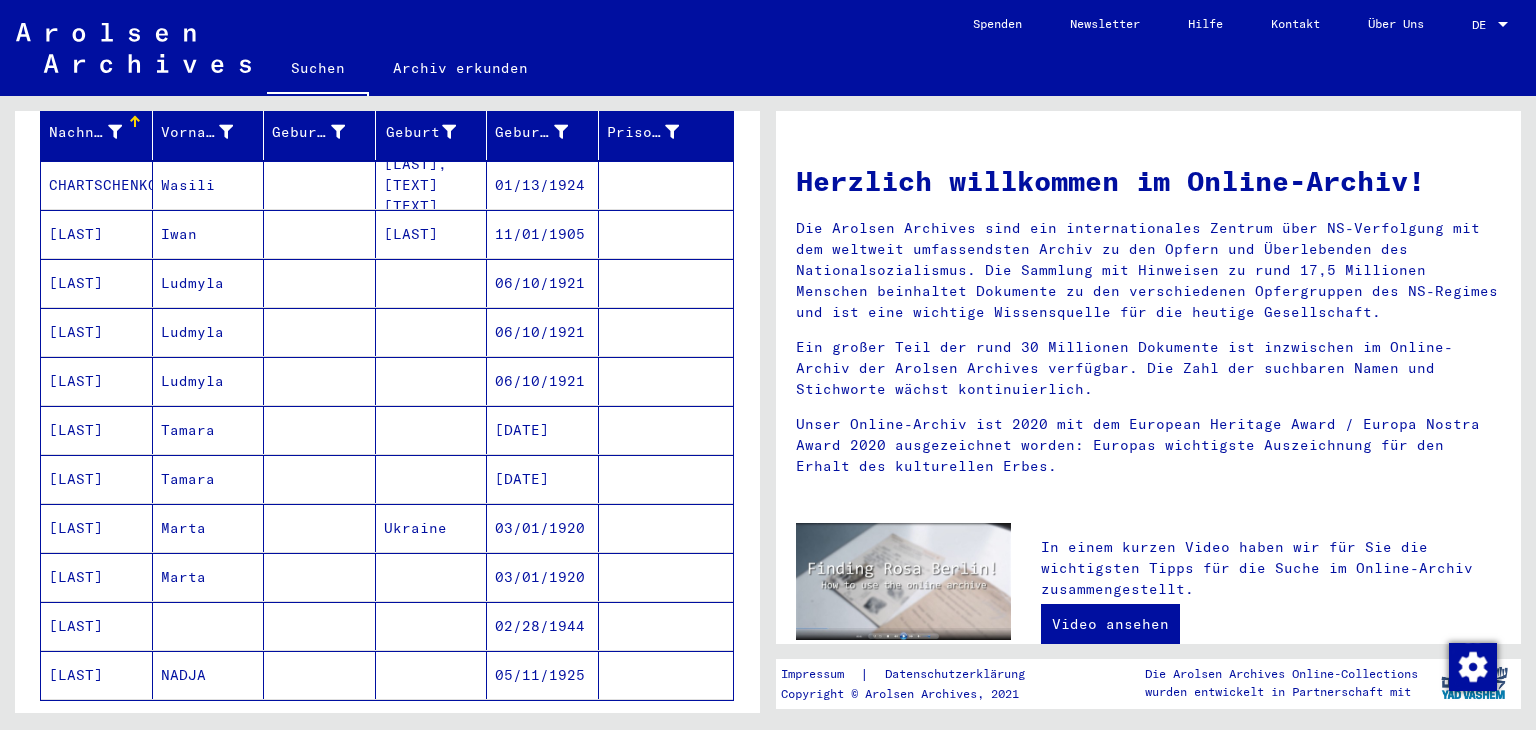 scroll, scrollTop: 266, scrollLeft: 0, axis: vertical 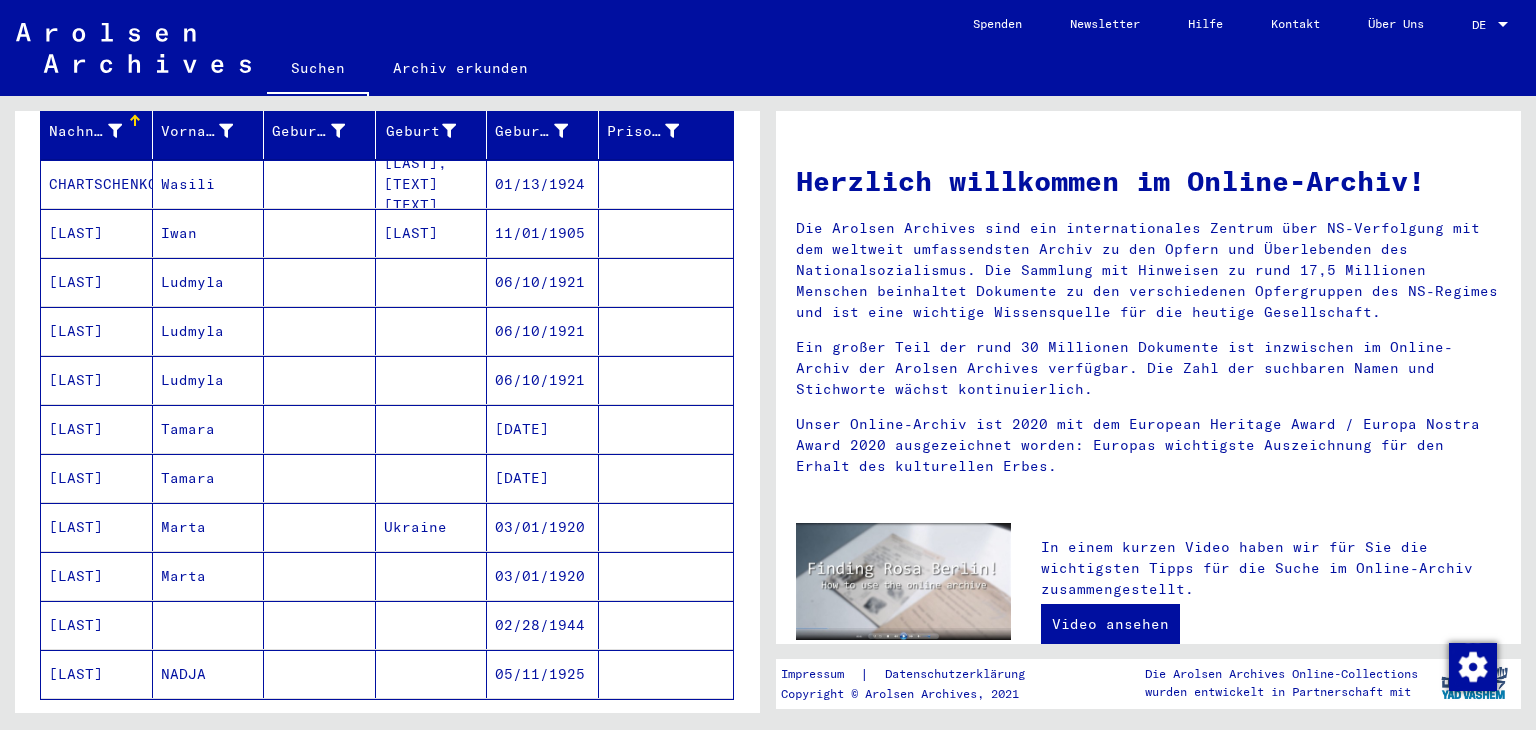 click at bounding box center [432, 674] 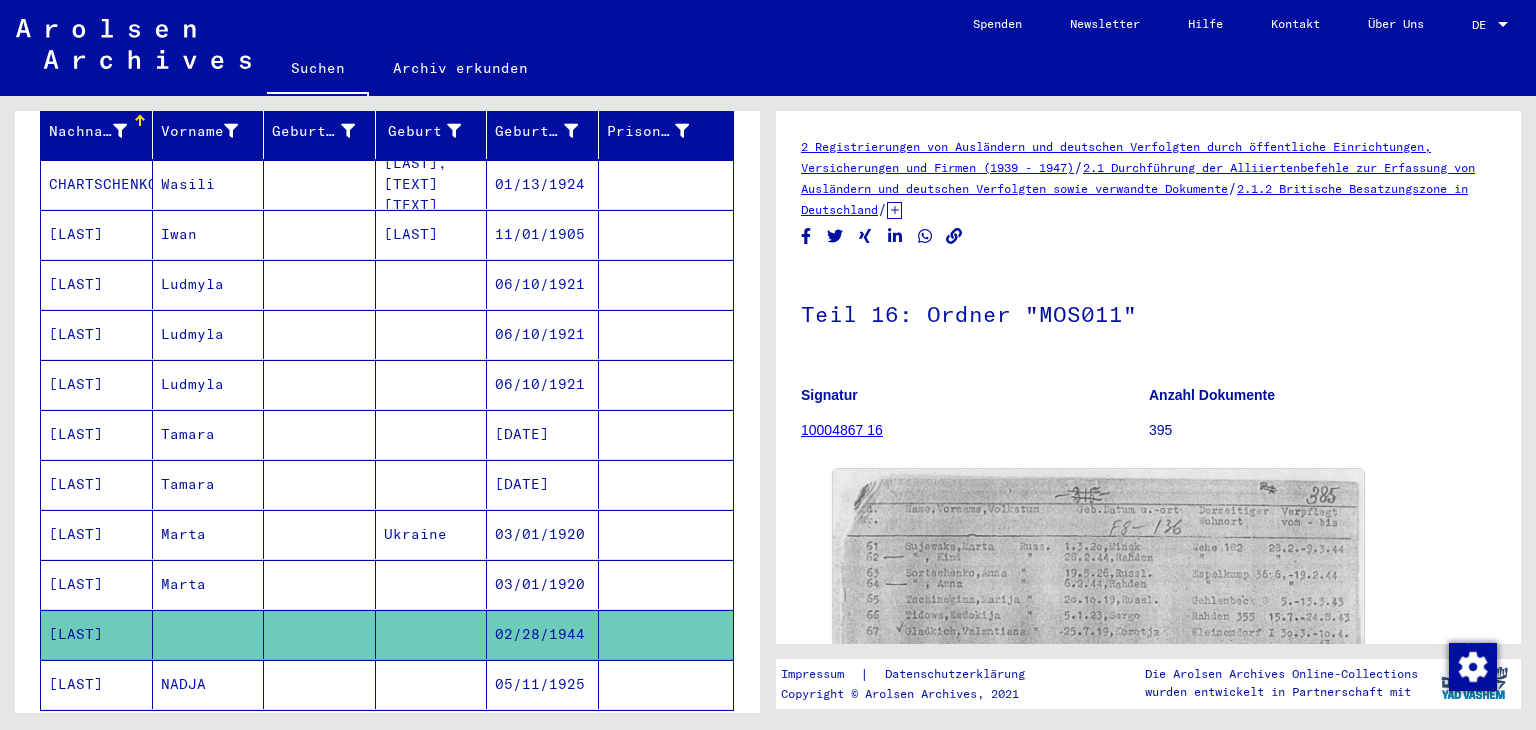 scroll, scrollTop: 0, scrollLeft: 0, axis: both 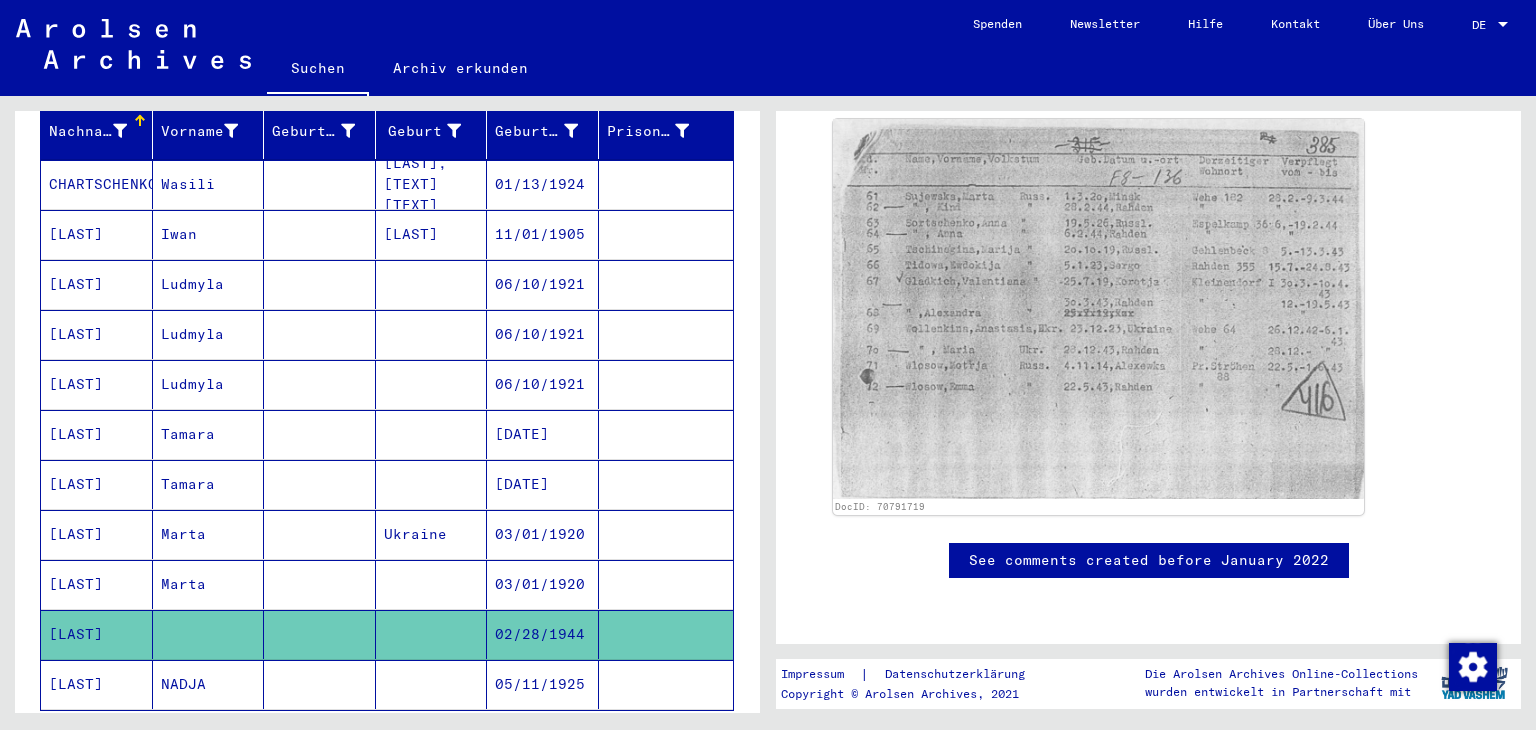 click on "DocID: 70791719" 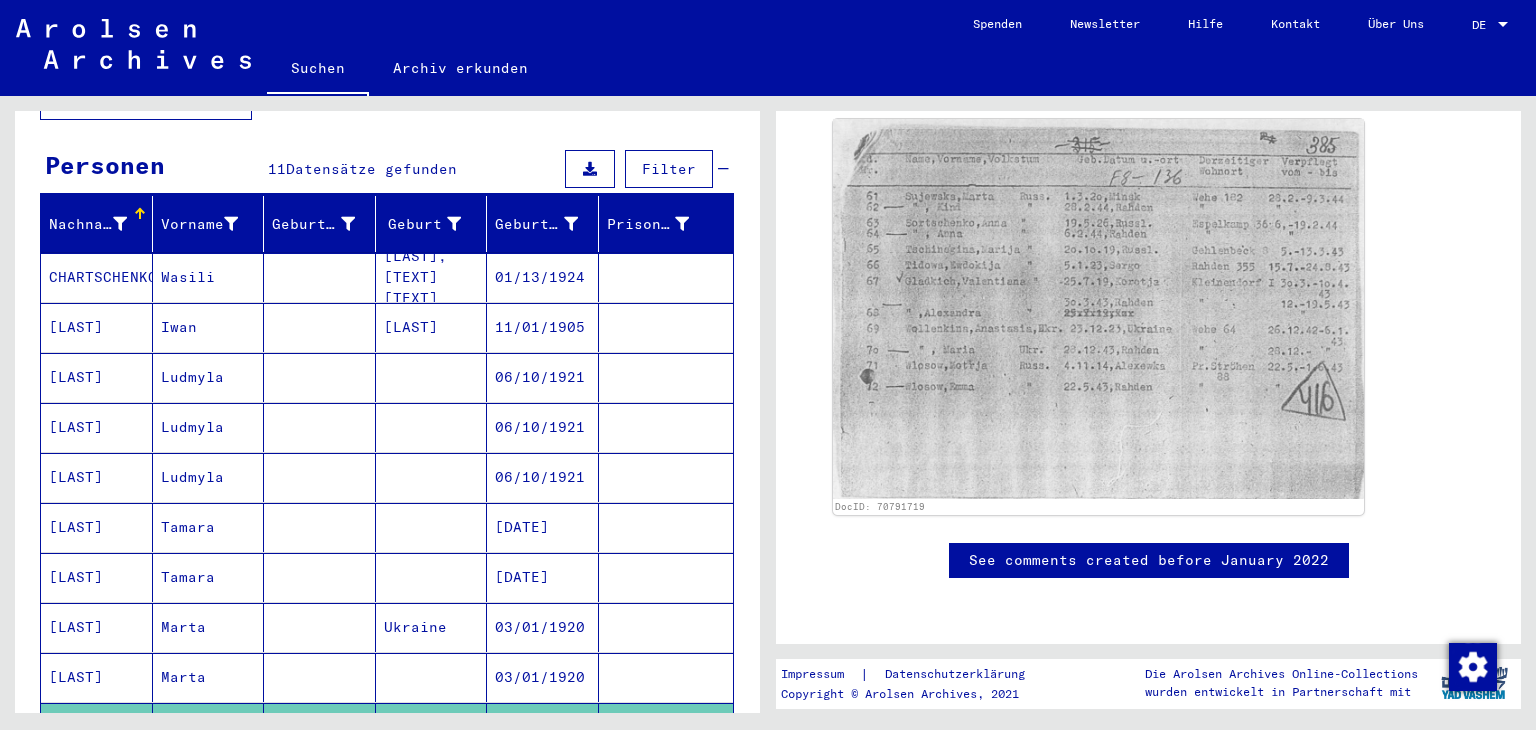 scroll, scrollTop: 0, scrollLeft: 0, axis: both 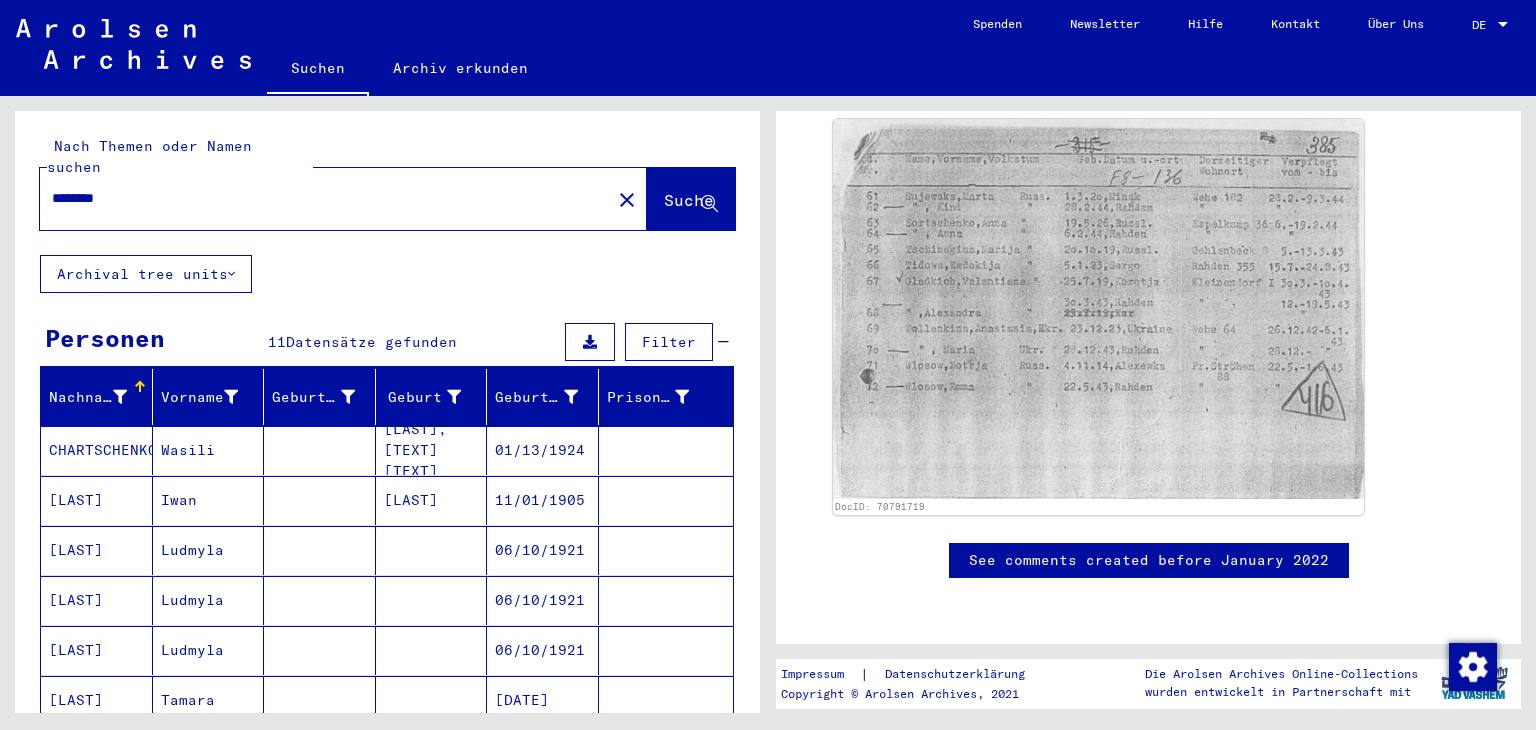 click on "********" at bounding box center [325, 198] 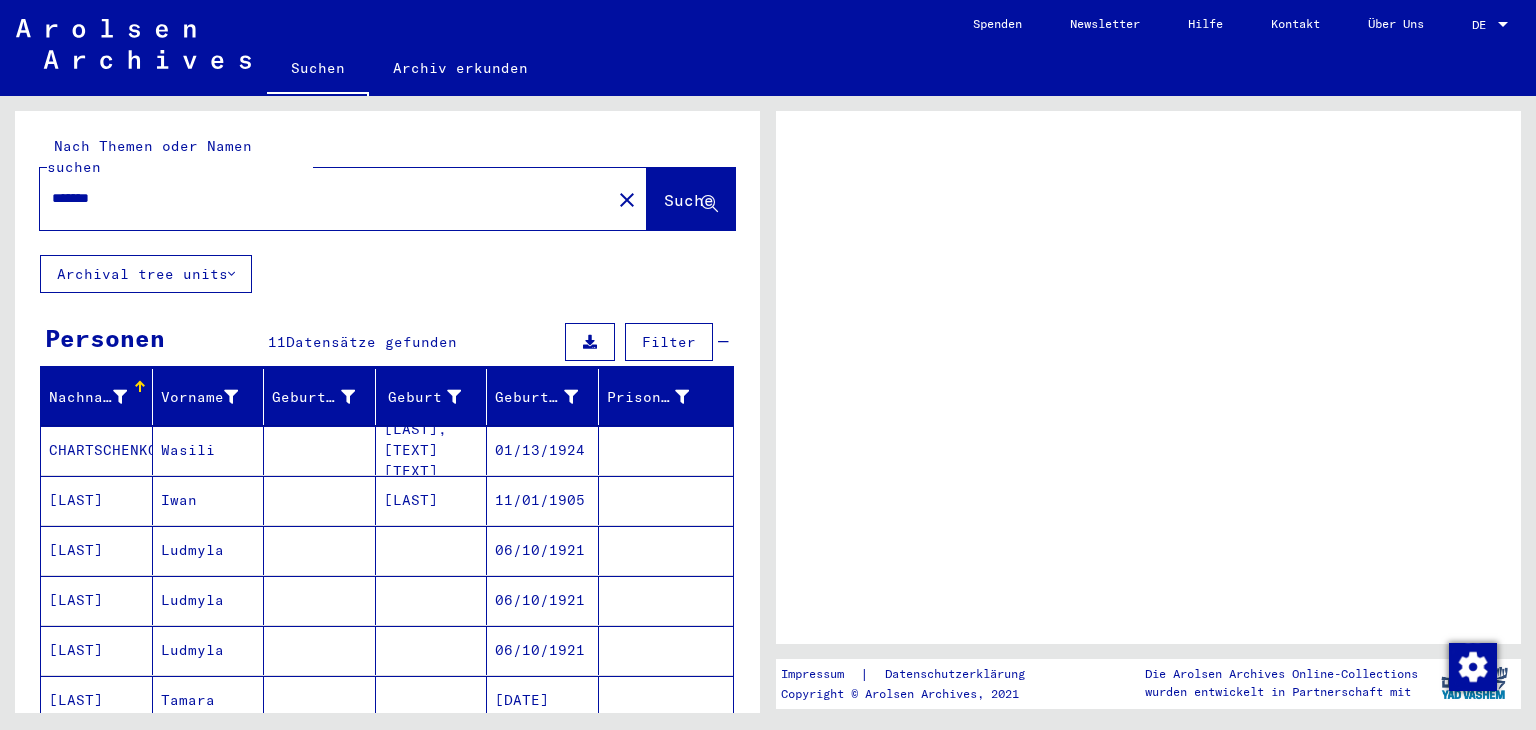 scroll, scrollTop: 0, scrollLeft: 0, axis: both 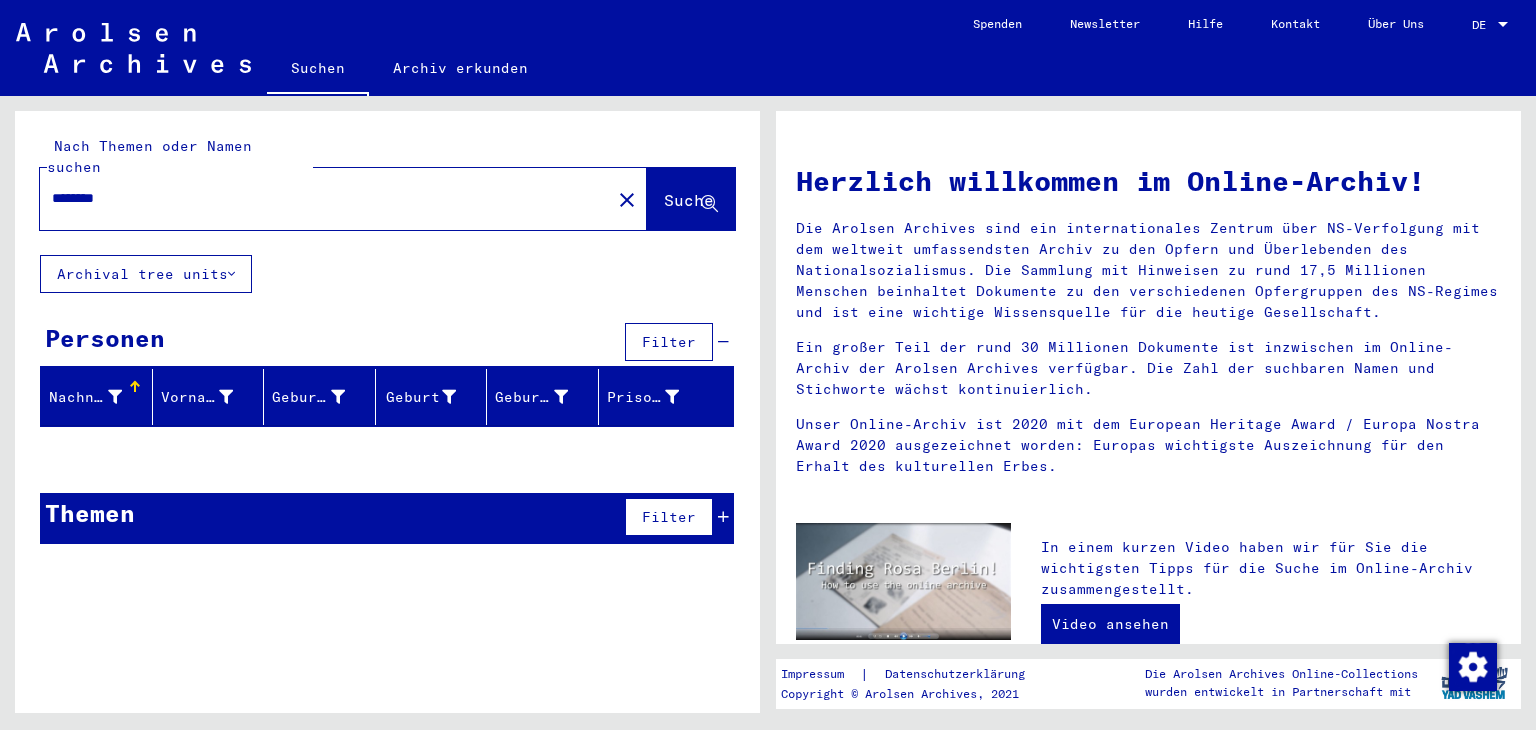 type on "********" 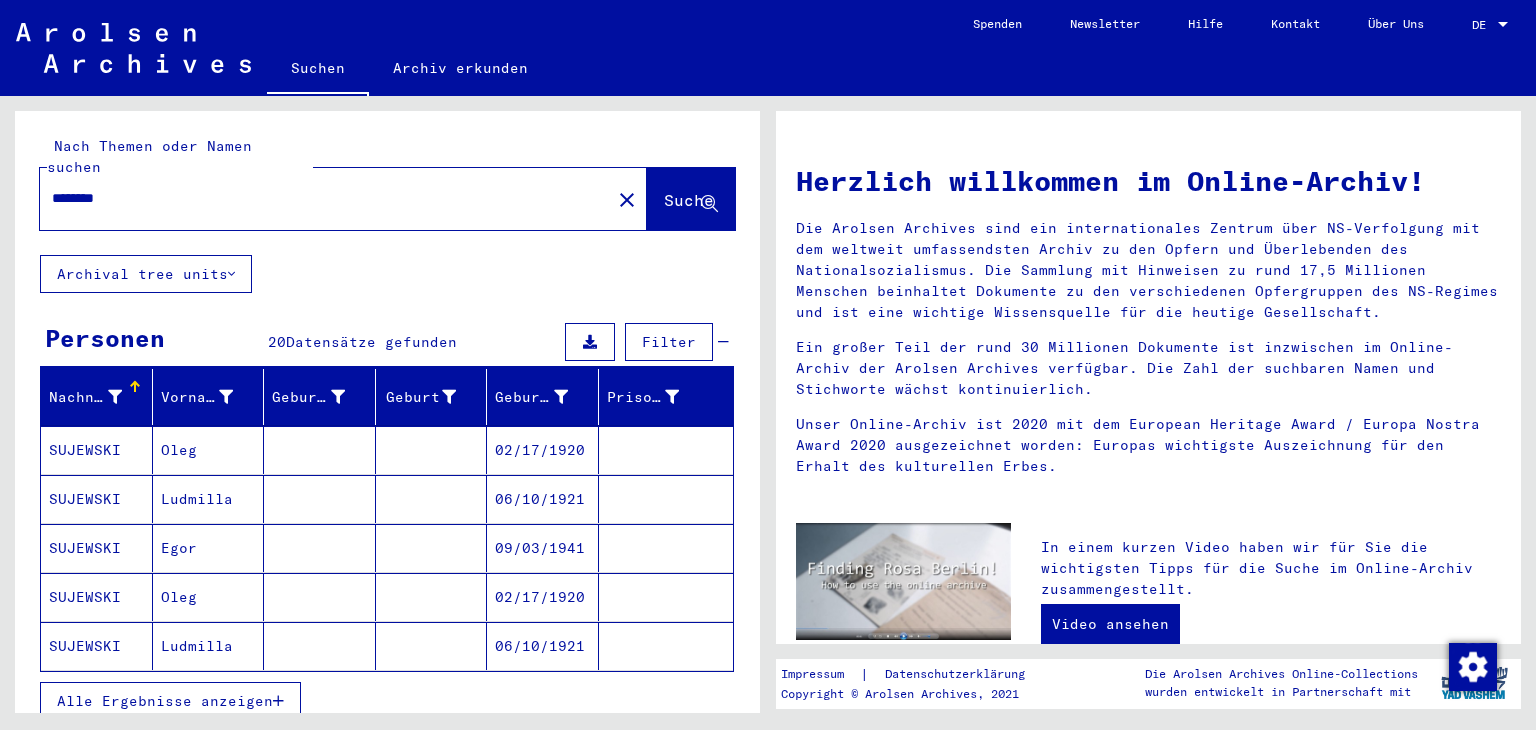 click on "Alle Ergebnisse anzeigen" at bounding box center (165, 701) 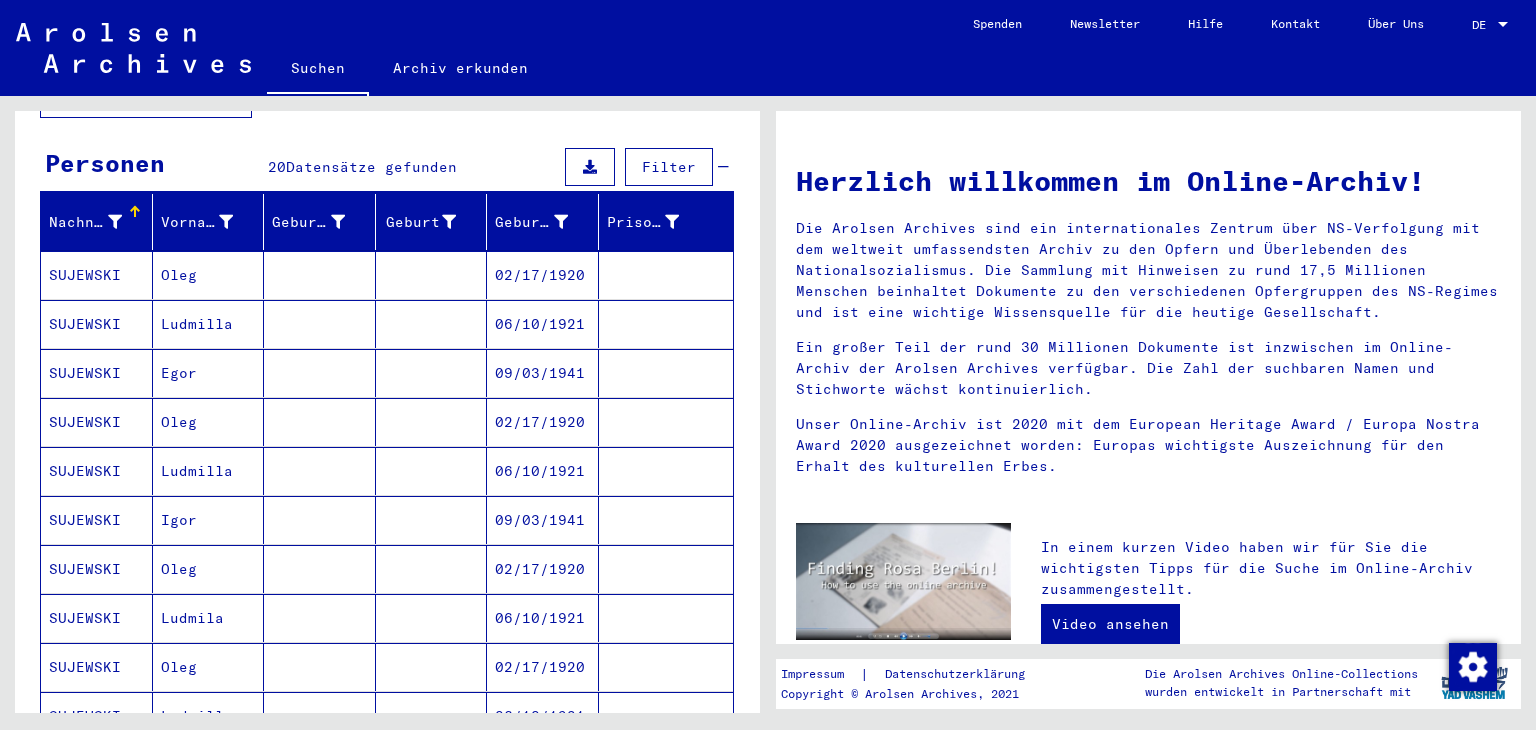 scroll, scrollTop: 181, scrollLeft: 0, axis: vertical 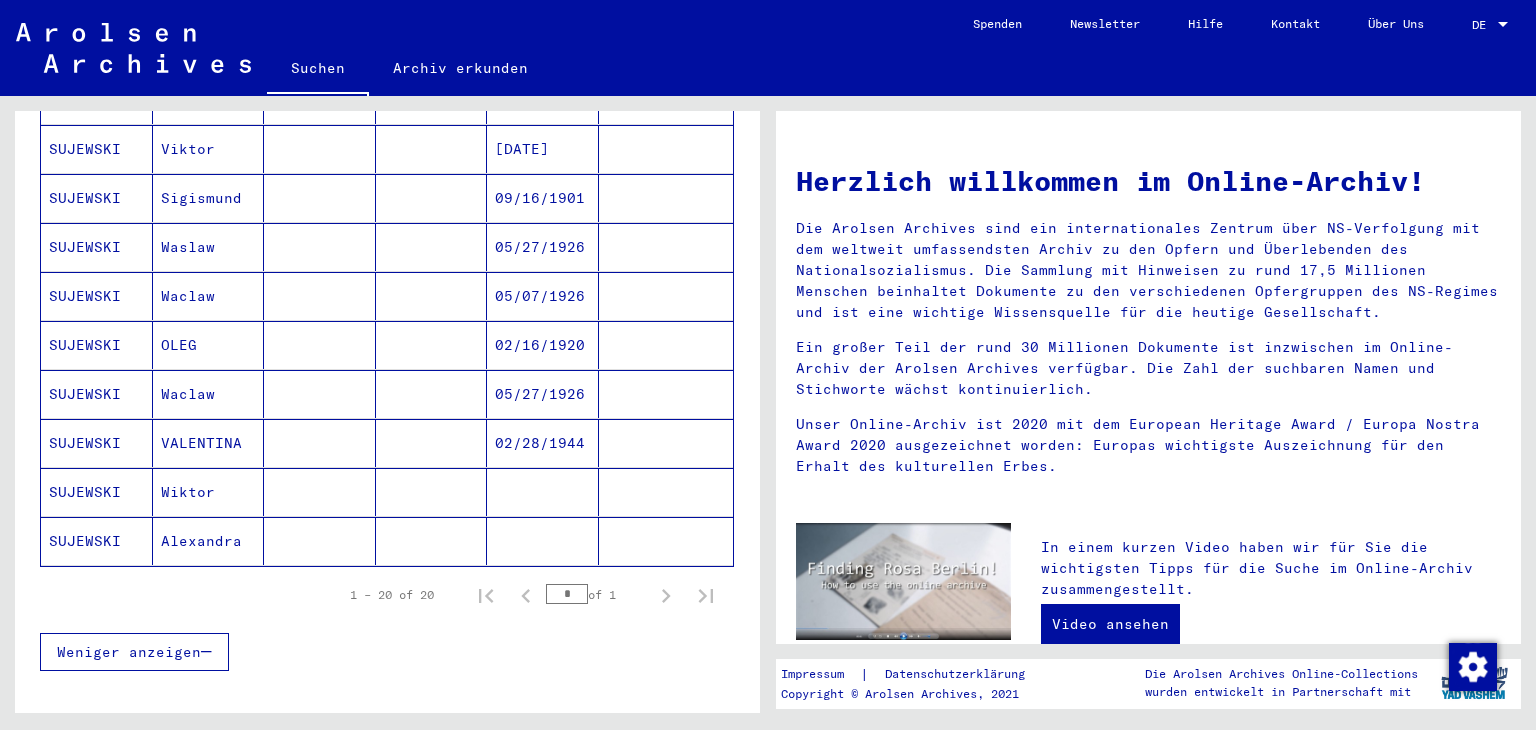 click at bounding box center (320, 492) 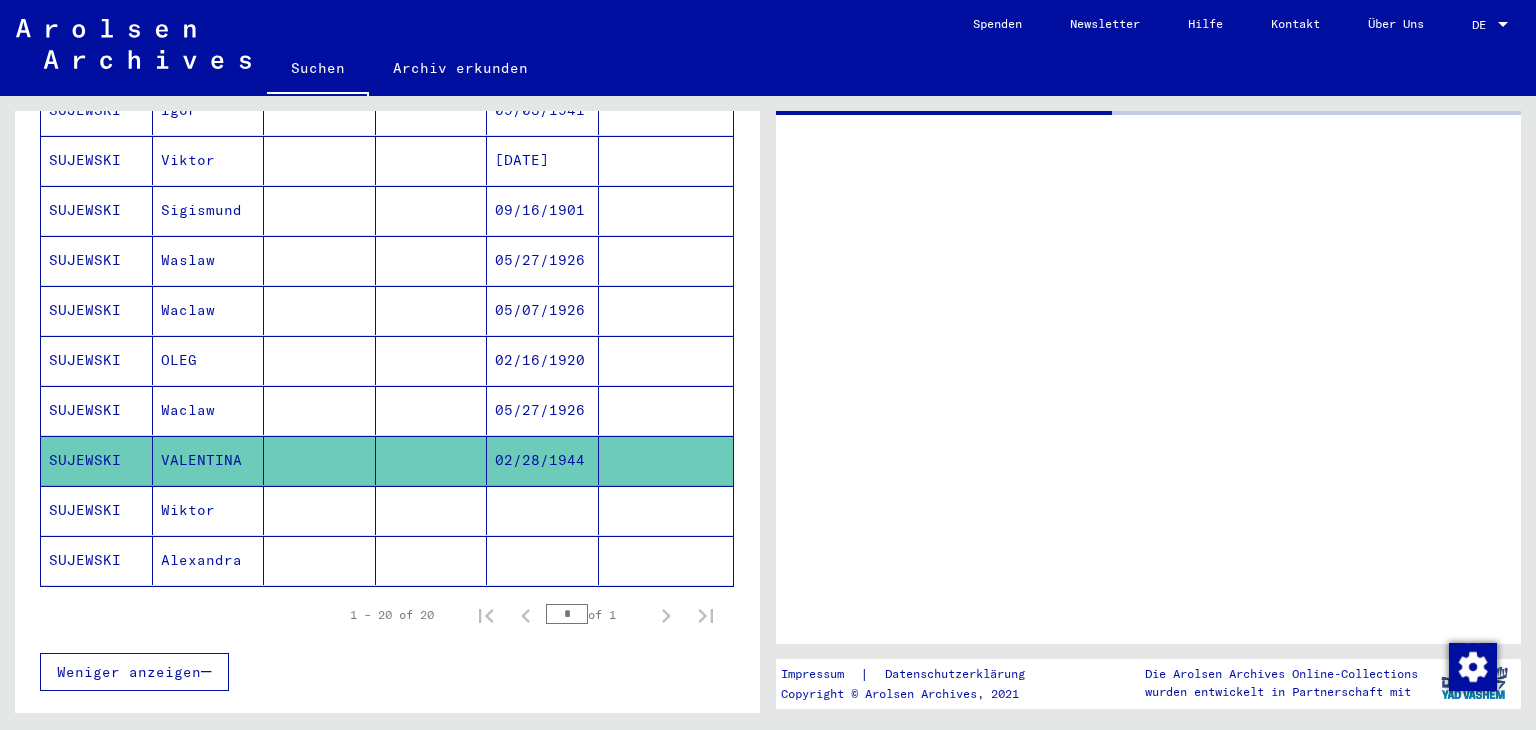 scroll, scrollTop: 850, scrollLeft: 0, axis: vertical 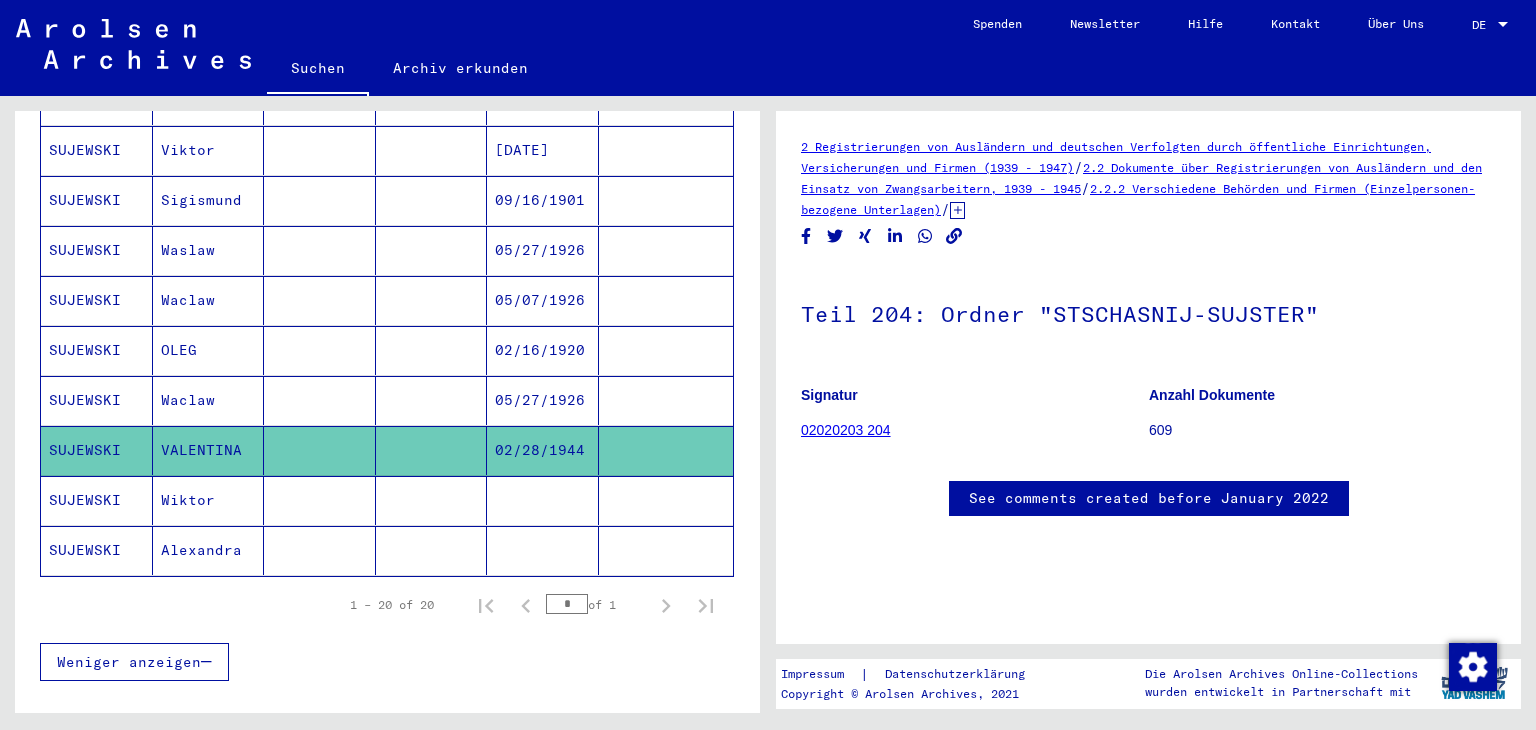 click on "VALENTINA" 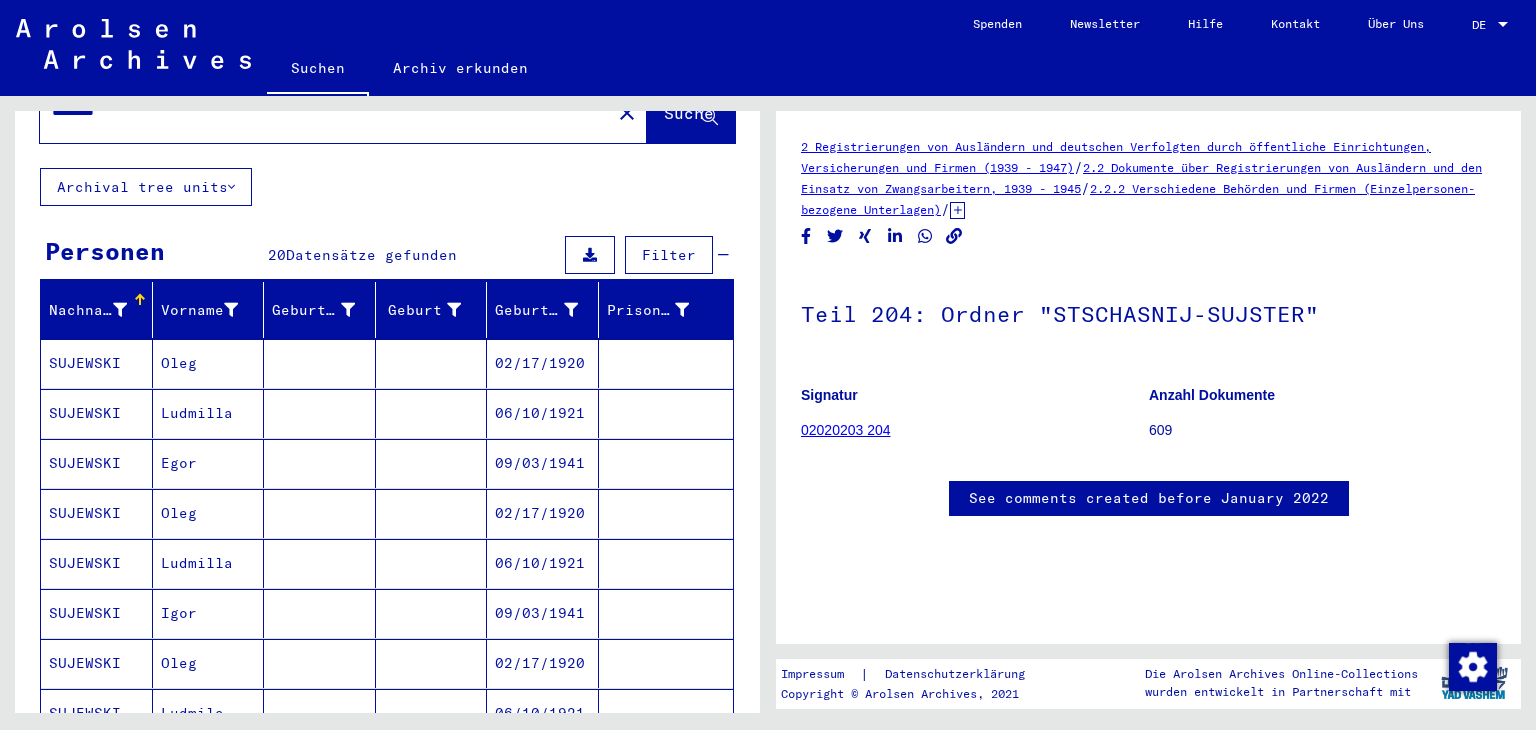 scroll, scrollTop: 63, scrollLeft: 0, axis: vertical 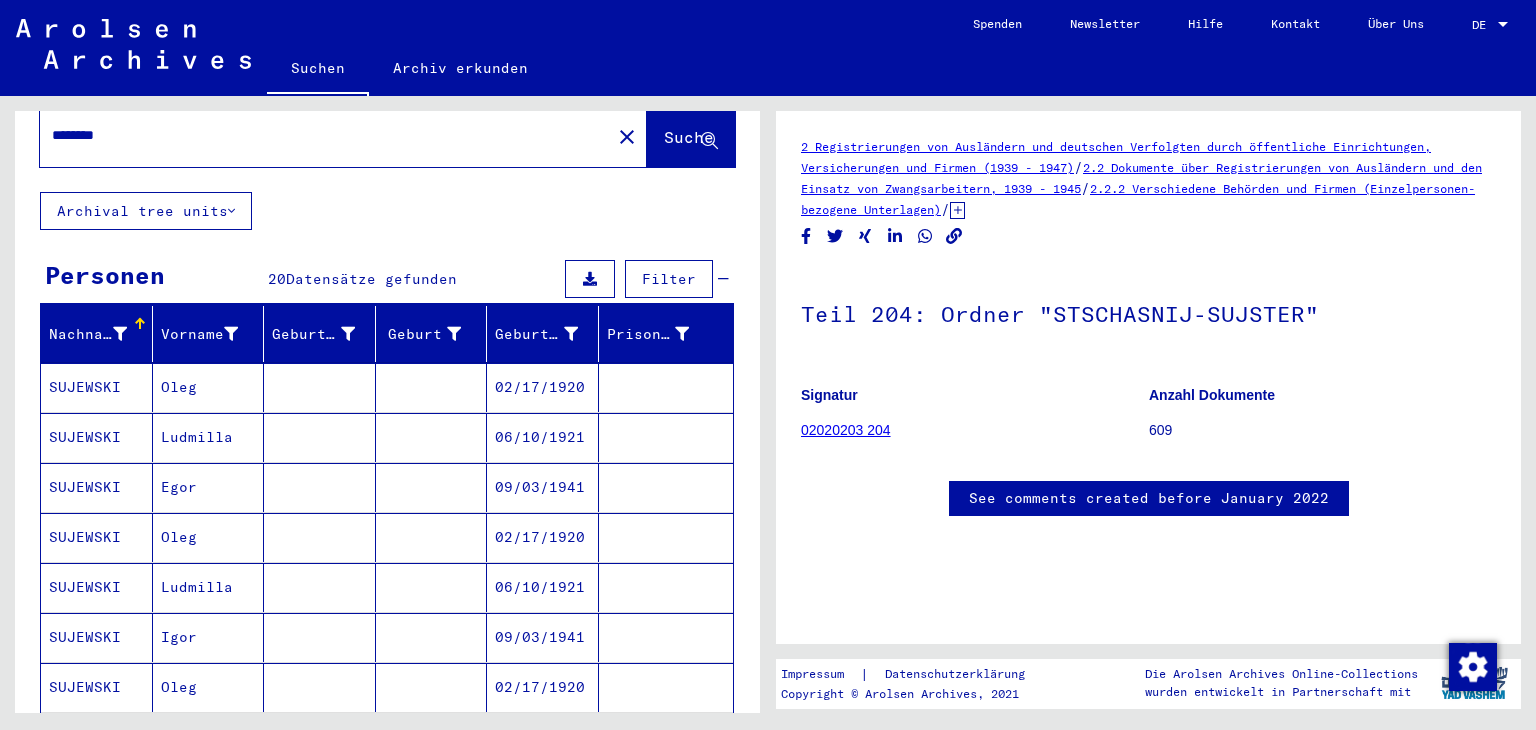 click on "609" 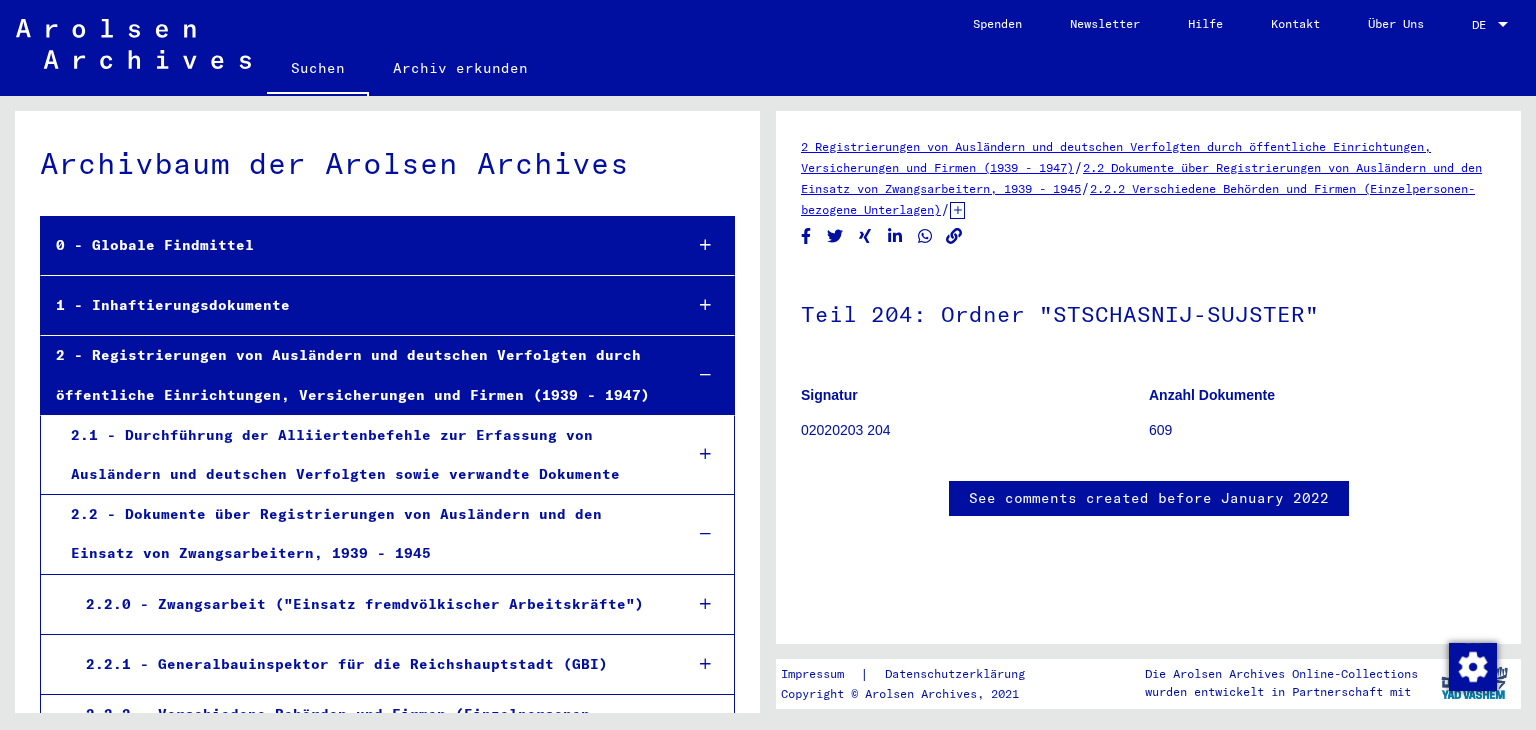 scroll, scrollTop: 30328, scrollLeft: 0, axis: vertical 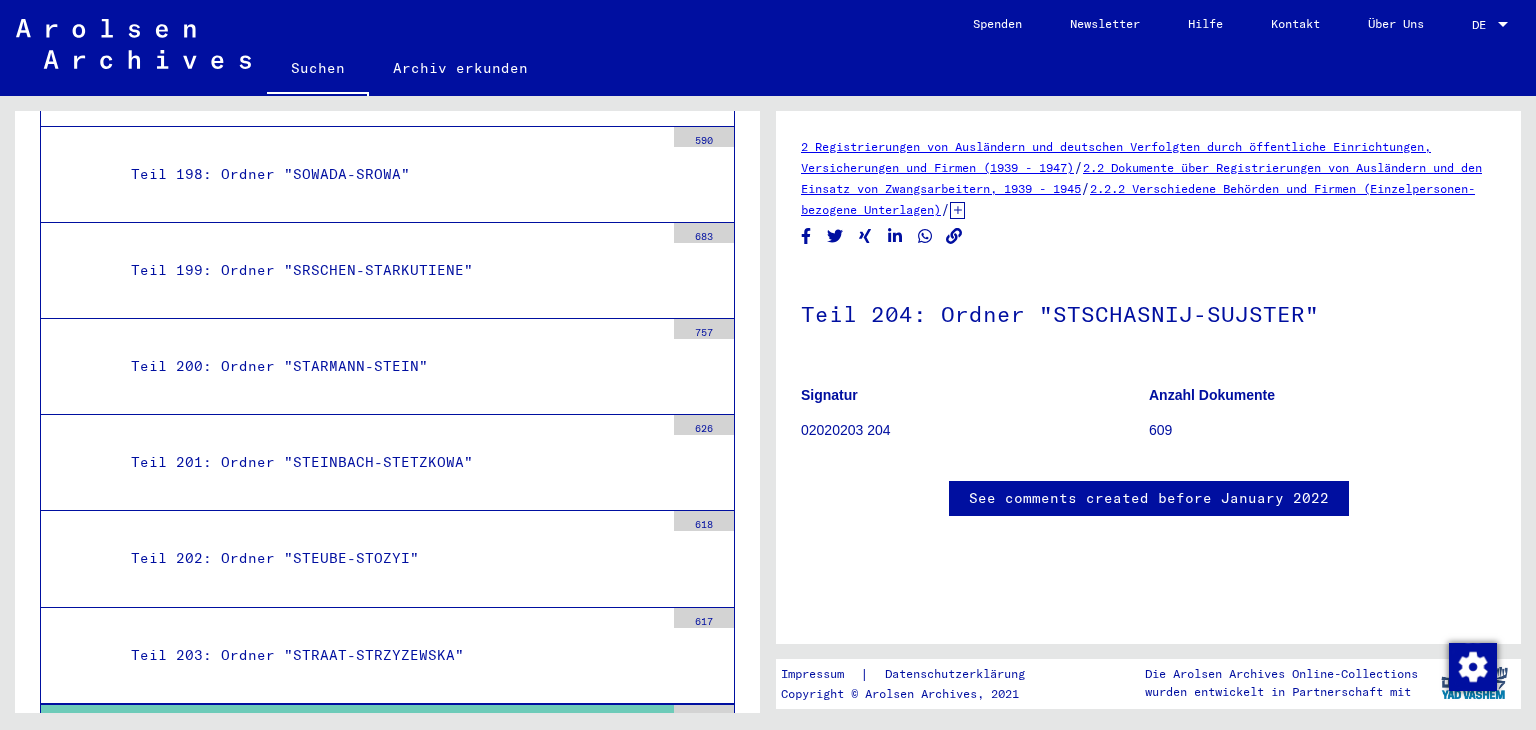 click on "Teil 204: Ordner "STSCHASNIJ-SUJSTER"" at bounding box center [390, 752] 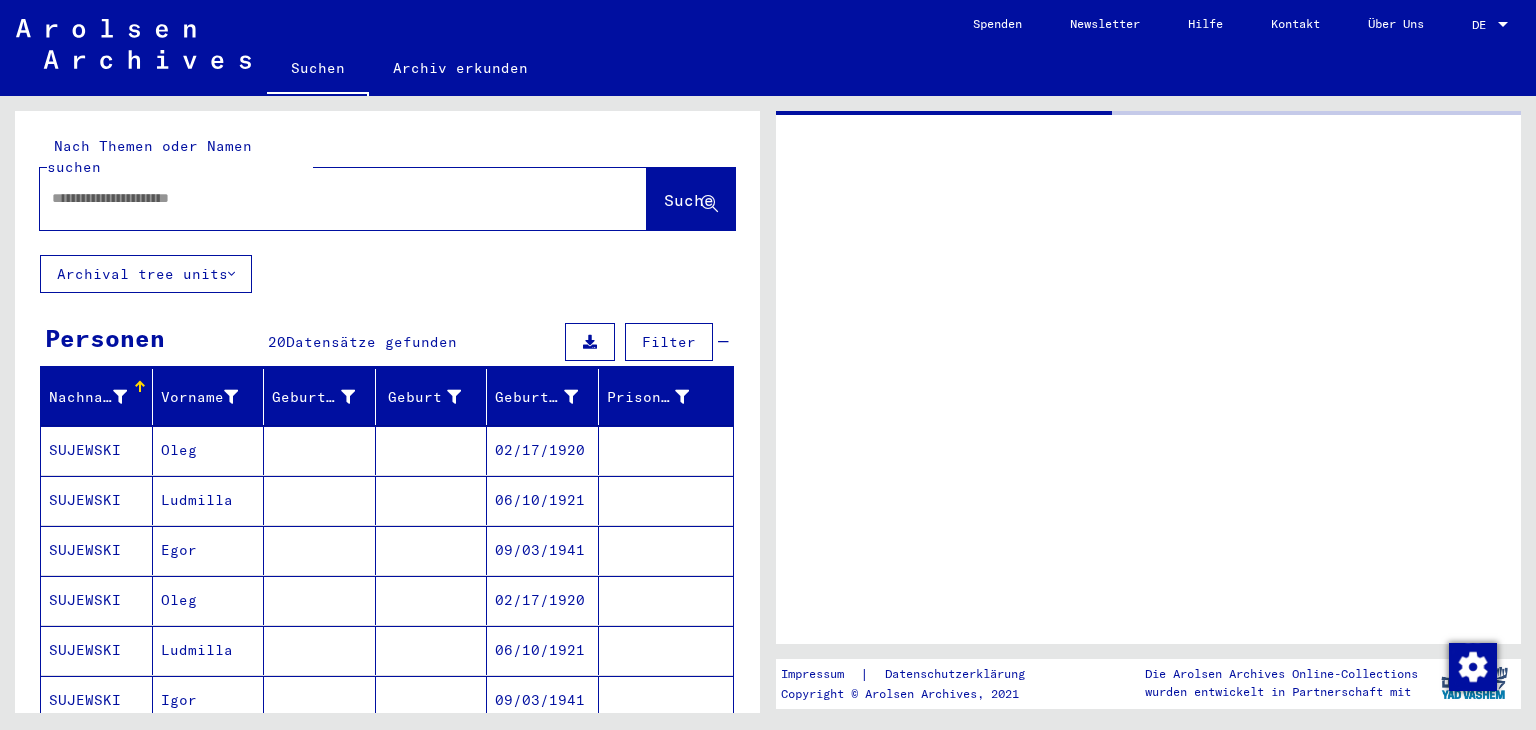 type on "********" 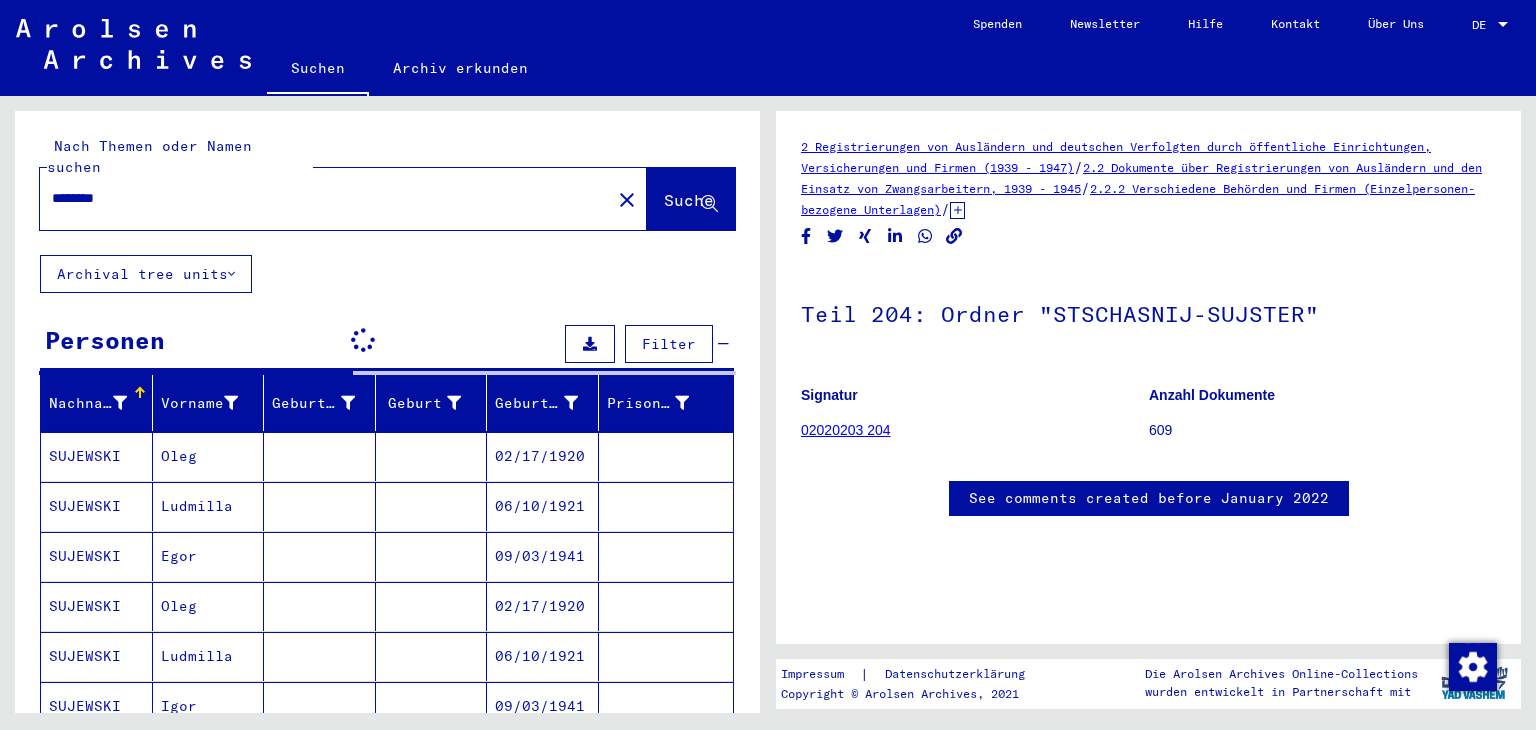 scroll, scrollTop: 0, scrollLeft: 0, axis: both 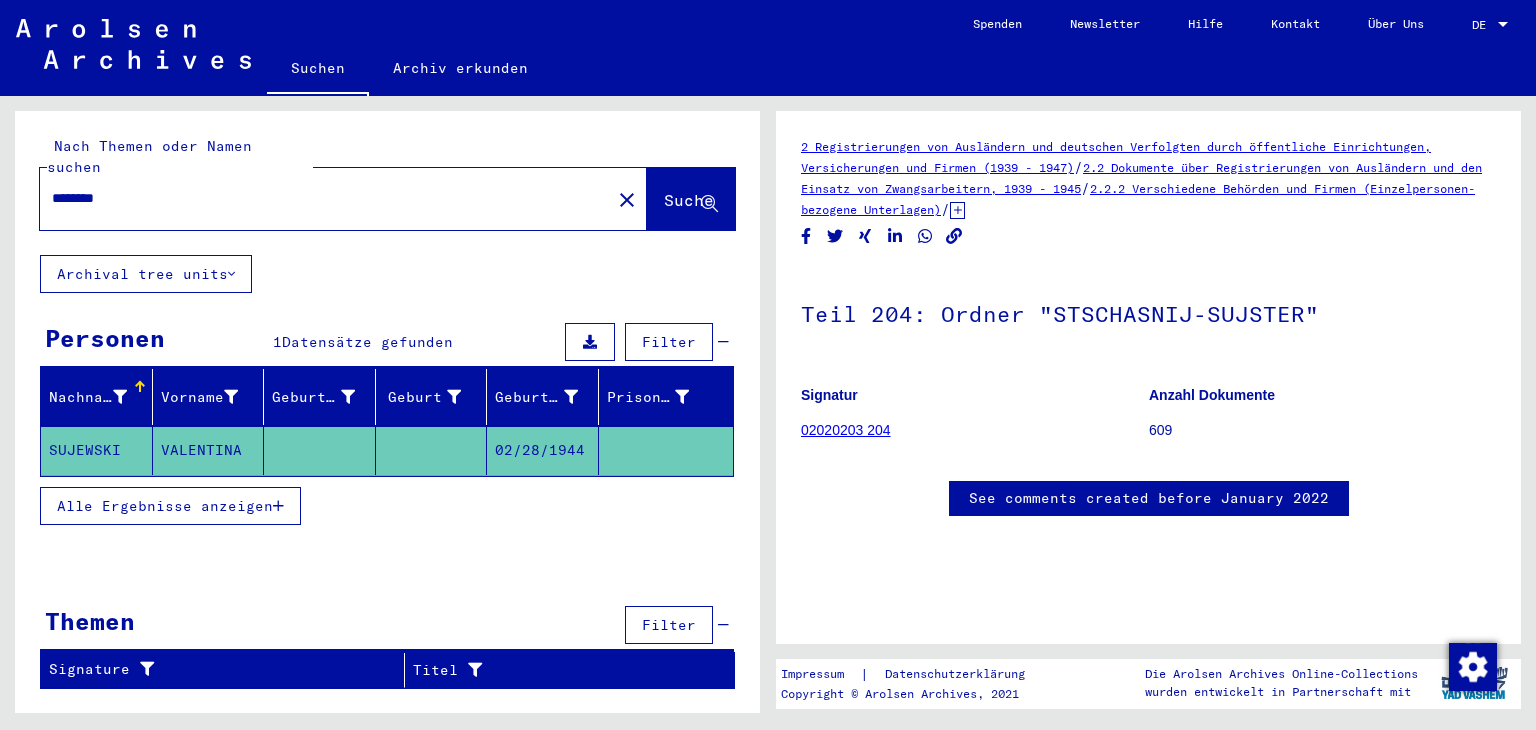 drag, startPoint x: 257, startPoint y: 428, endPoint x: 52, endPoint y: 429, distance: 205.00244 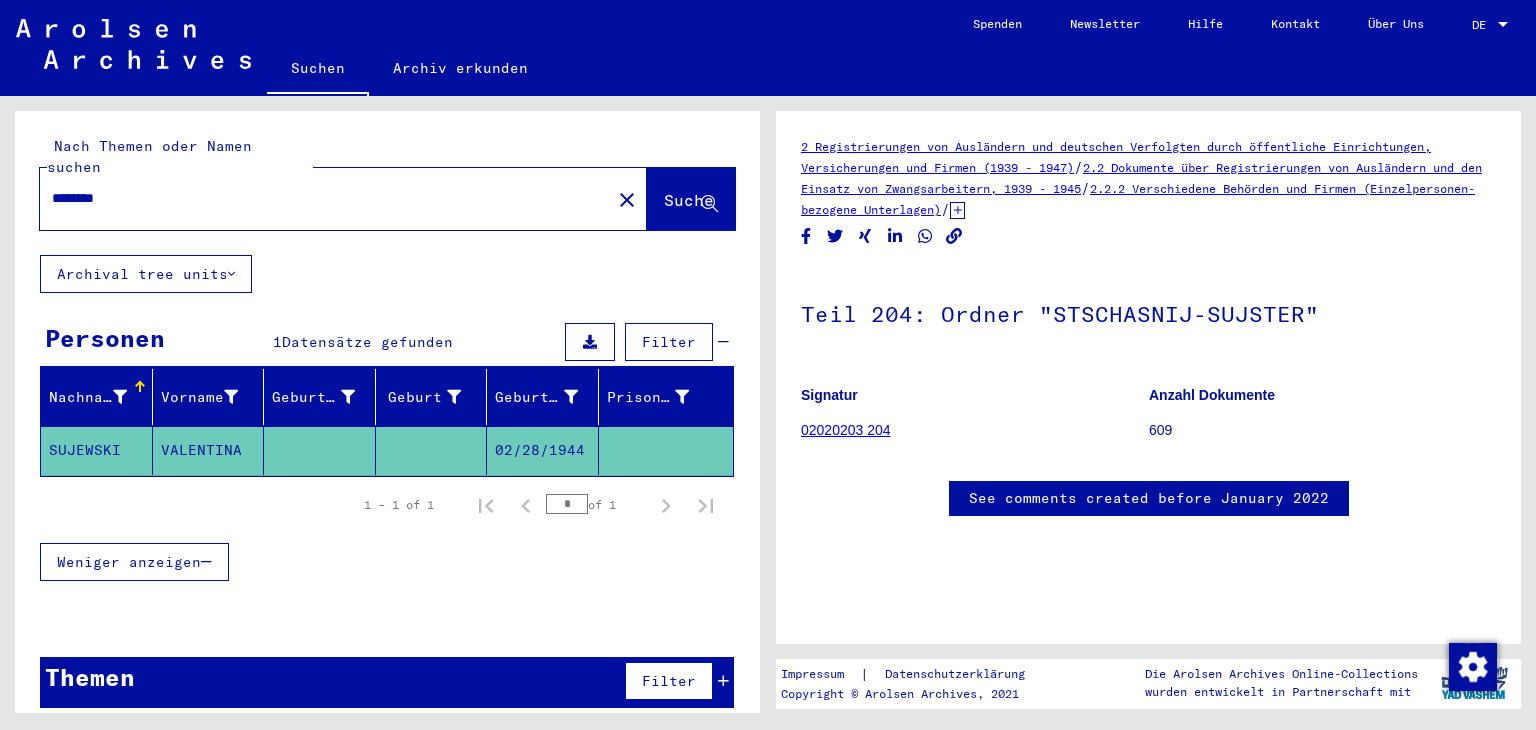 click on "02020203 204" 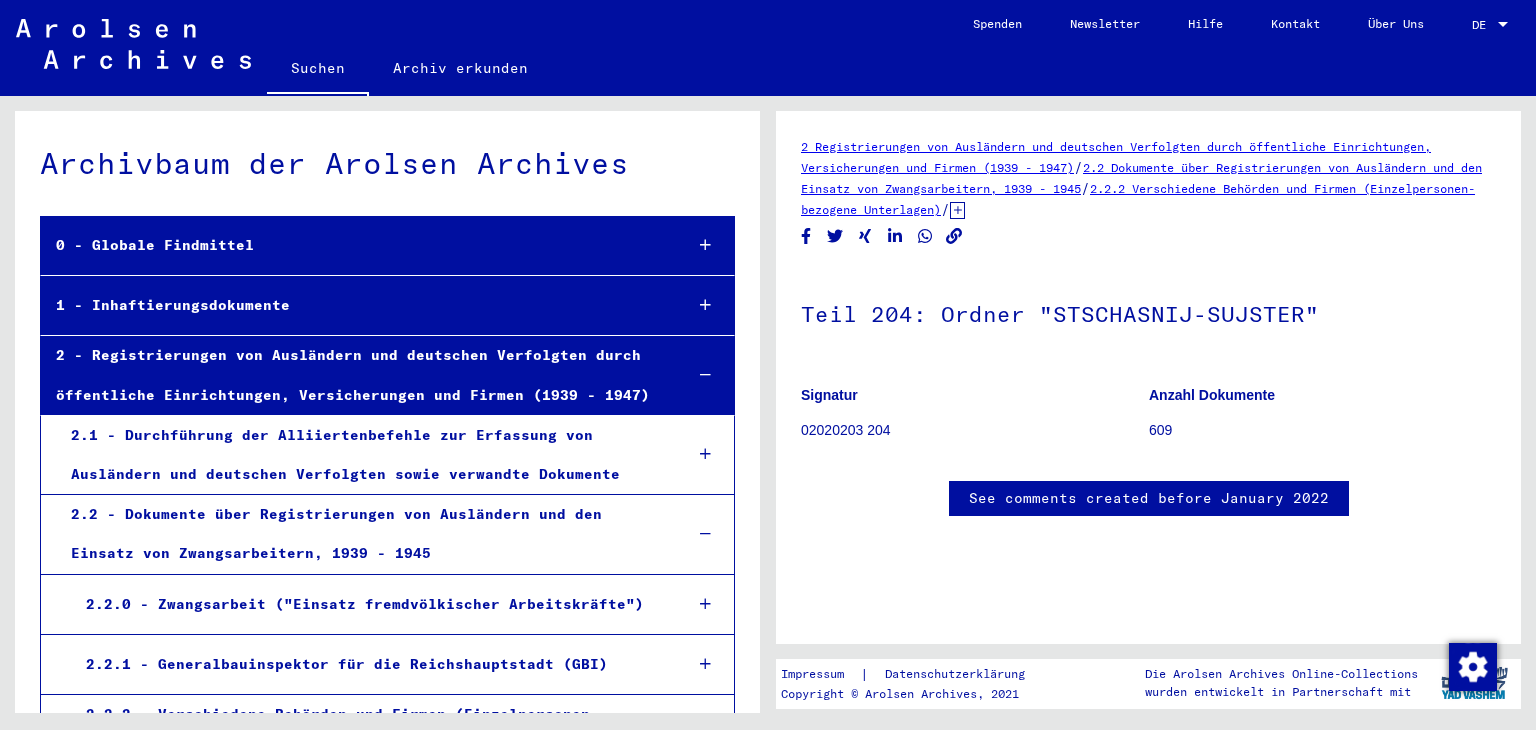 scroll, scrollTop: 30328, scrollLeft: 0, axis: vertical 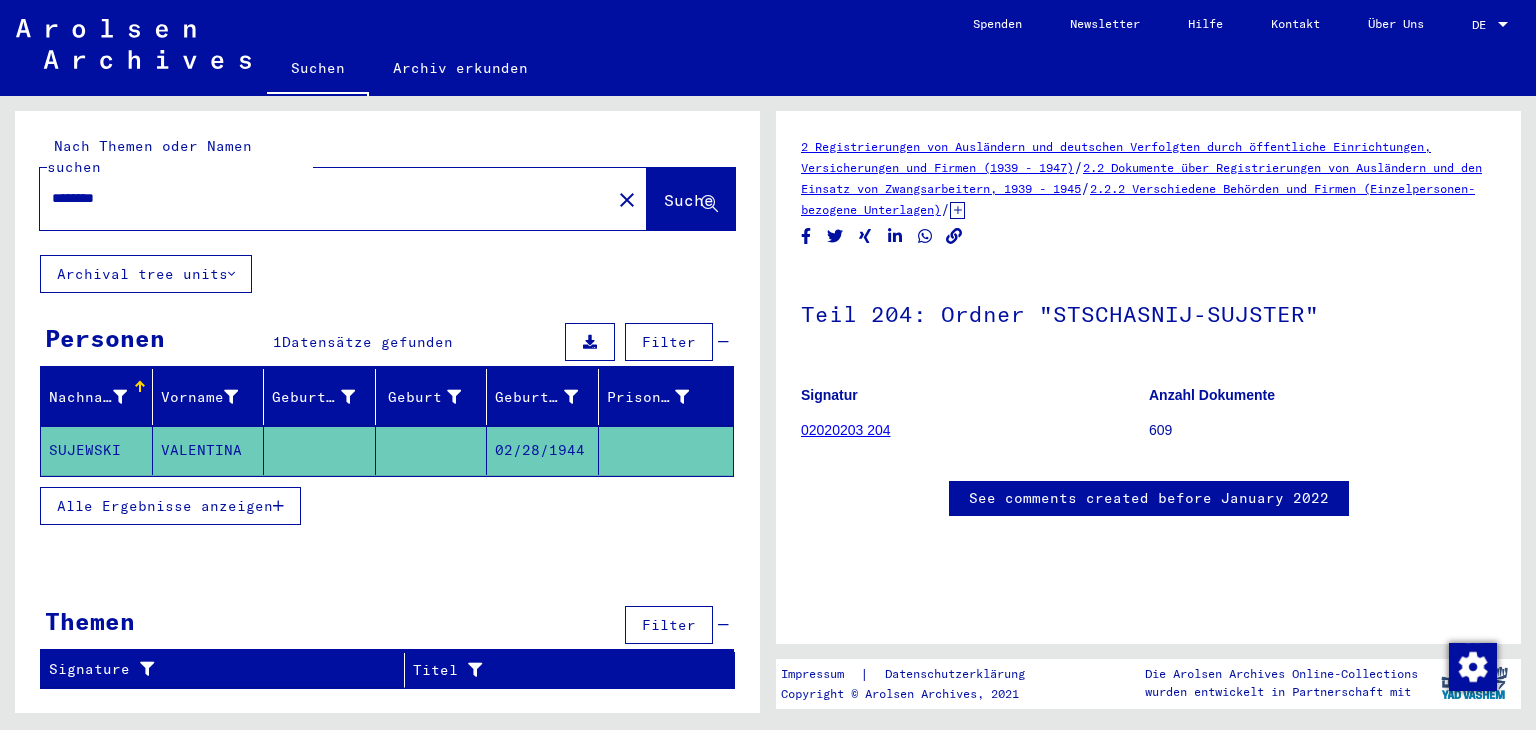 click 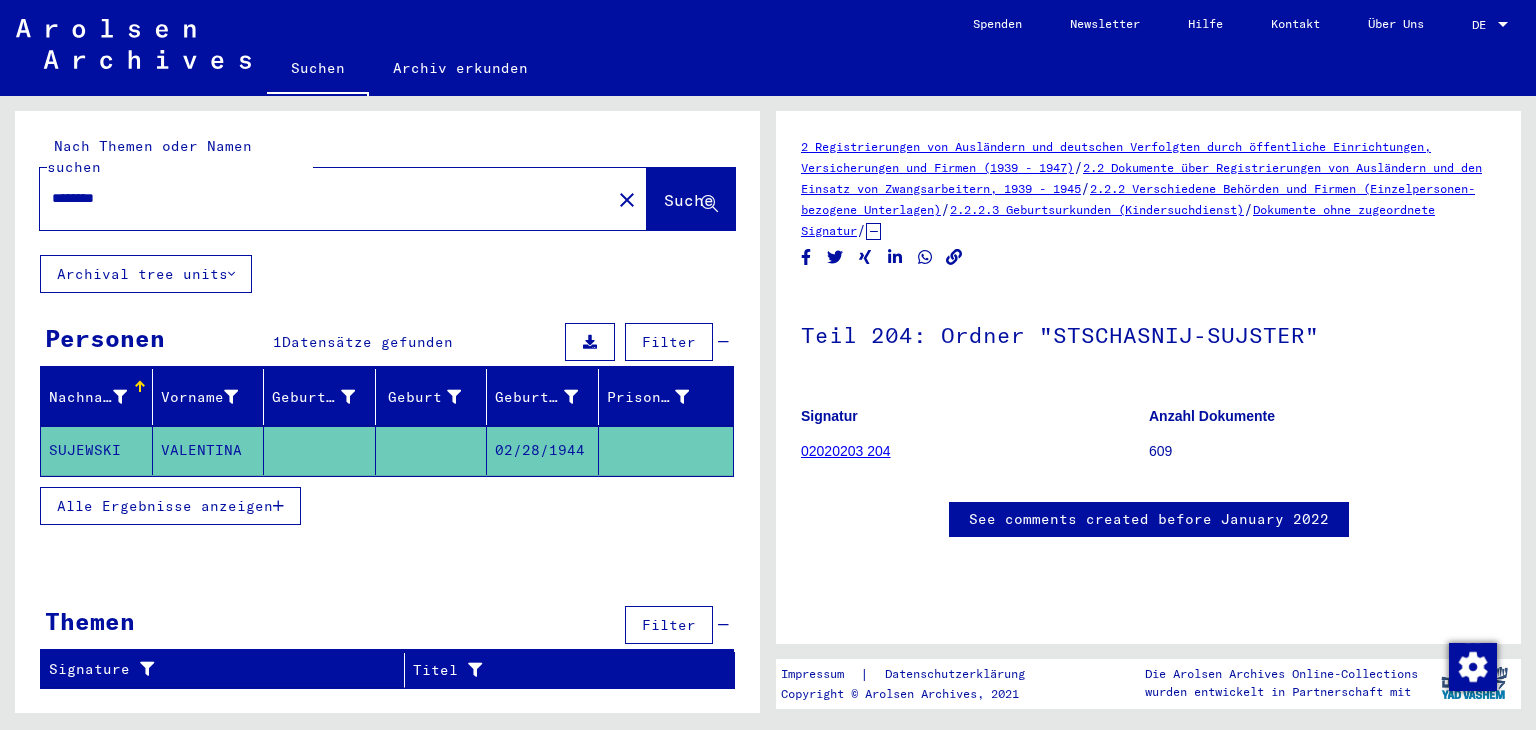 click 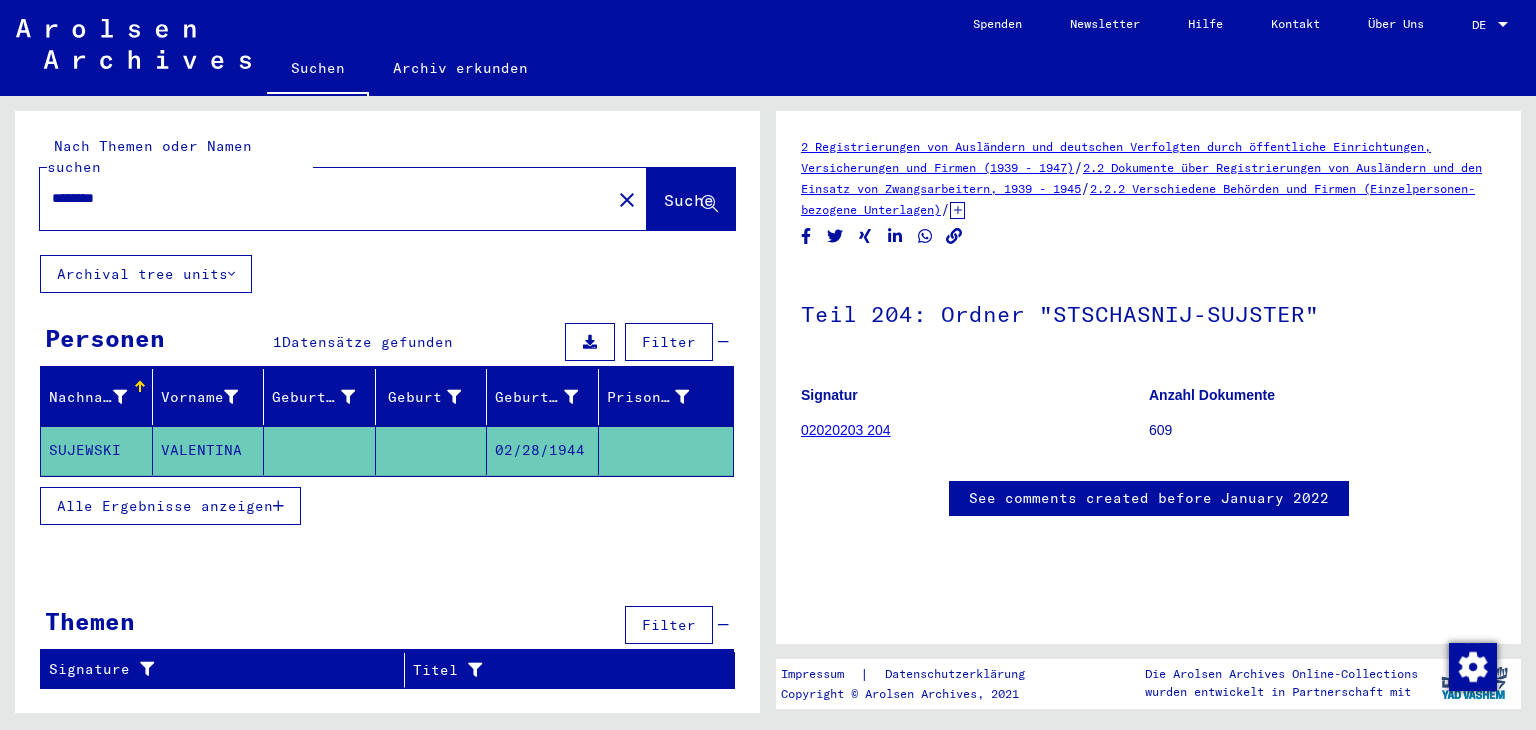 scroll, scrollTop: 178, scrollLeft: 0, axis: vertical 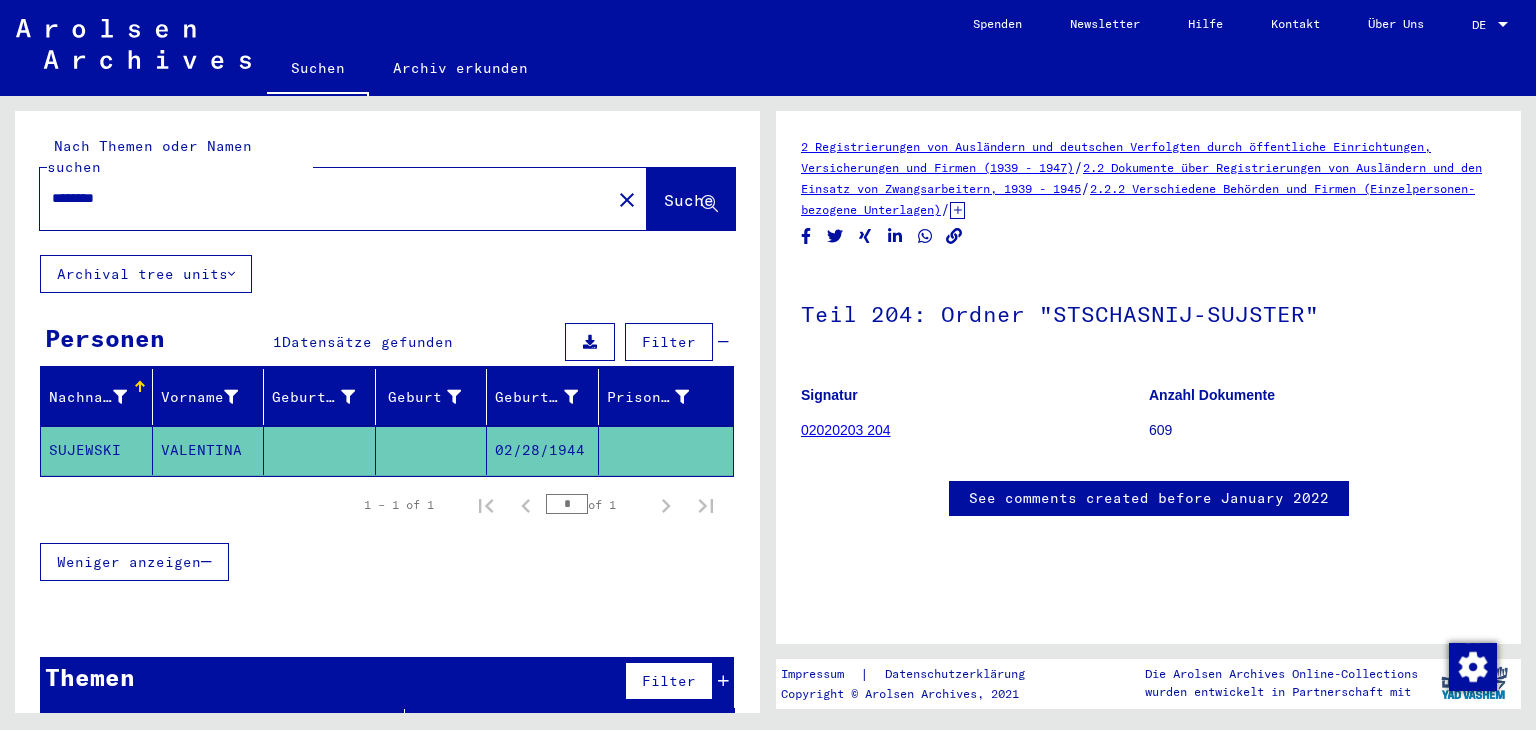 click on "VALENTINA" 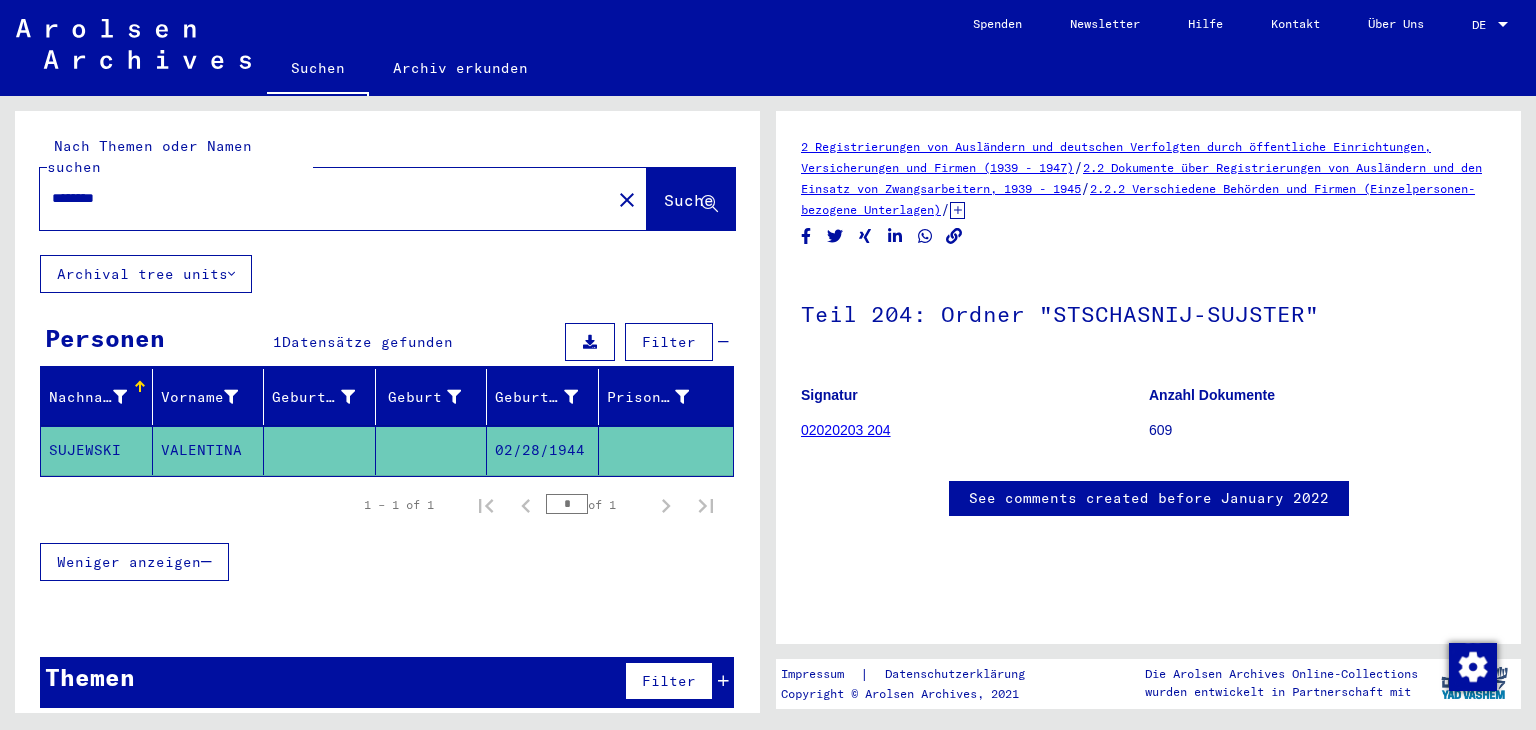 click 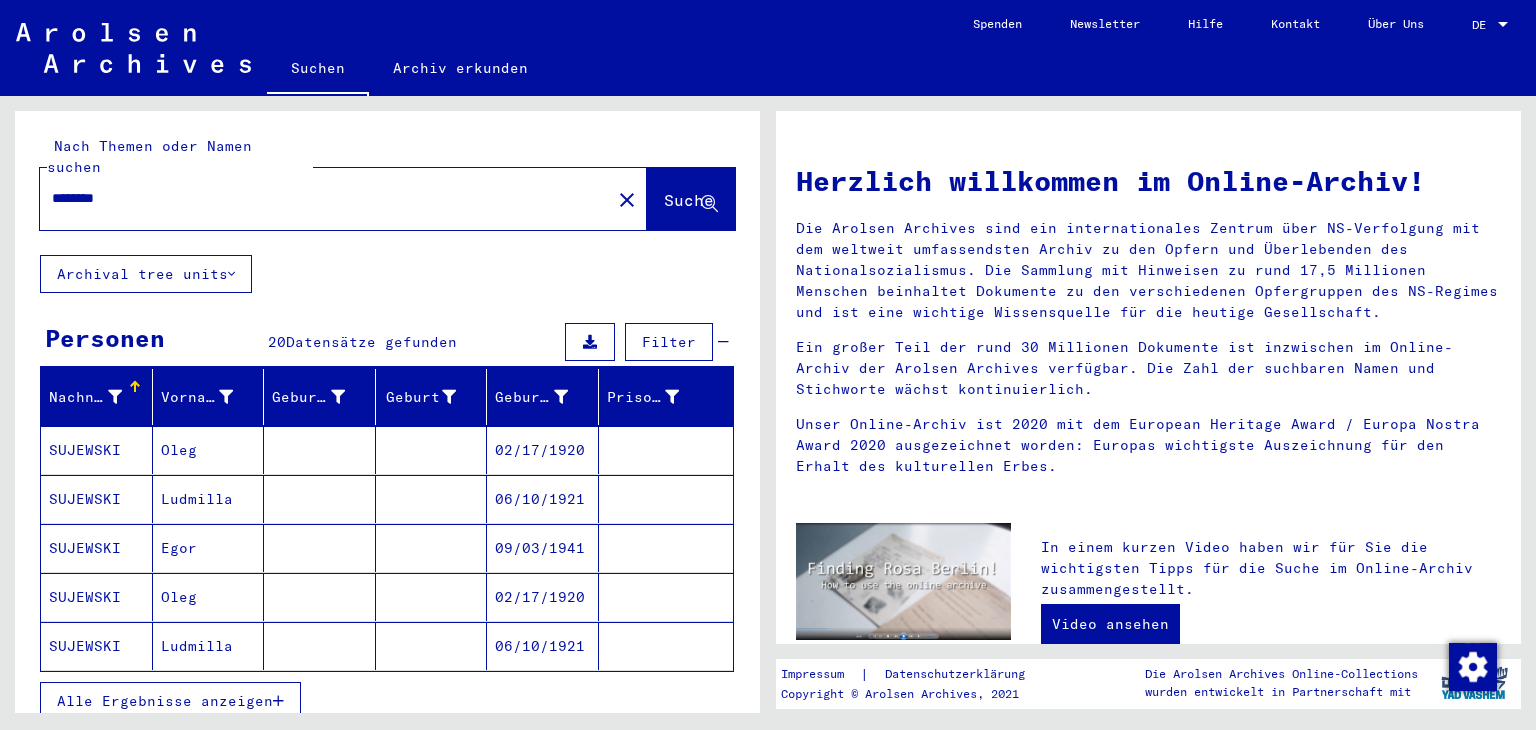 click on "Alle Ergebnisse anzeigen" at bounding box center [165, 701] 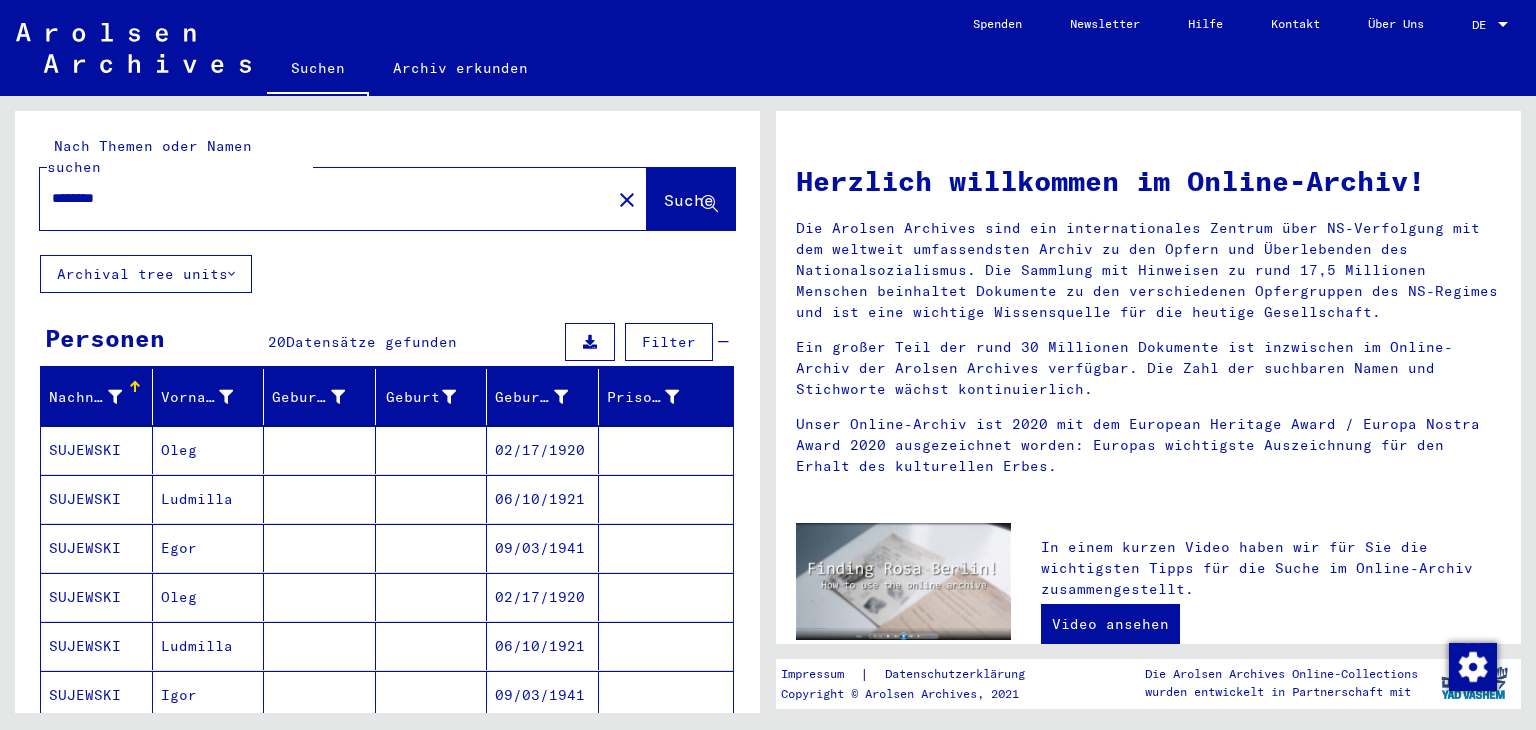 click on "Nach Themen oder Namen suchen ******** close  Suche     Archival tree units  Personen [NUMBER]  Datensätze gefunden  Filter   Nachname   Vorname   Geburtsname   Geburts‏   Geburtsdatum   Prisoner #   [LAST]   [FIRST]         [DATE]      [LAST]   [FIRST]         [DATE]      [LAST]   [FIRST]         [DATE]      [LAST]   [FIRST]         [DATE]      [LAST]   [FIRST]         [DATE]      [LAST]   [FIRST]         [DATE]      [LAST]   [FIRST]         [DATE]      [LAST]   [FIRST]         [DATE]      [LAST]   [FIRST]         [DATE]      [LAST]   [FIRST]         [DATE]      [LAST]   [FIRST]         [DATE]      [LAST]   [FIRST]         [DATE]      [LAST]   [FIRST]         [DATE]      [LAST]   [FIRST]         [DATE]      [LAST]   [FIRST]         [DATE]      [LAST]   [FIRST]         [DATE]      [LAST]   [FIRST]         [DATE]      [LAST]   [FIRST]         [DATE]      [LAST]   [FIRST]         [DATE]      [LAST]   [FIRST]         [DATE]      [LAST]   [FIRST]         [DATE]" 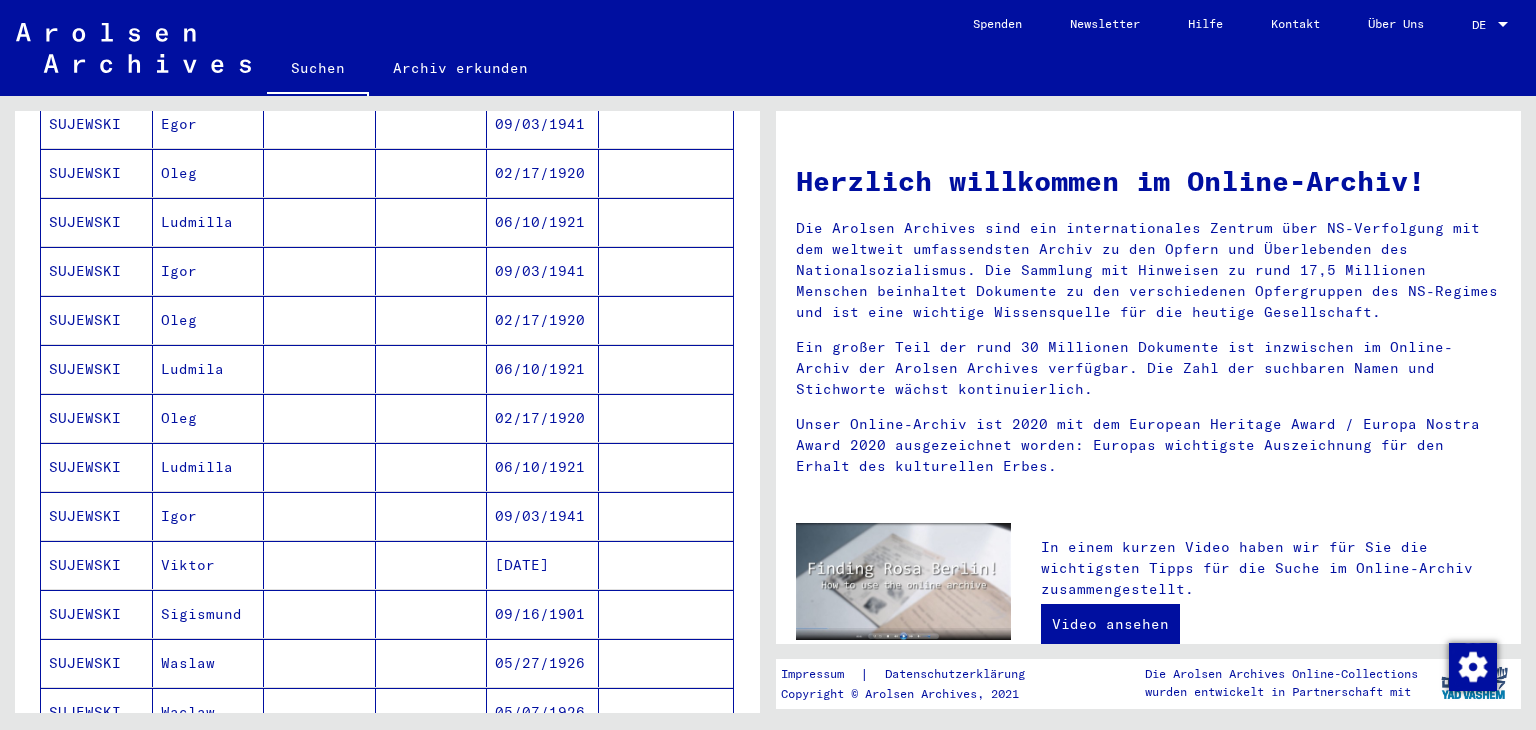 scroll, scrollTop: 0, scrollLeft: 0, axis: both 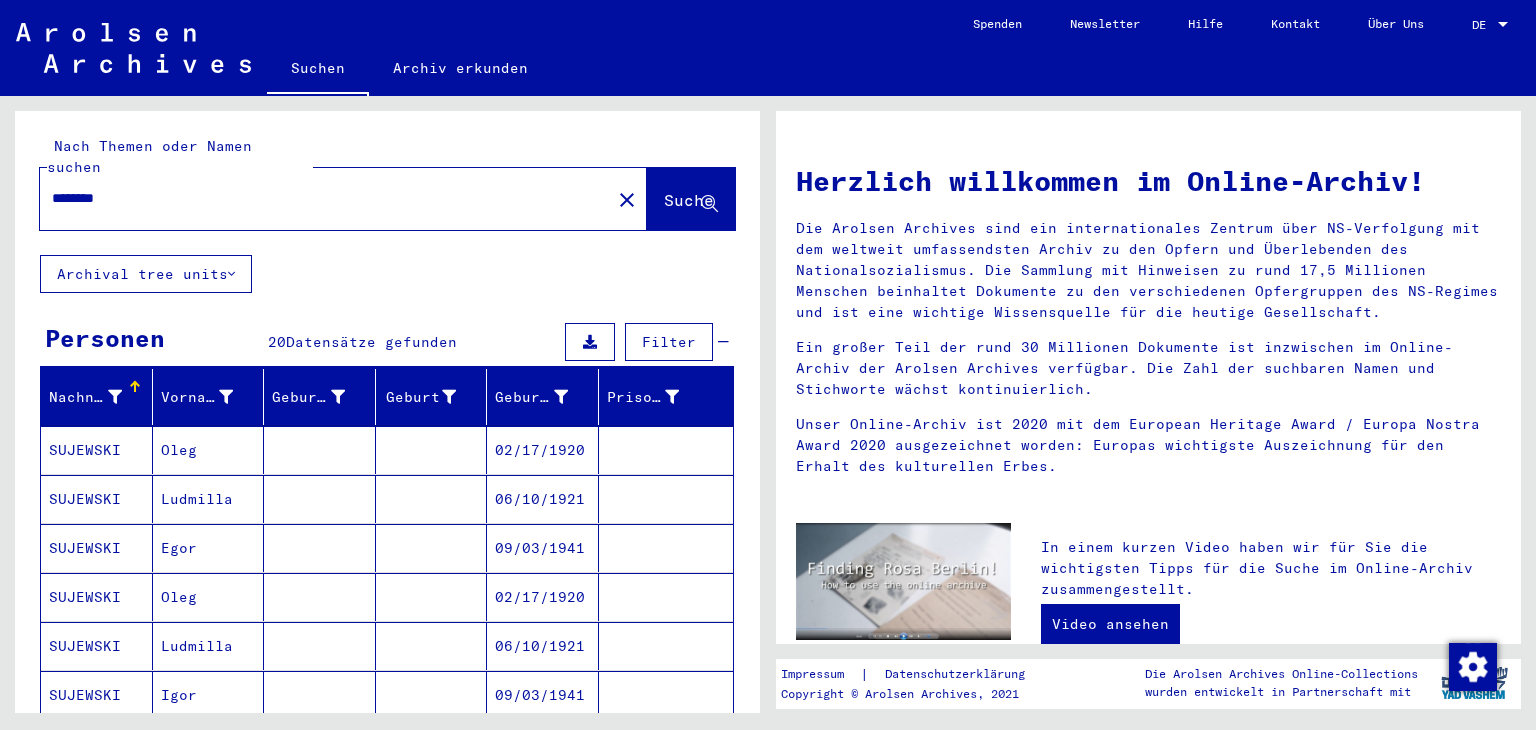 click on "********" at bounding box center [319, 198] 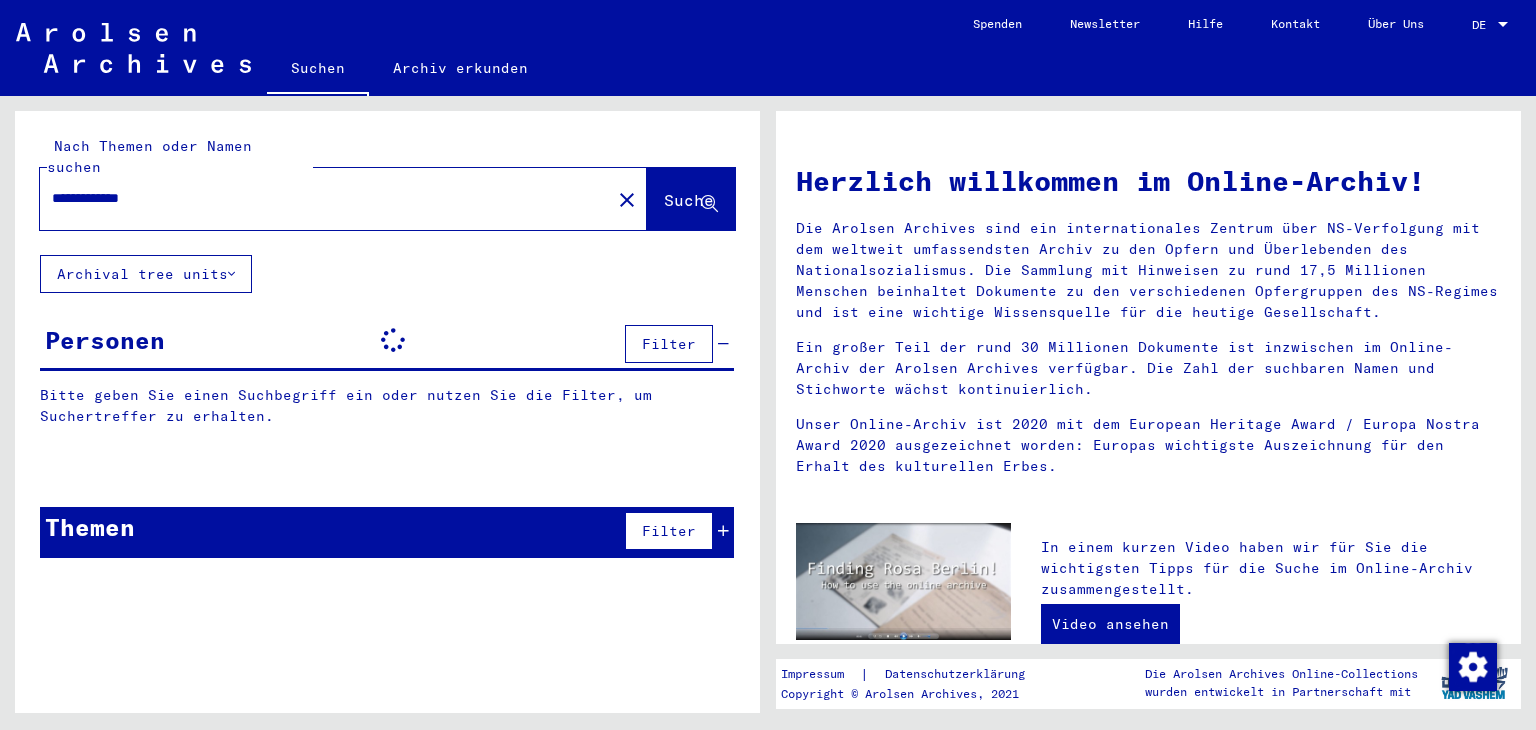 click on "**********" at bounding box center (319, 198) 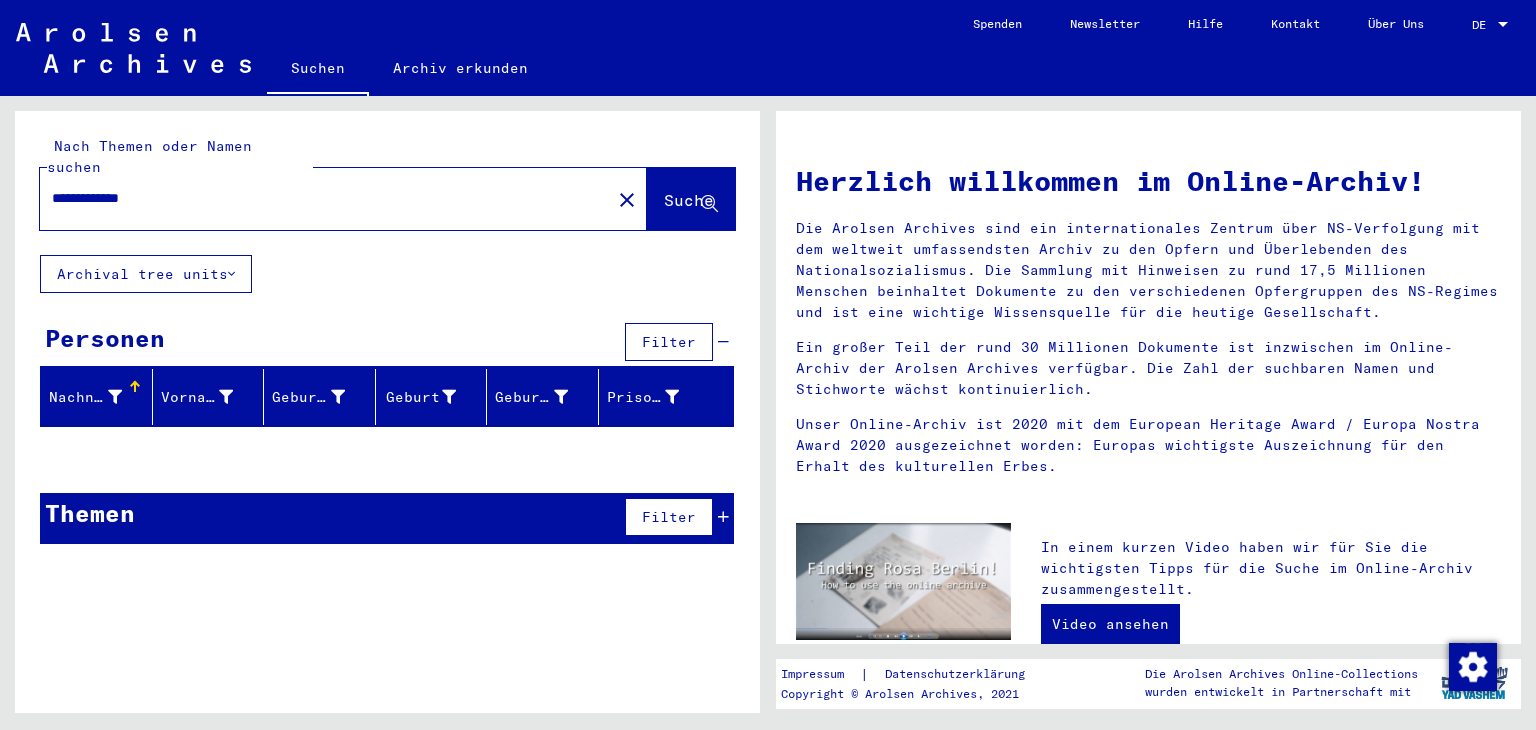click on "**********" at bounding box center (319, 198) 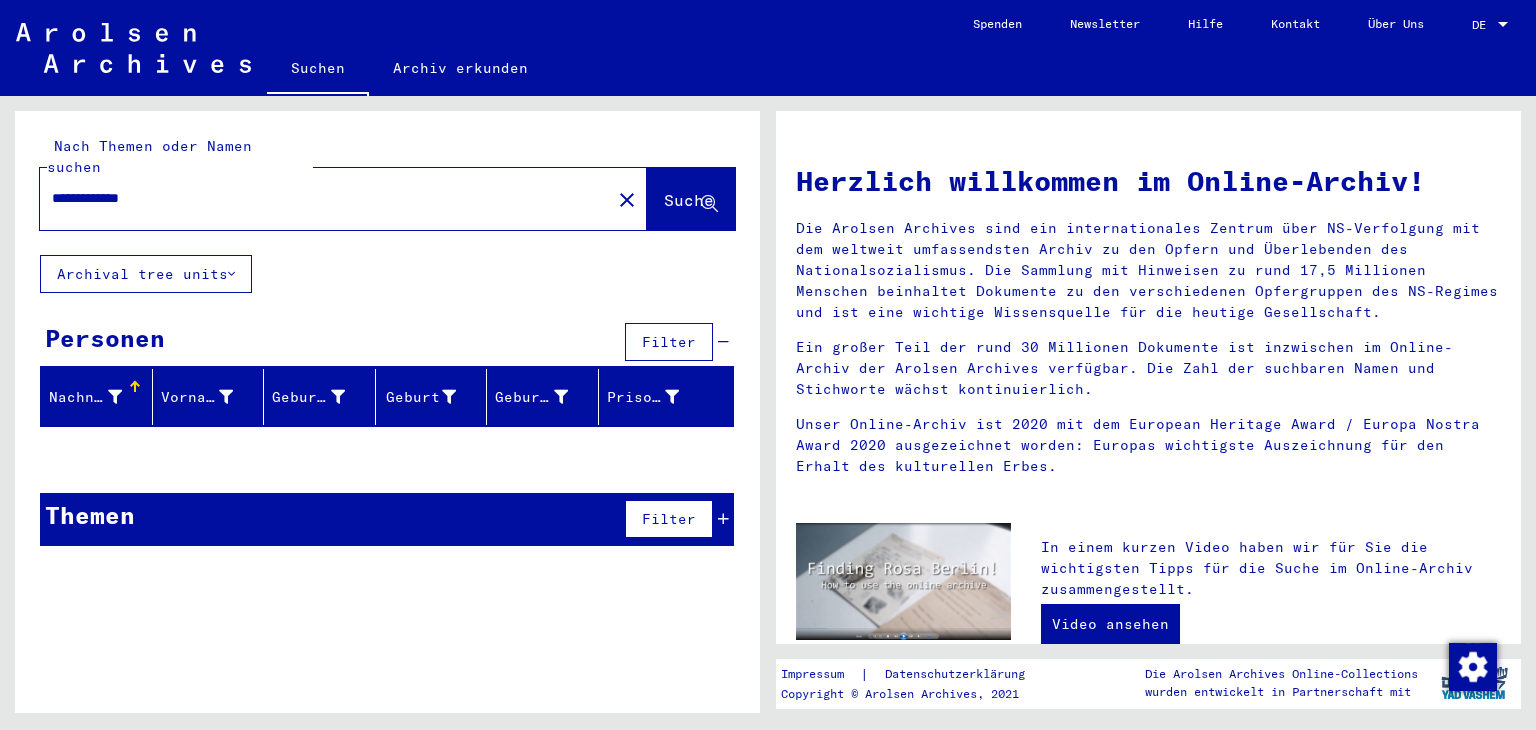 click on "**********" at bounding box center [319, 198] 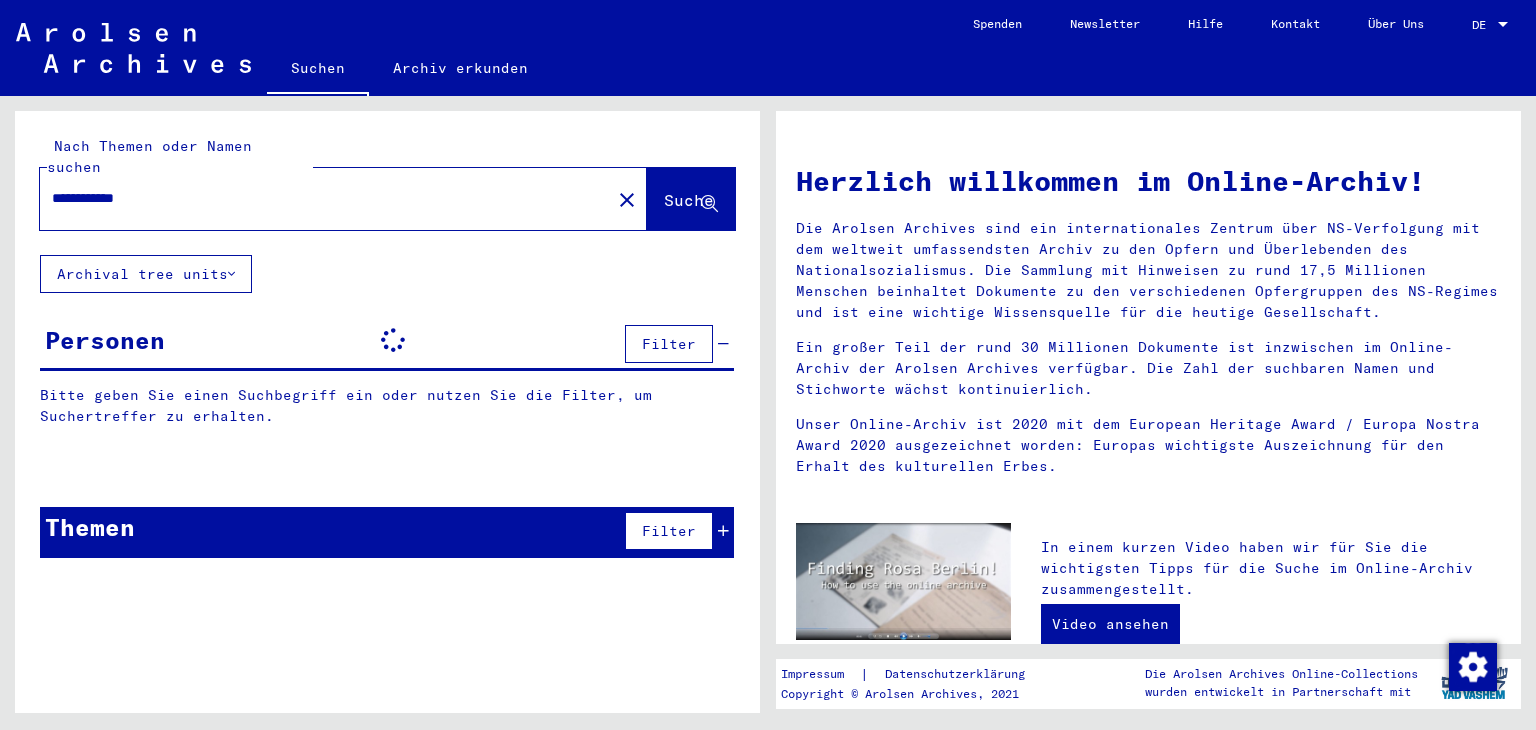 click on "**********" at bounding box center [319, 198] 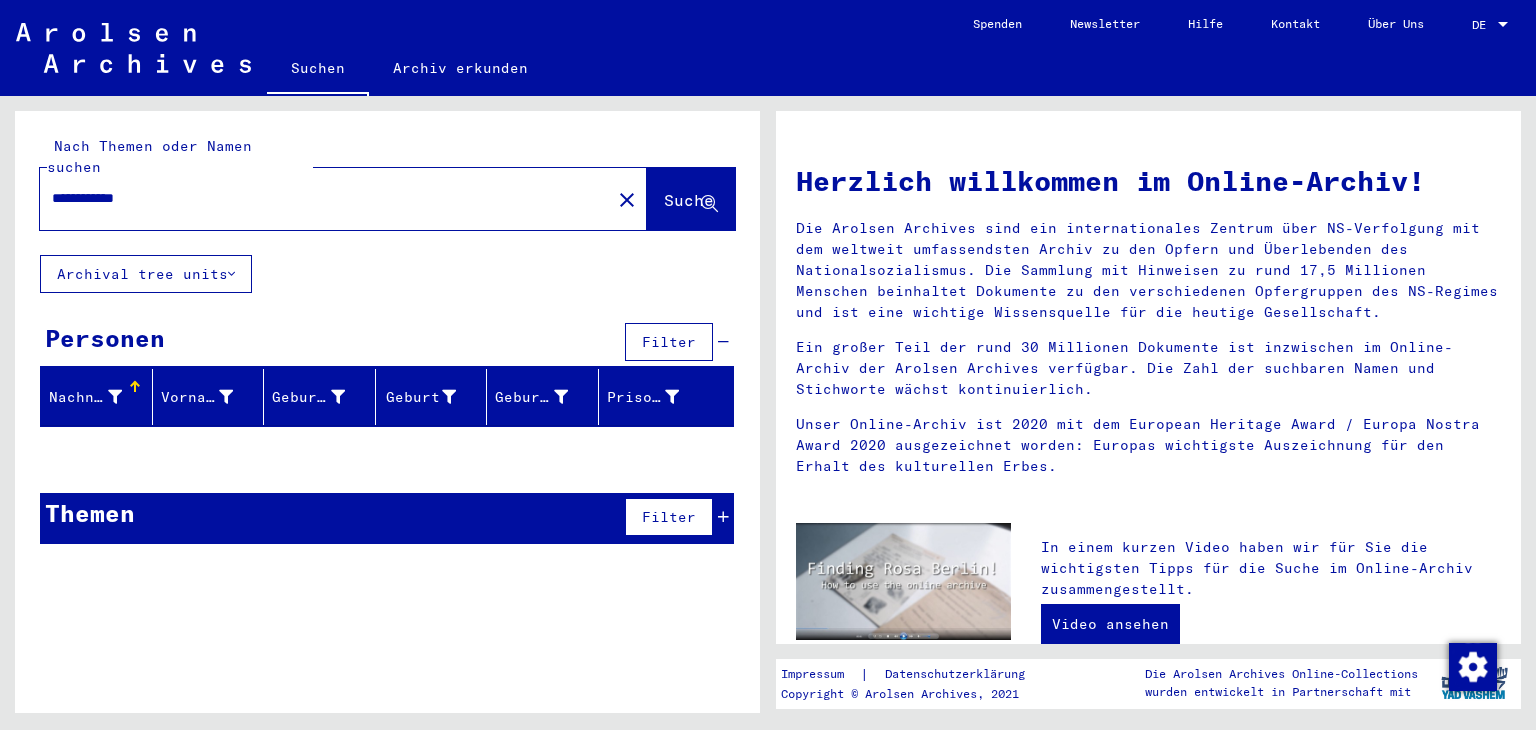click on "**********" at bounding box center [319, 198] 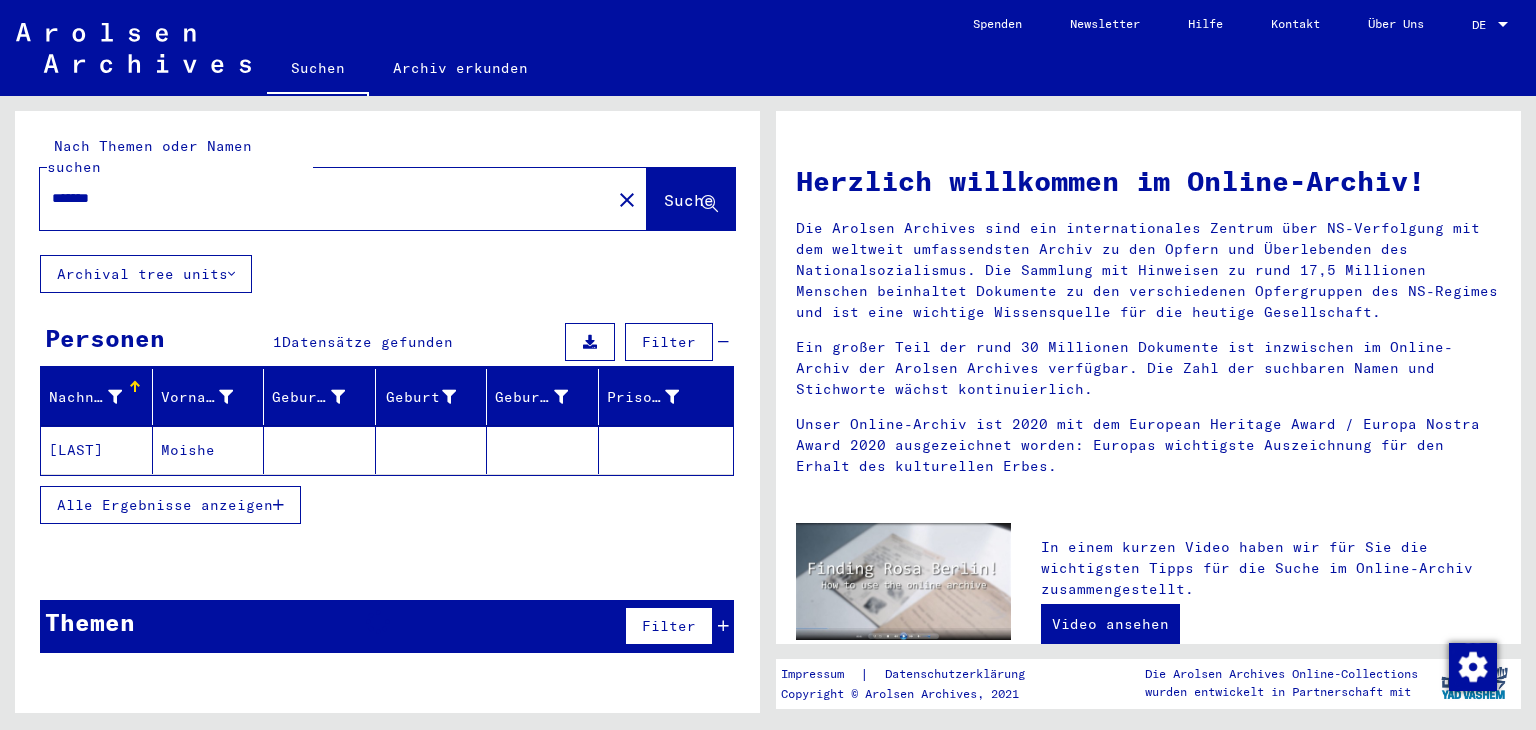 click on "*******" at bounding box center (319, 198) 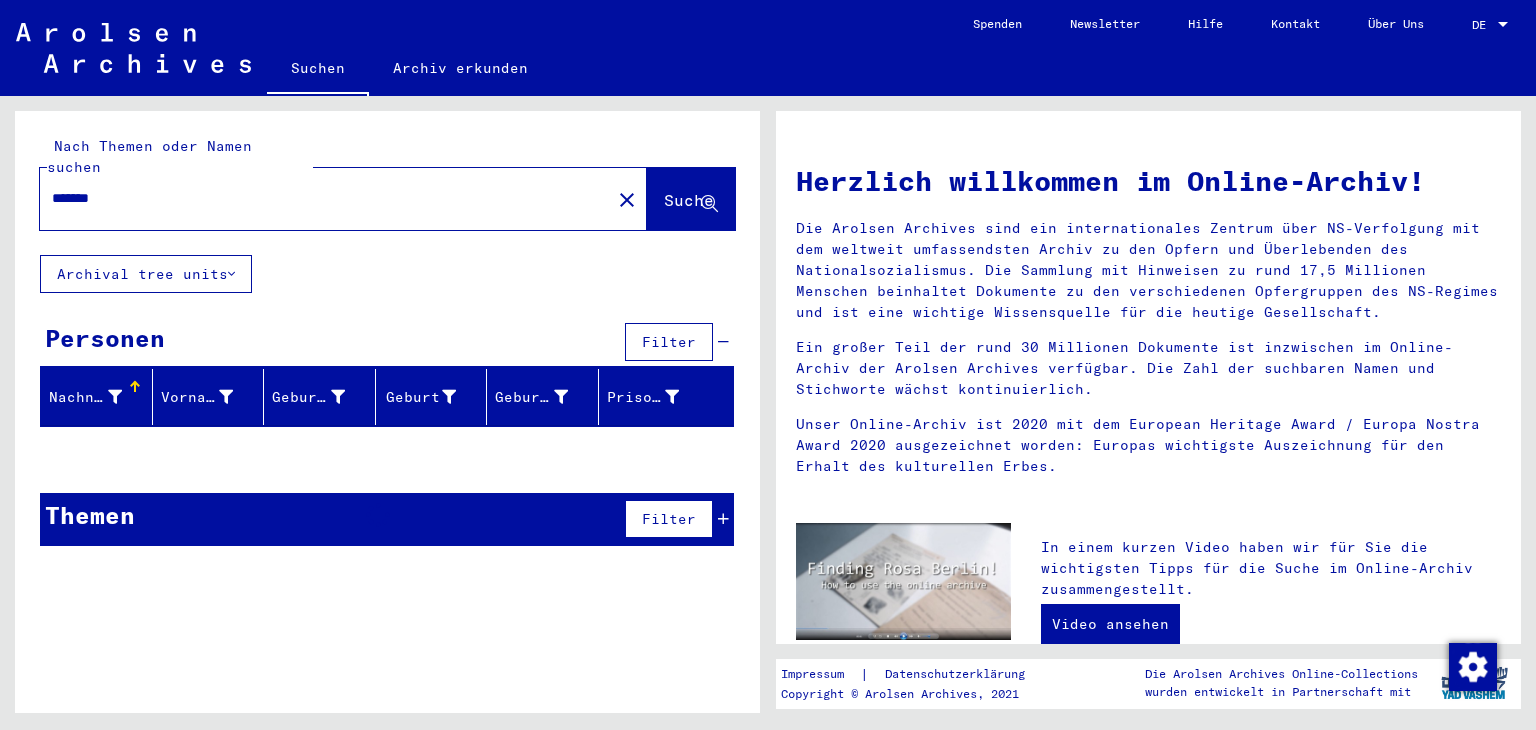 click on "*******" at bounding box center (319, 198) 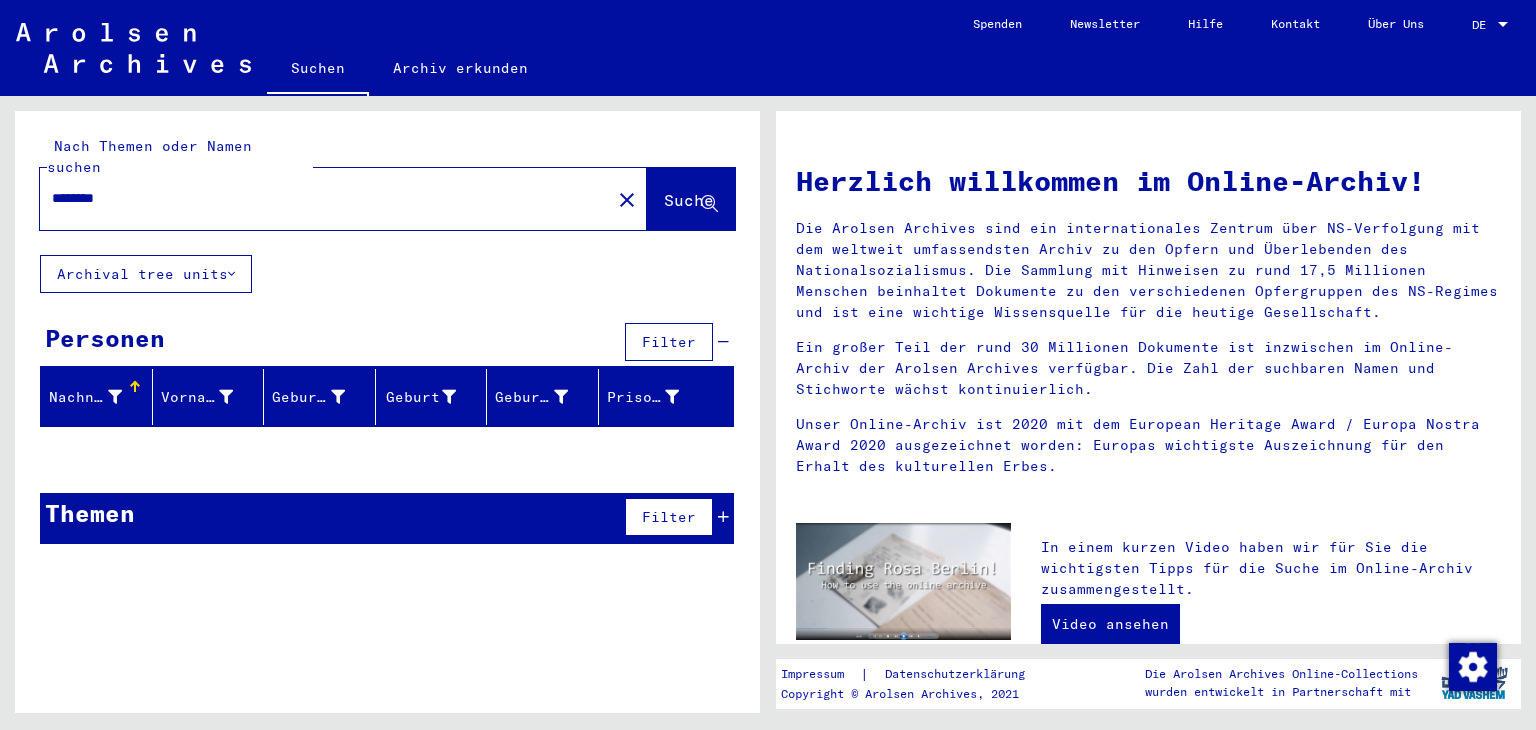 click on "********" at bounding box center (319, 198) 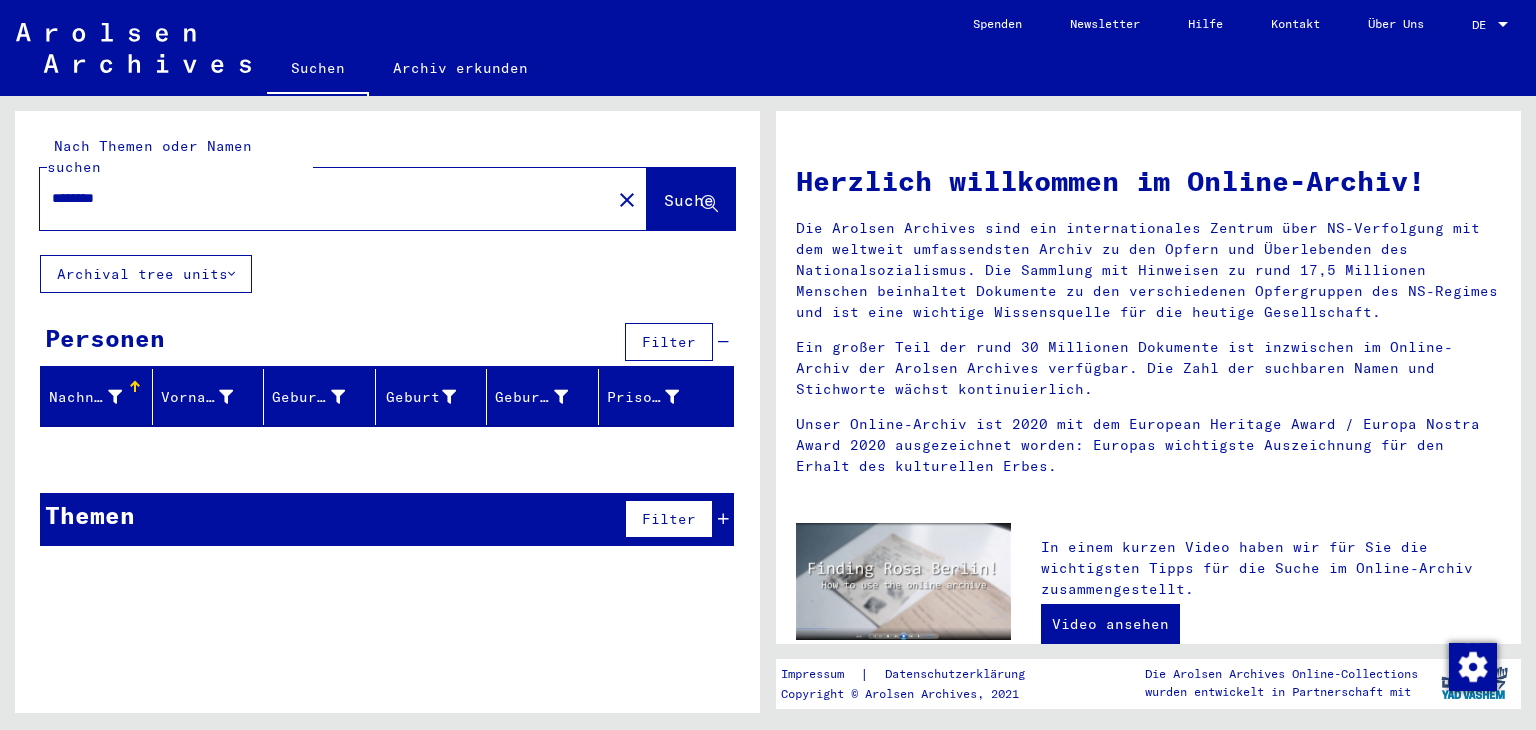 click on "********" at bounding box center [319, 198] 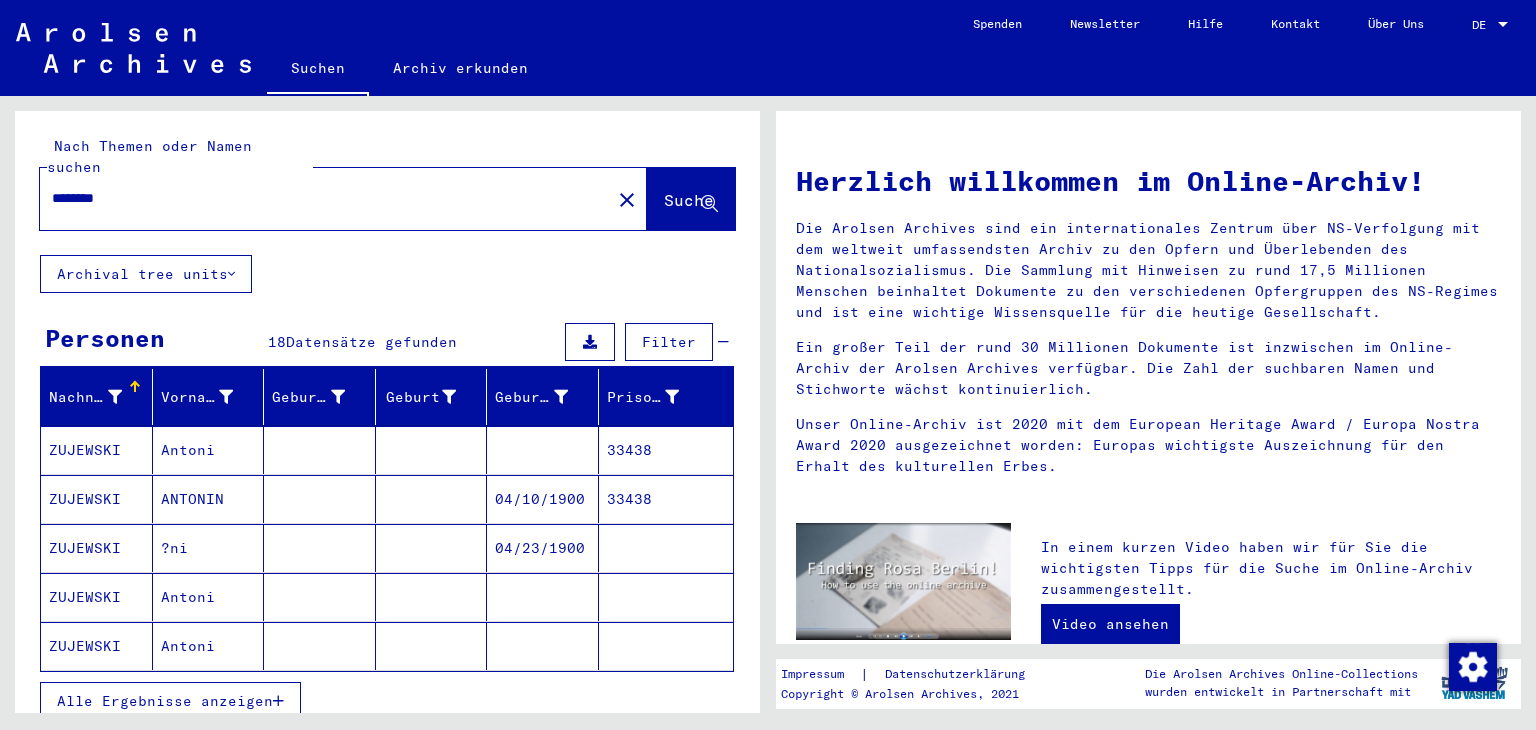click on "Alle Ergebnisse anzeigen" at bounding box center [387, 701] 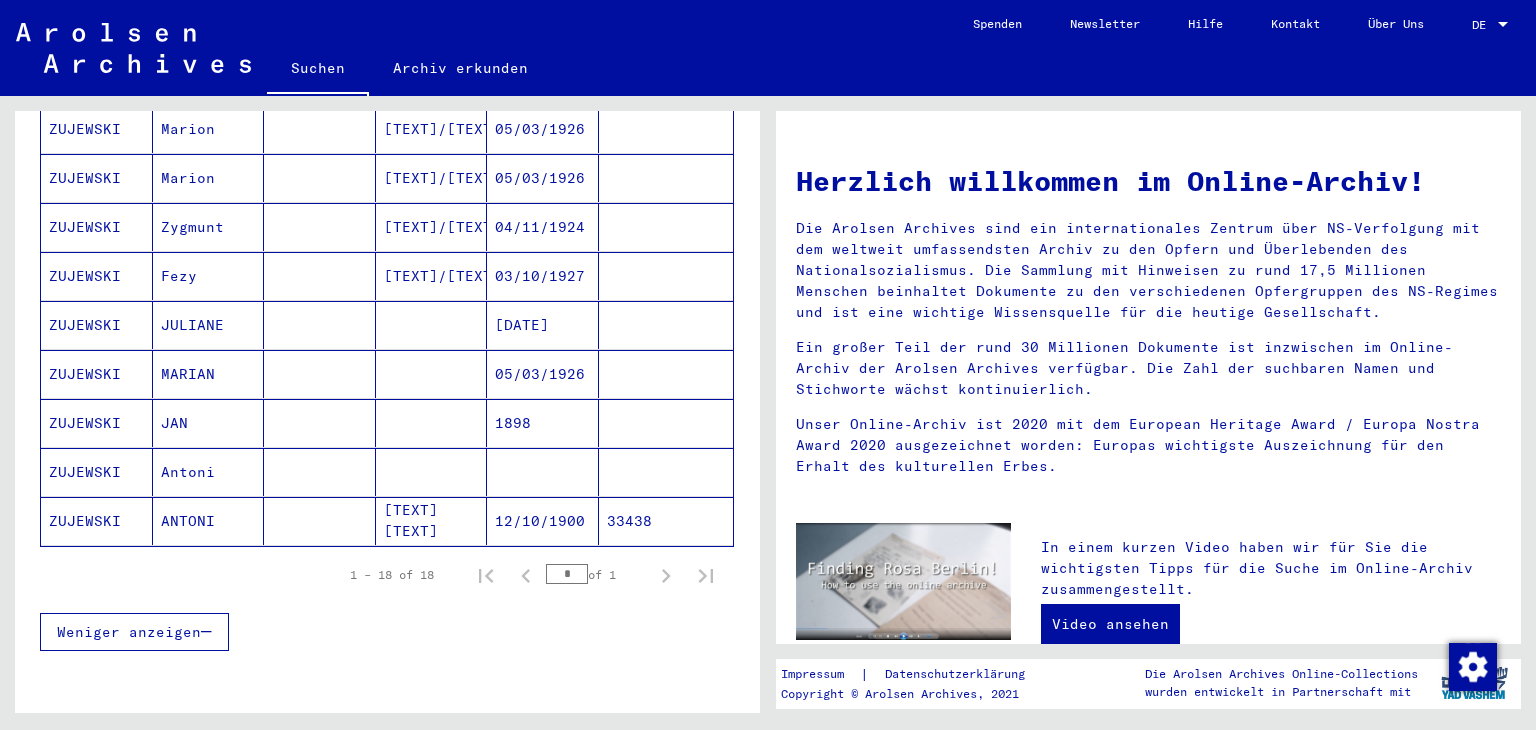 scroll, scrollTop: 0, scrollLeft: 0, axis: both 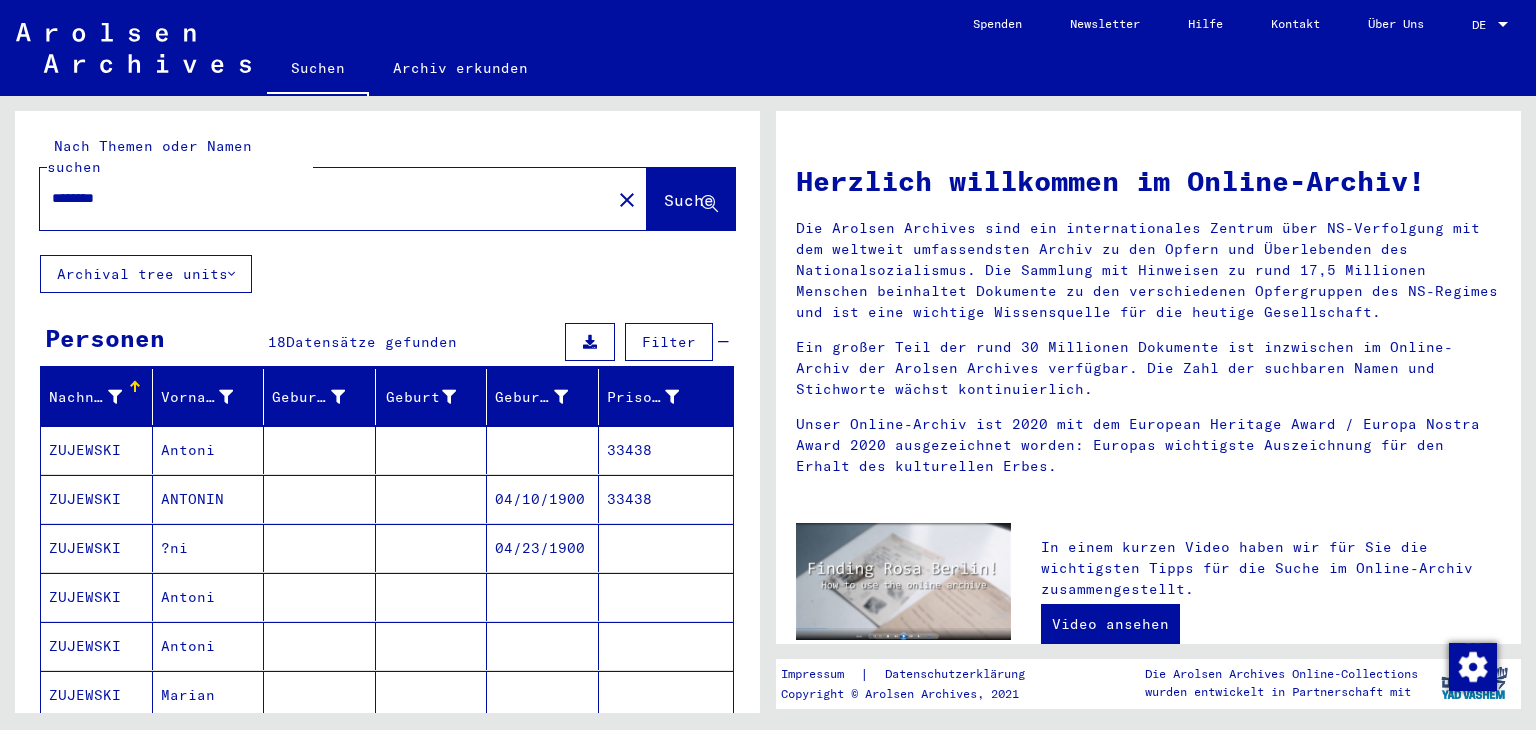 click on "********" at bounding box center (319, 198) 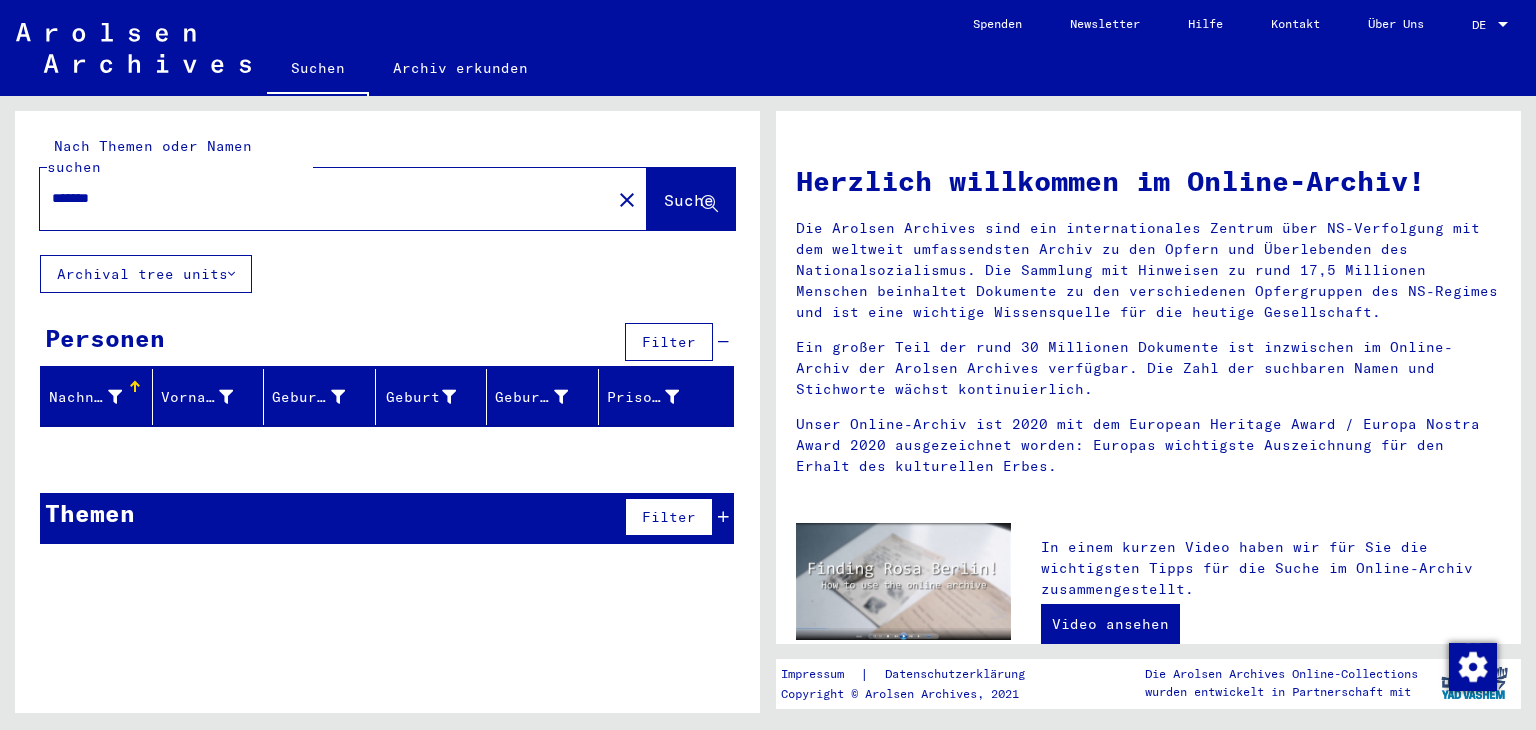 click on "*******" at bounding box center [319, 198] 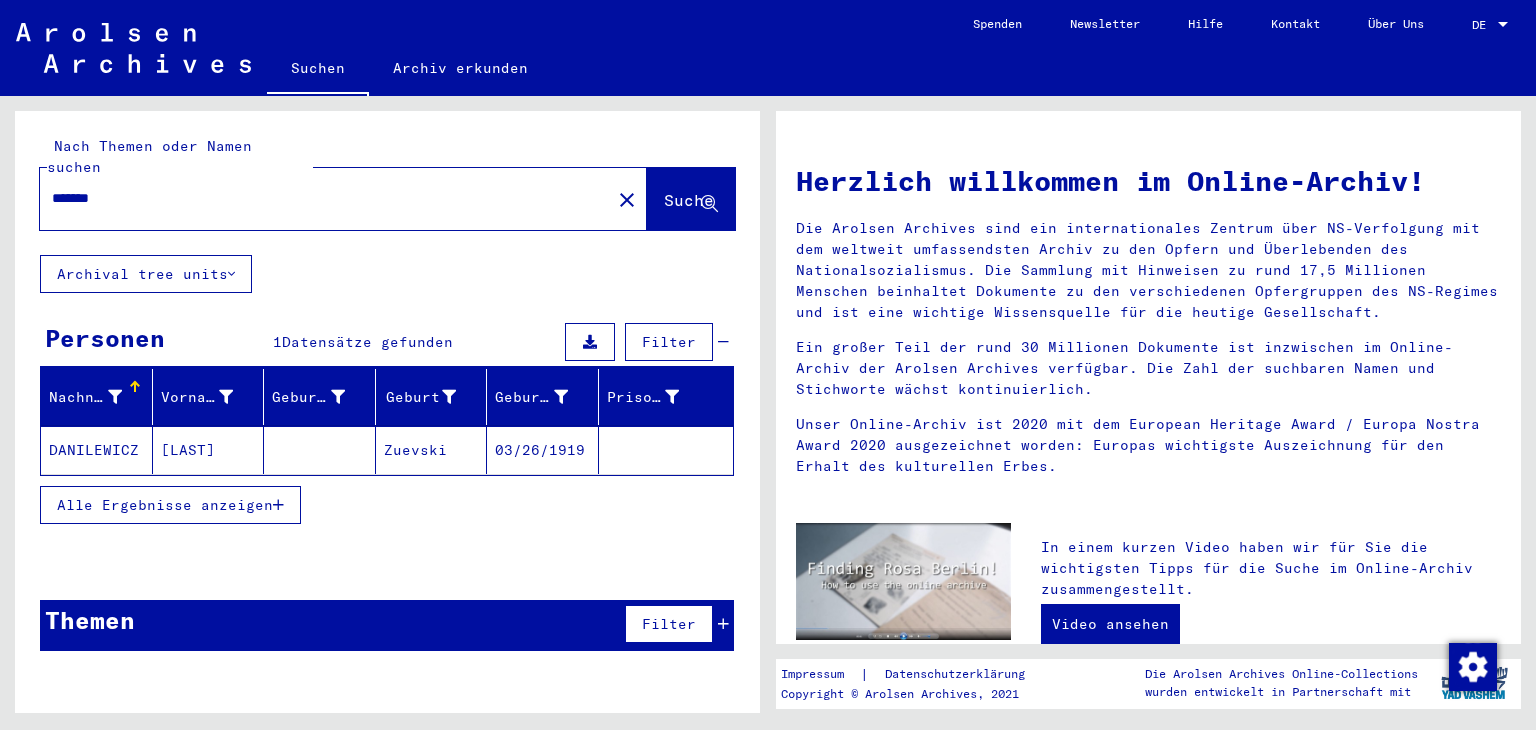 click on "*******" at bounding box center (319, 198) 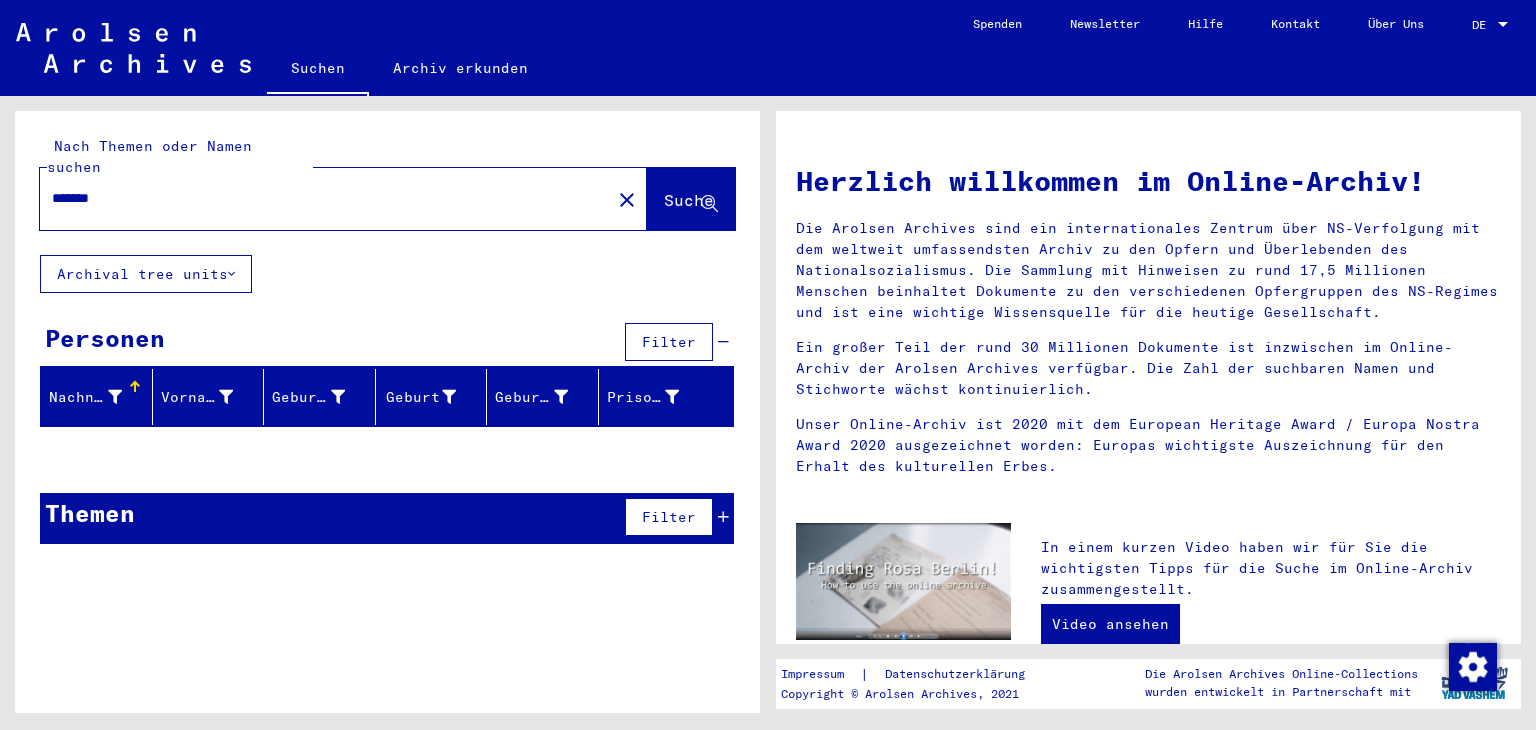 click on "*******" at bounding box center (319, 198) 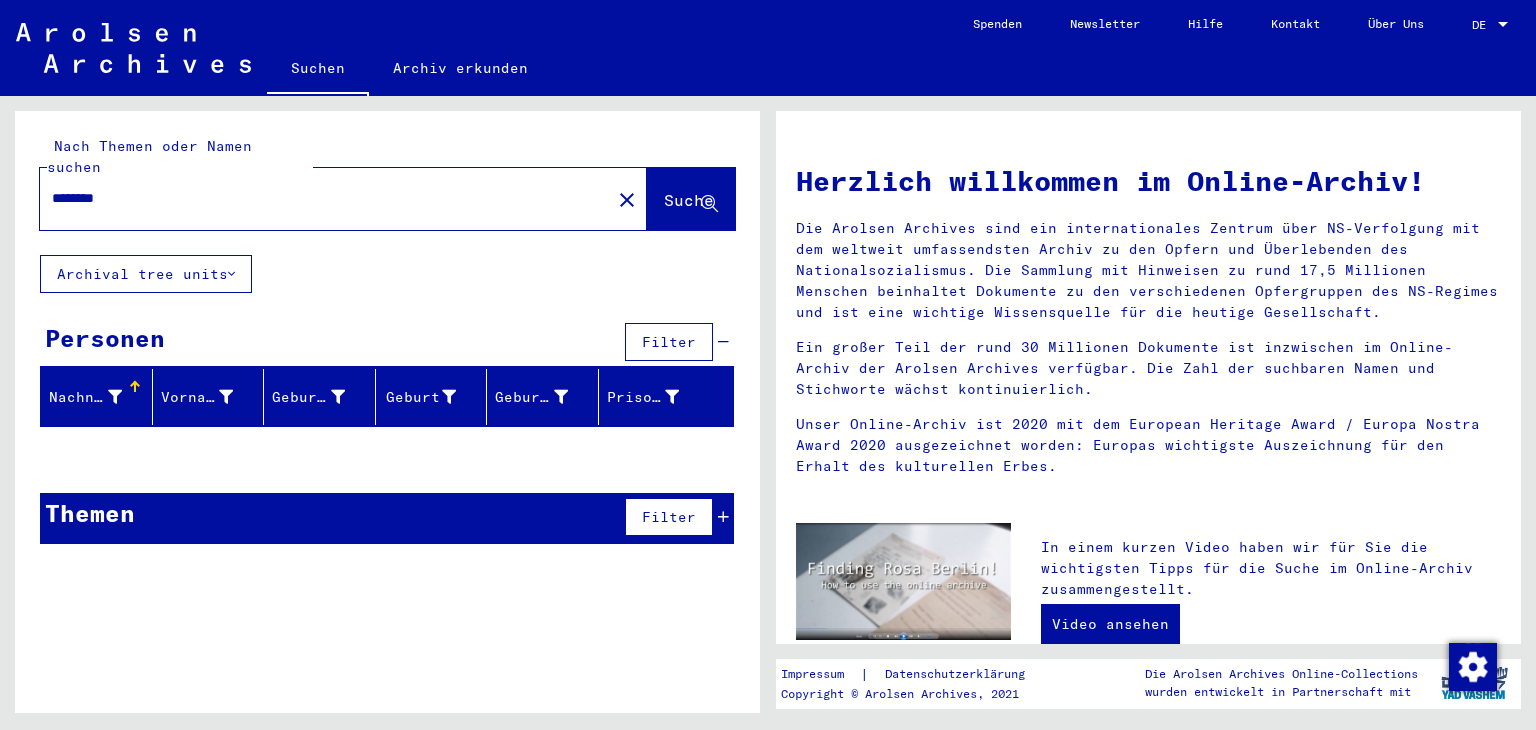 type on "********" 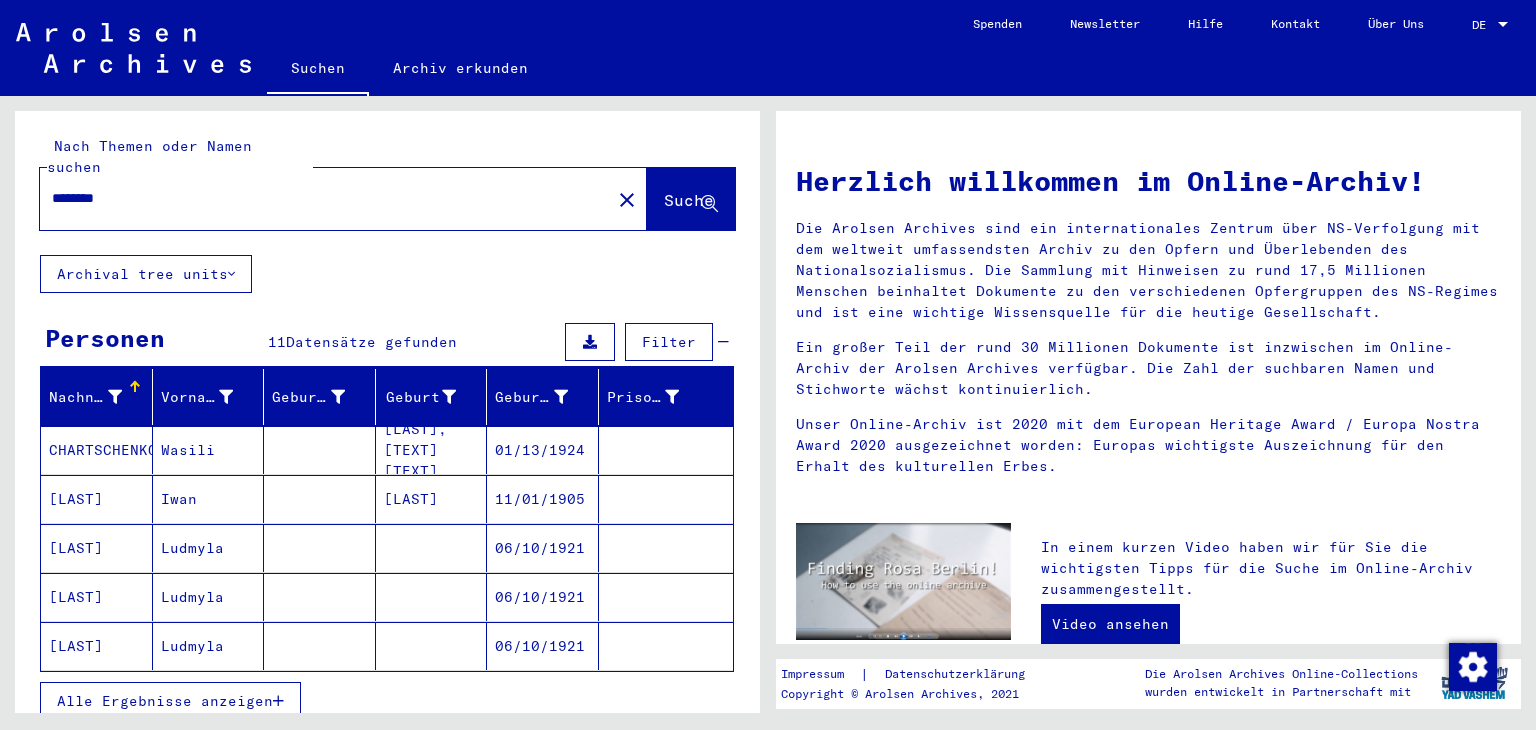 click on "Alle Ergebnisse anzeigen" at bounding box center (165, 701) 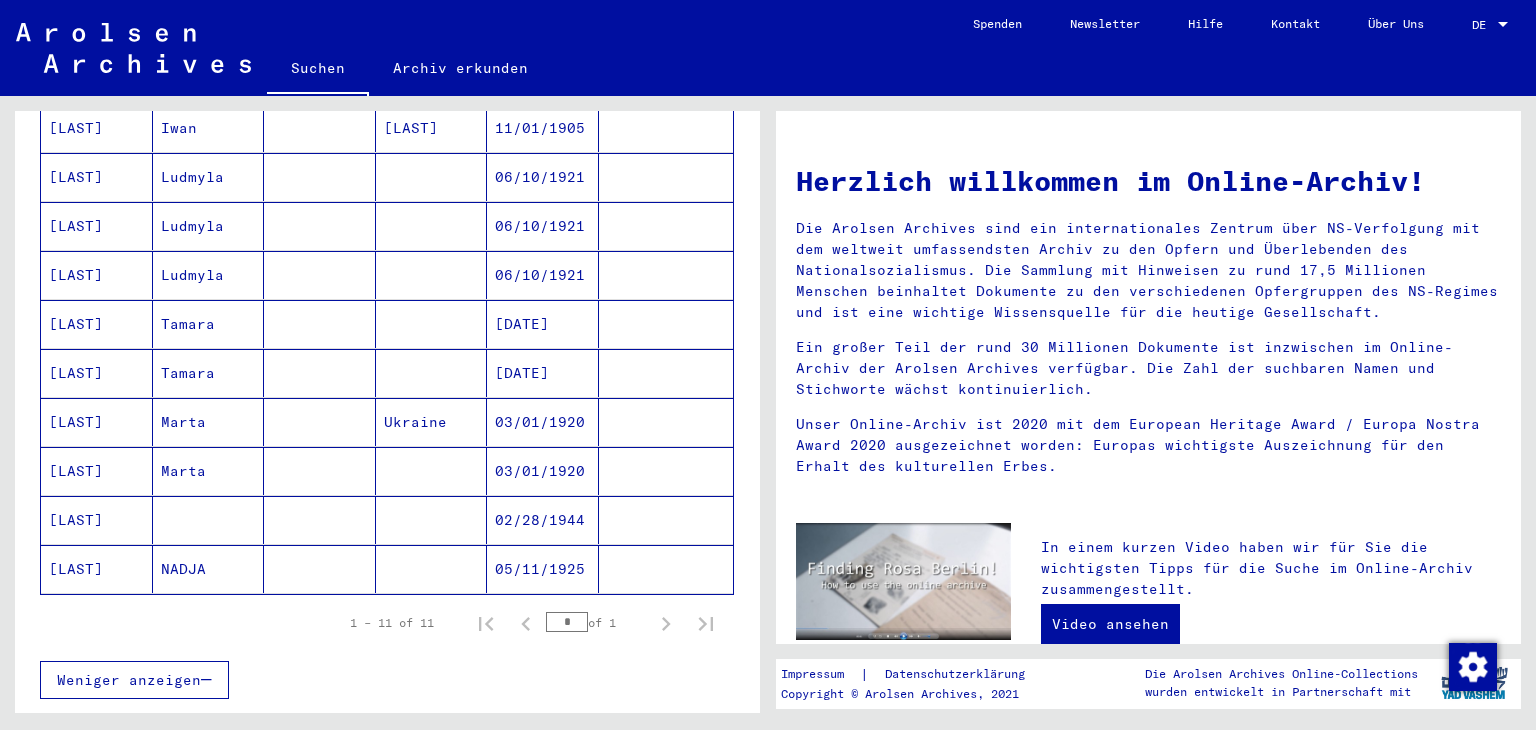 scroll, scrollTop: 402, scrollLeft: 0, axis: vertical 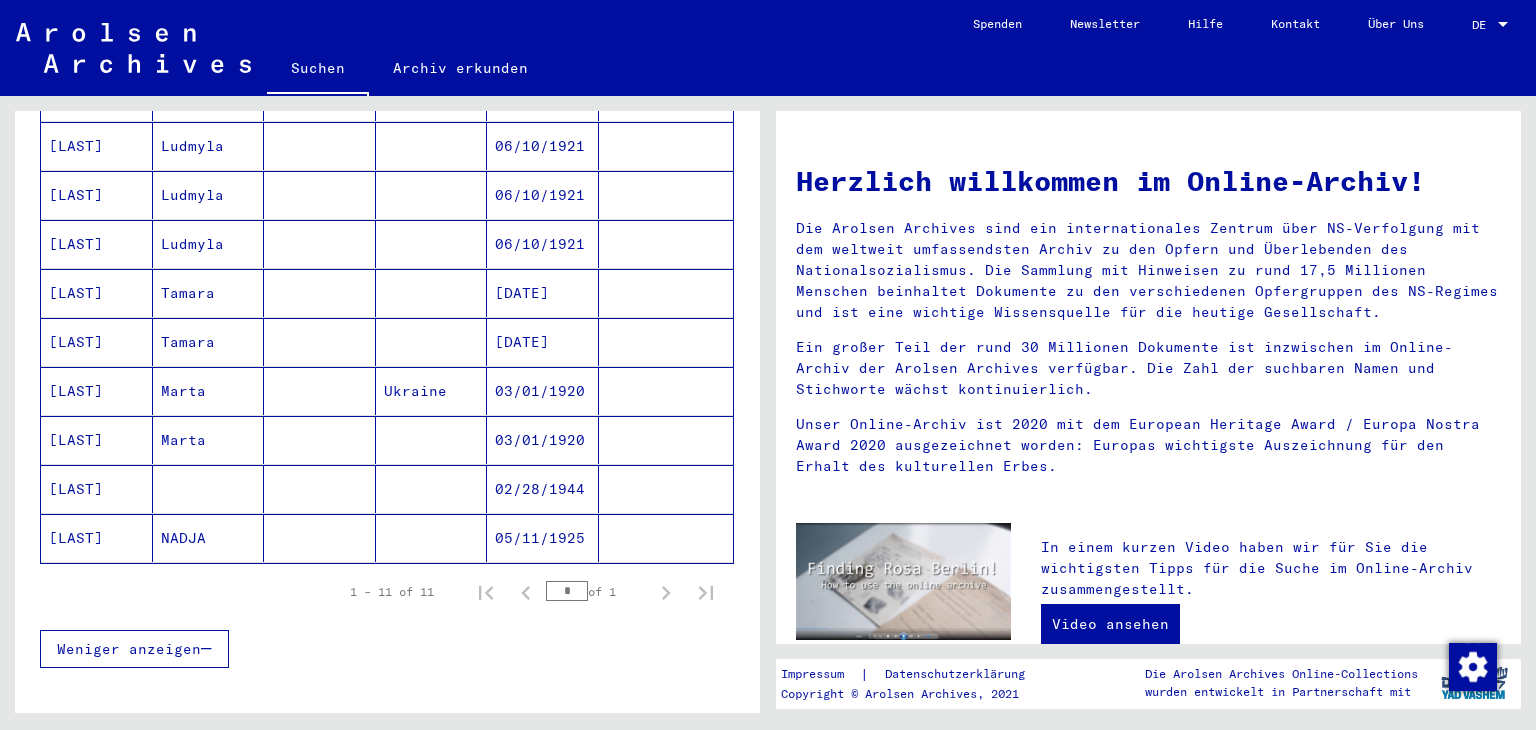 click on "Marta" at bounding box center [209, 489] 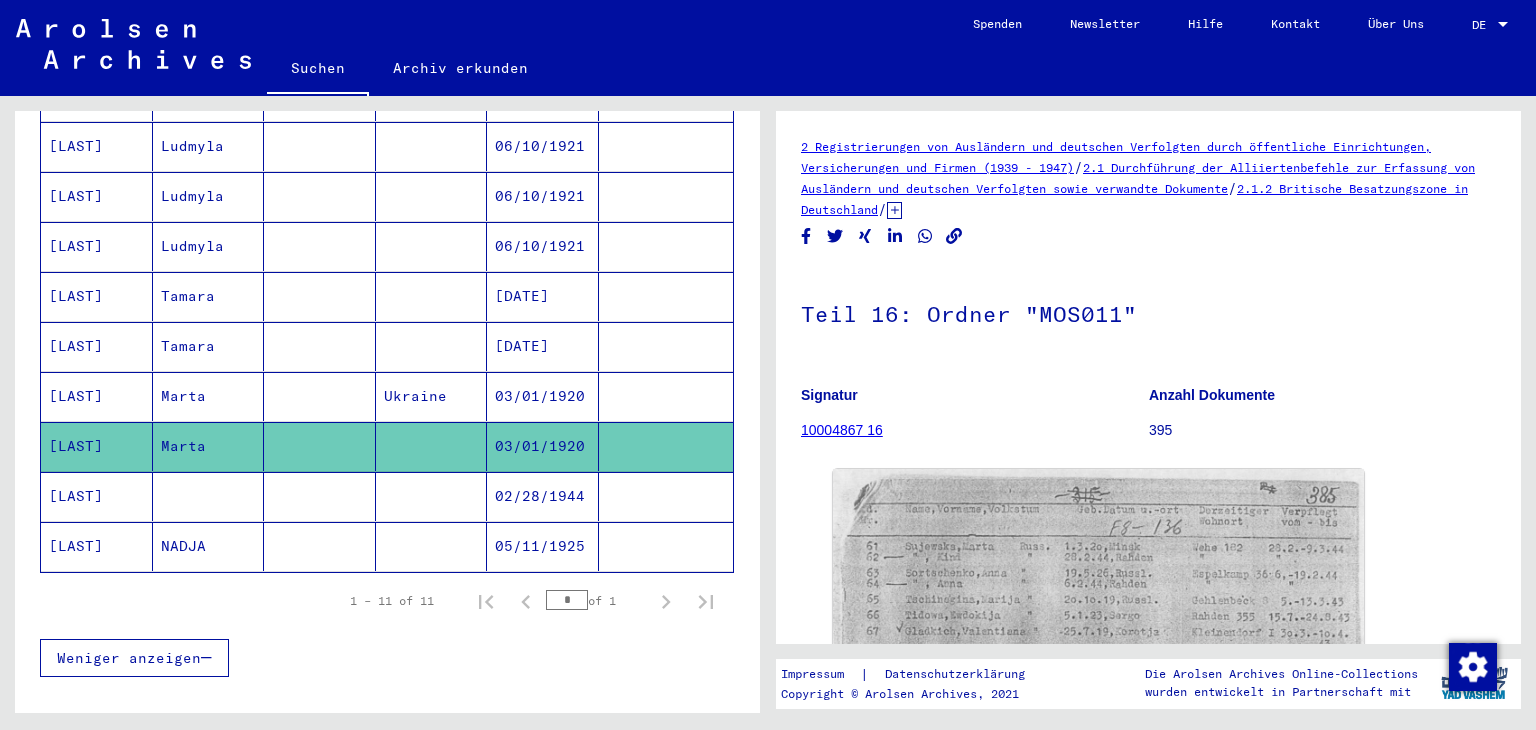 scroll, scrollTop: 0, scrollLeft: 0, axis: both 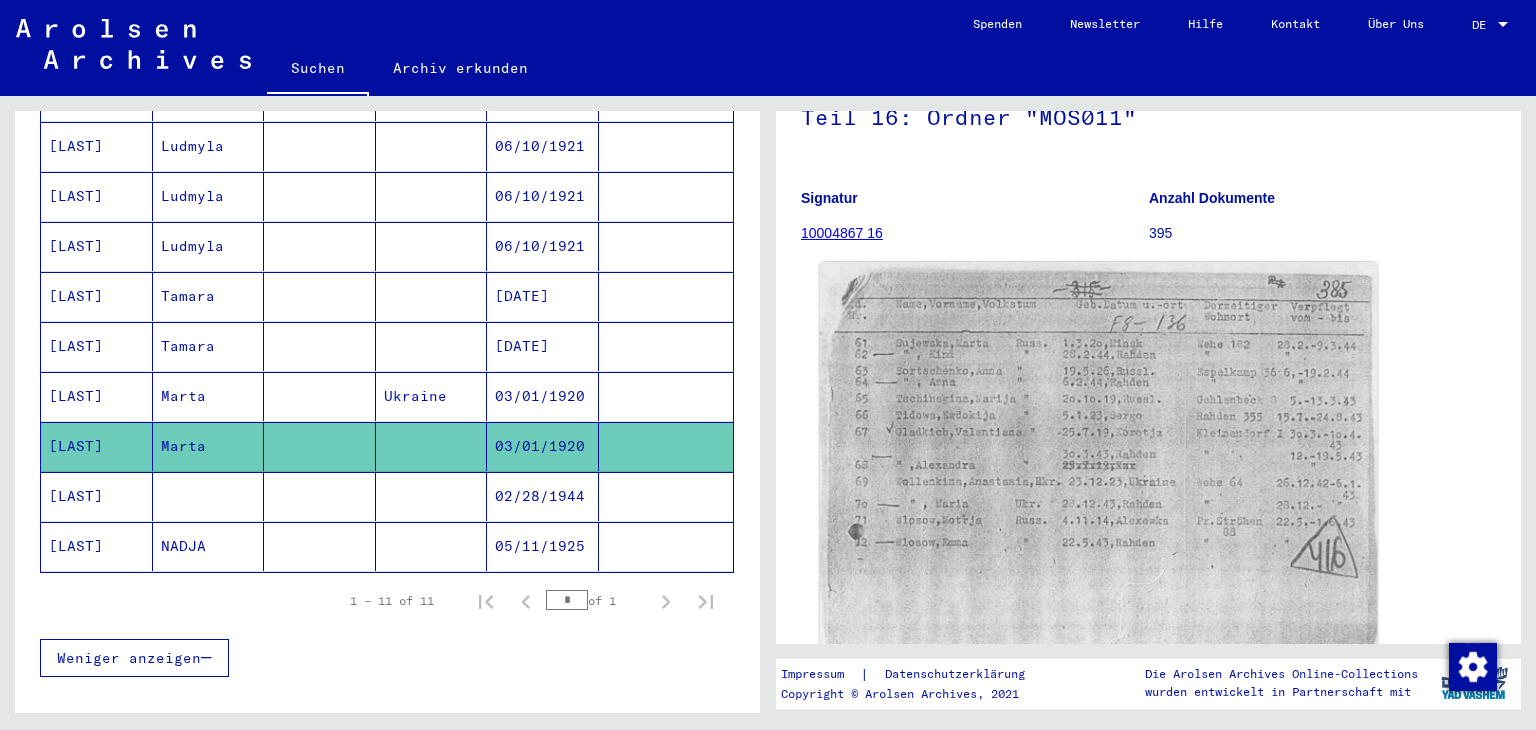 click 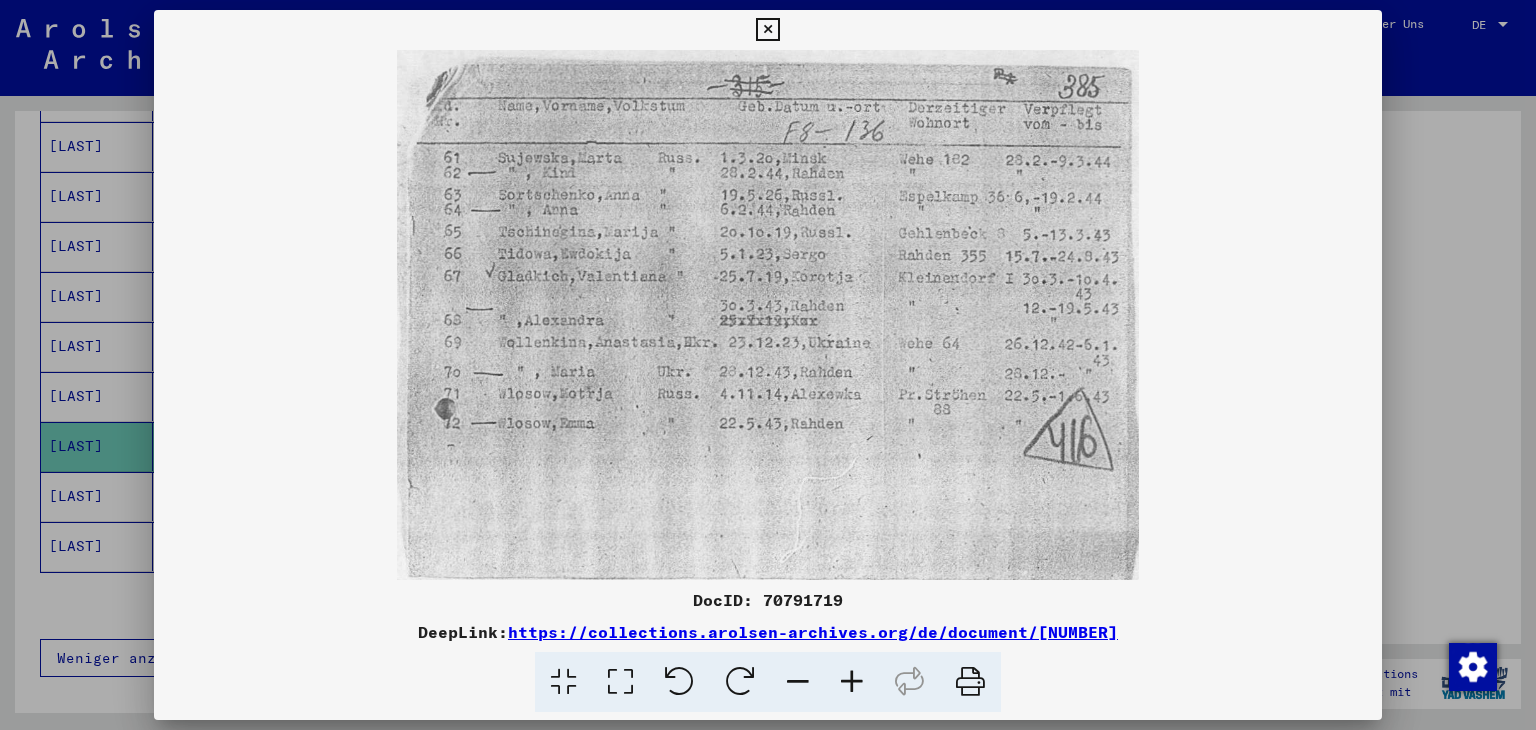 click at bounding box center [768, 315] 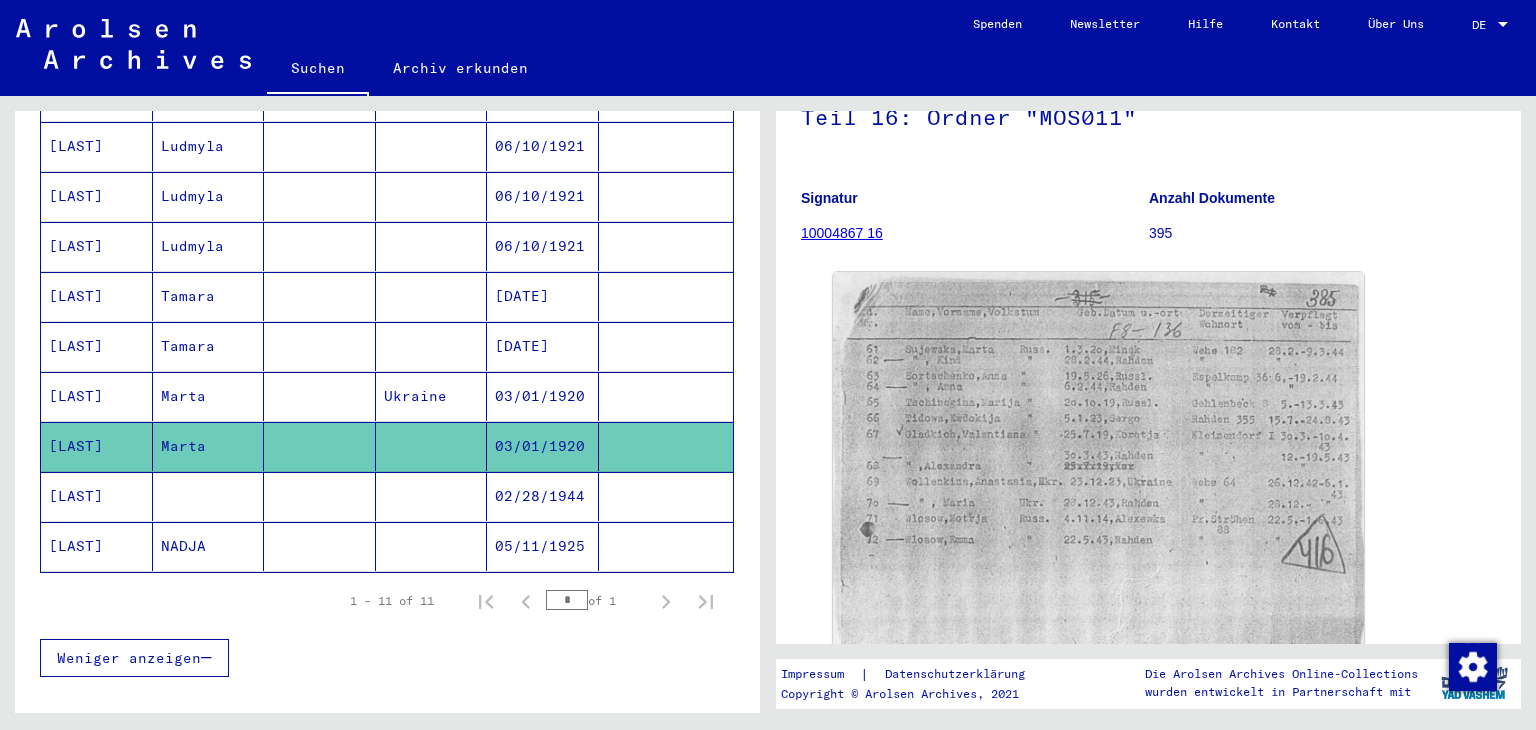 click at bounding box center (320, 446) 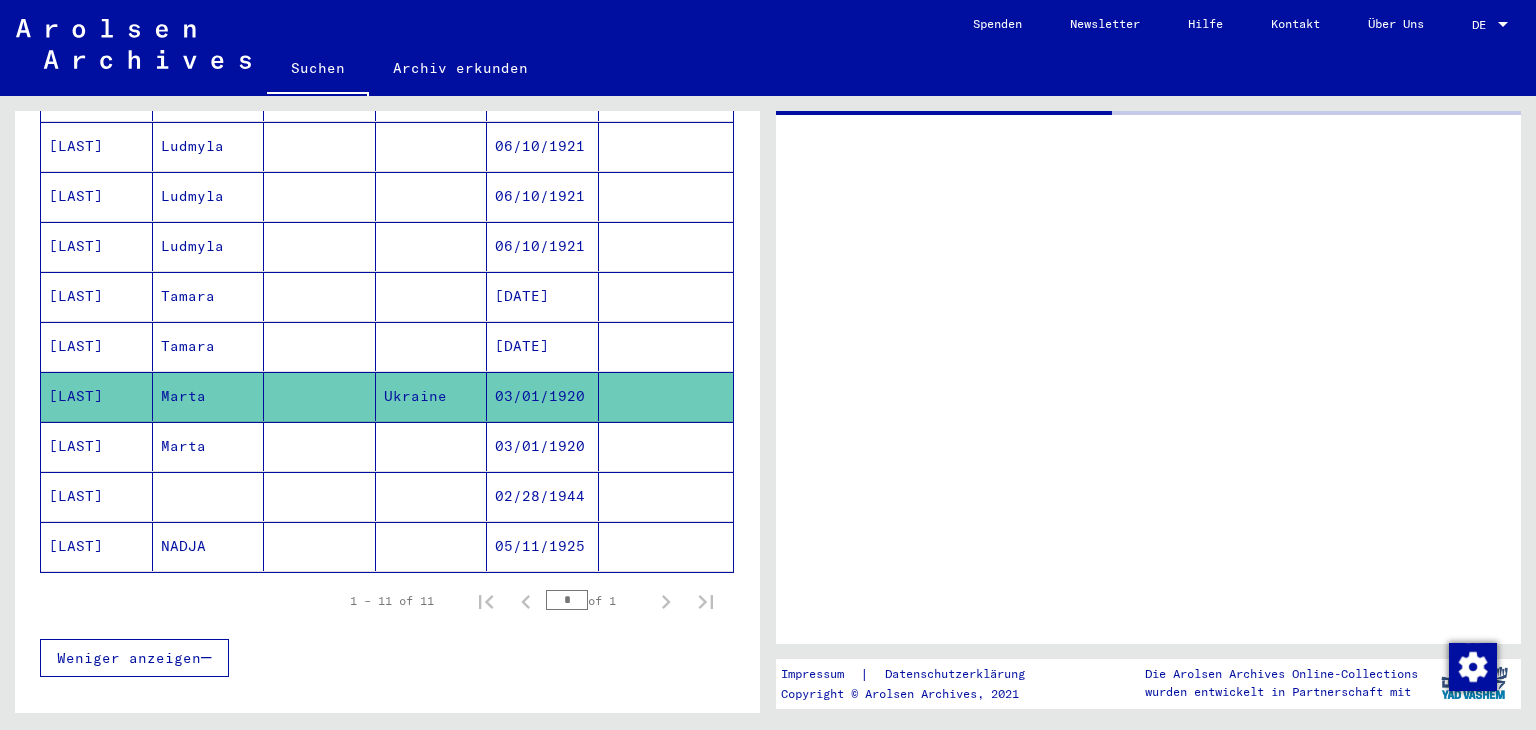 scroll, scrollTop: 0, scrollLeft: 0, axis: both 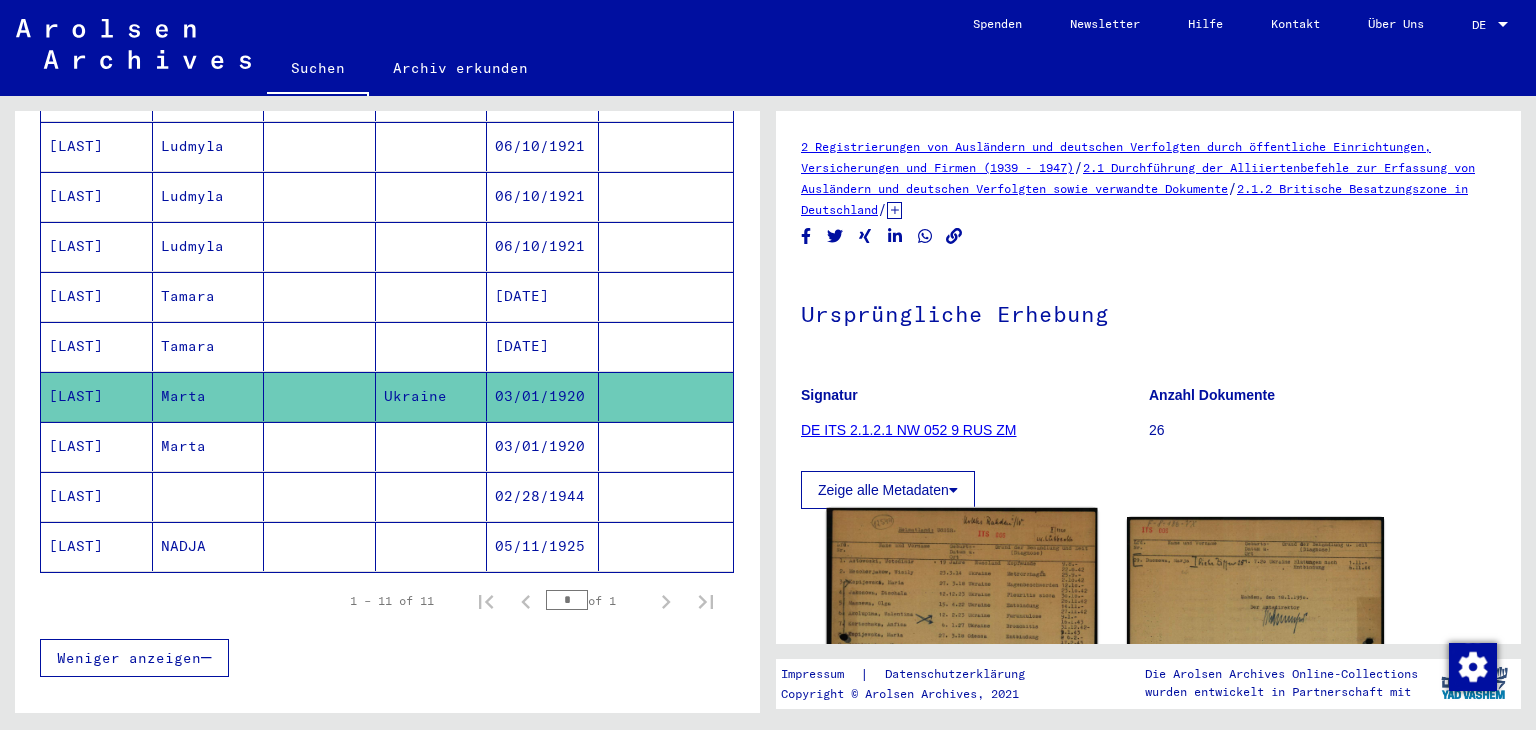 click 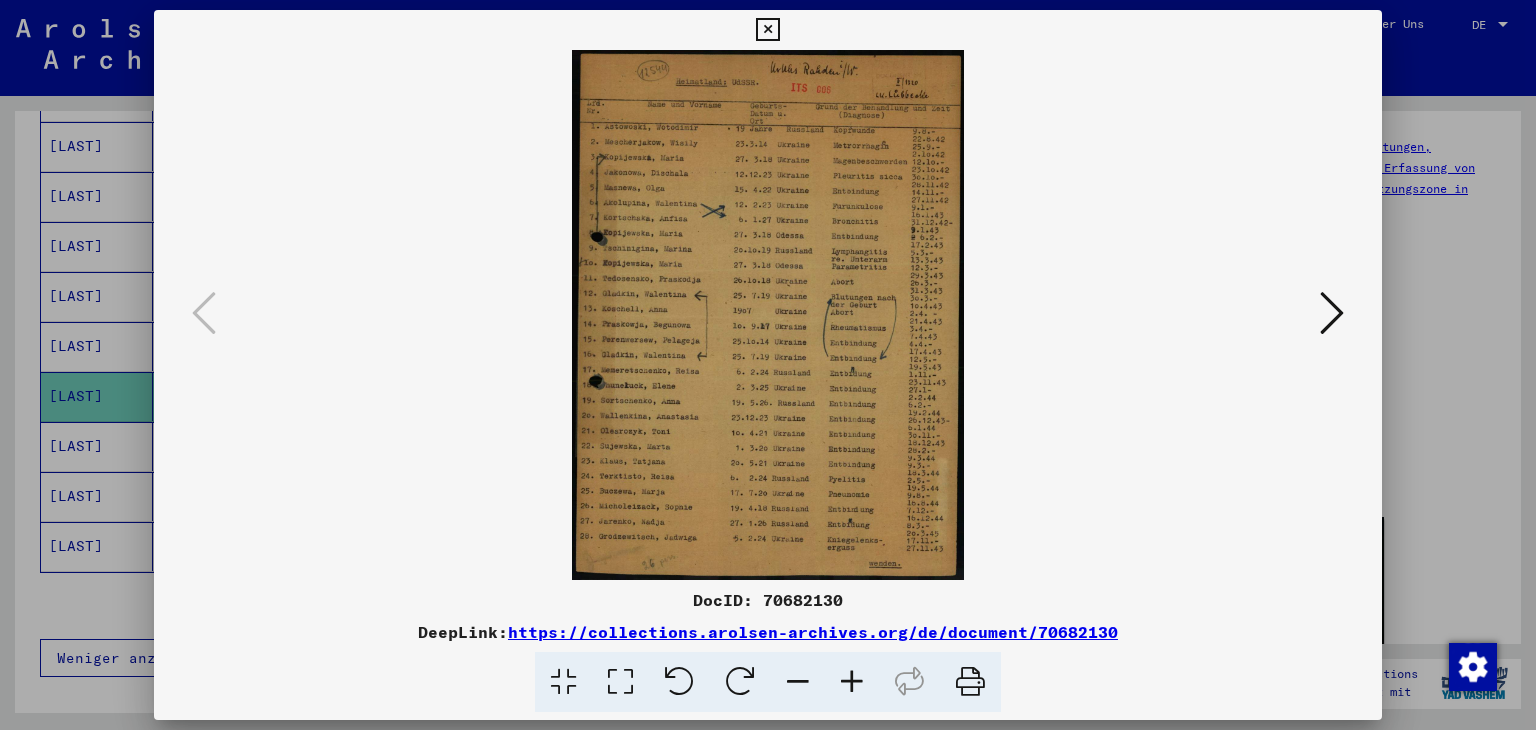 click at bounding box center (768, 315) 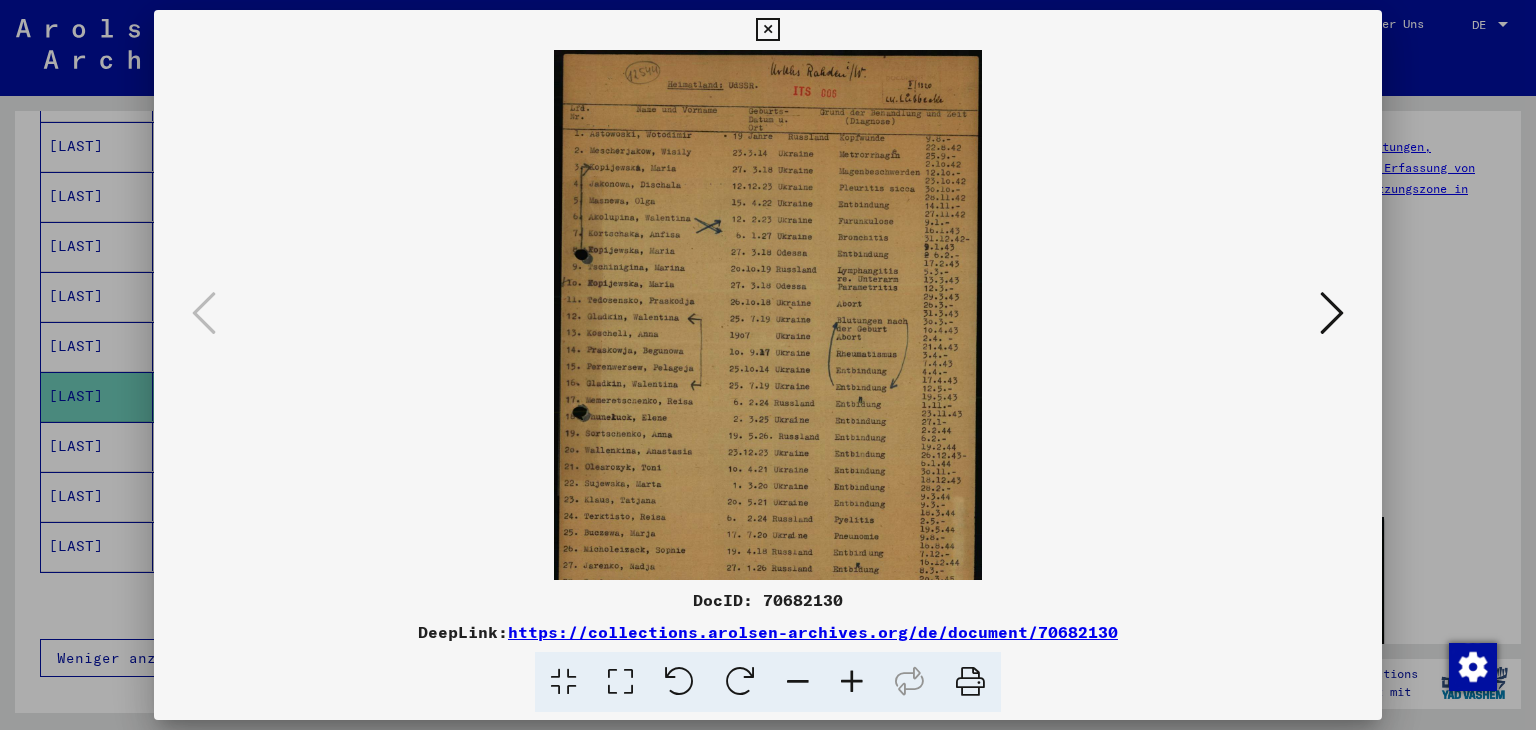 click at bounding box center (767, 30) 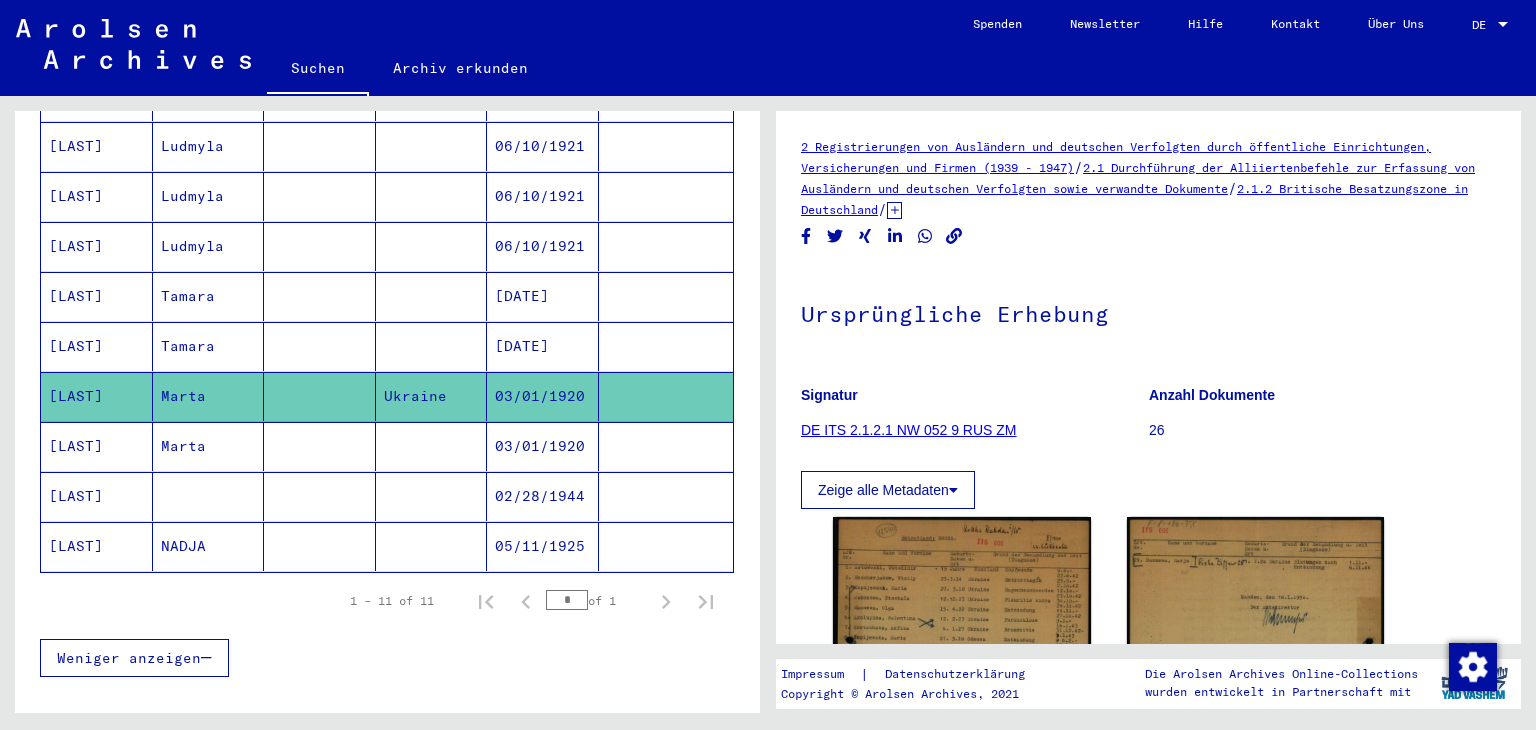drag, startPoint x: 1032, startPoint y: 441, endPoint x: 788, endPoint y: 433, distance: 244.13112 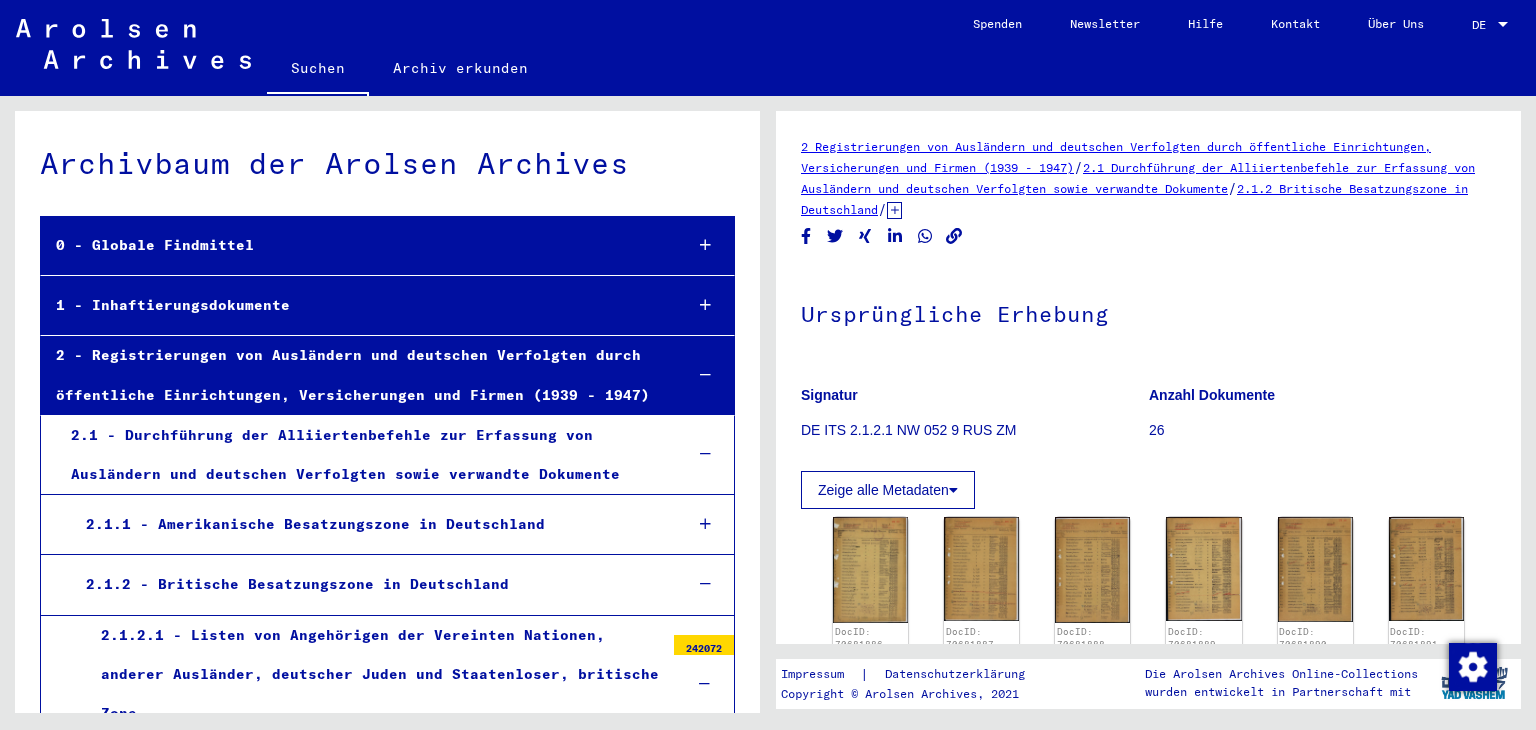 scroll, scrollTop: 6599, scrollLeft: 0, axis: vertical 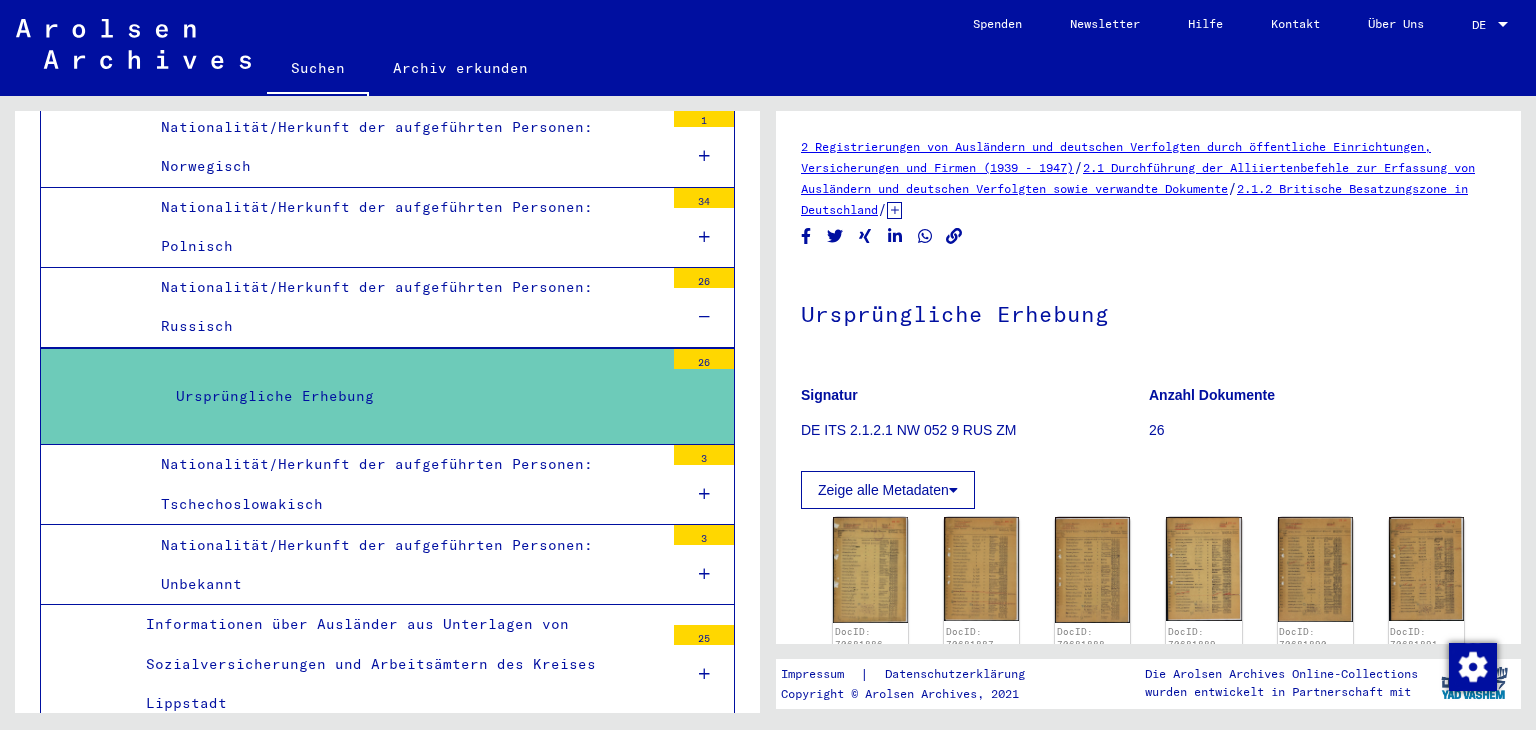 click 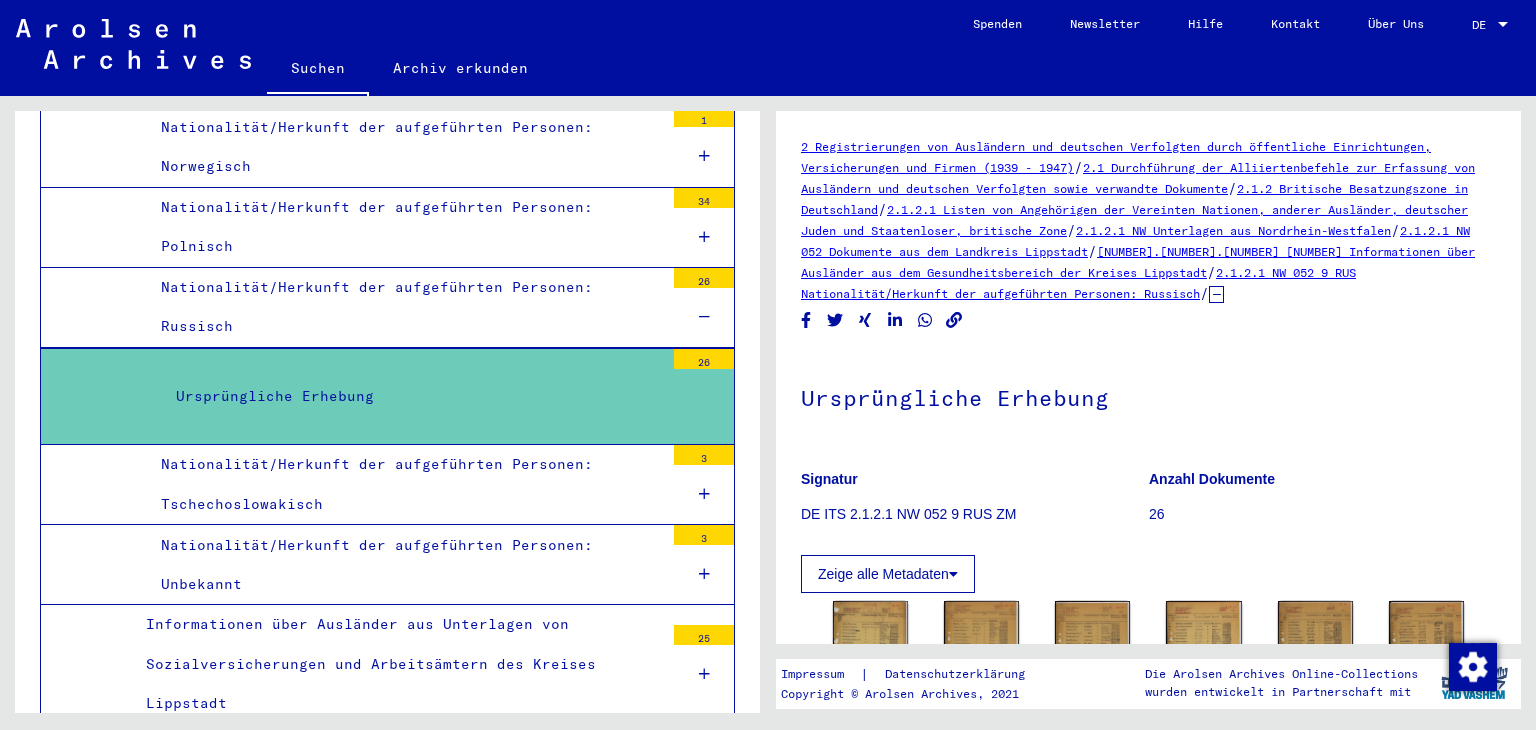 drag, startPoint x: 1490, startPoint y: 300, endPoint x: 946, endPoint y: 292, distance: 544.05884 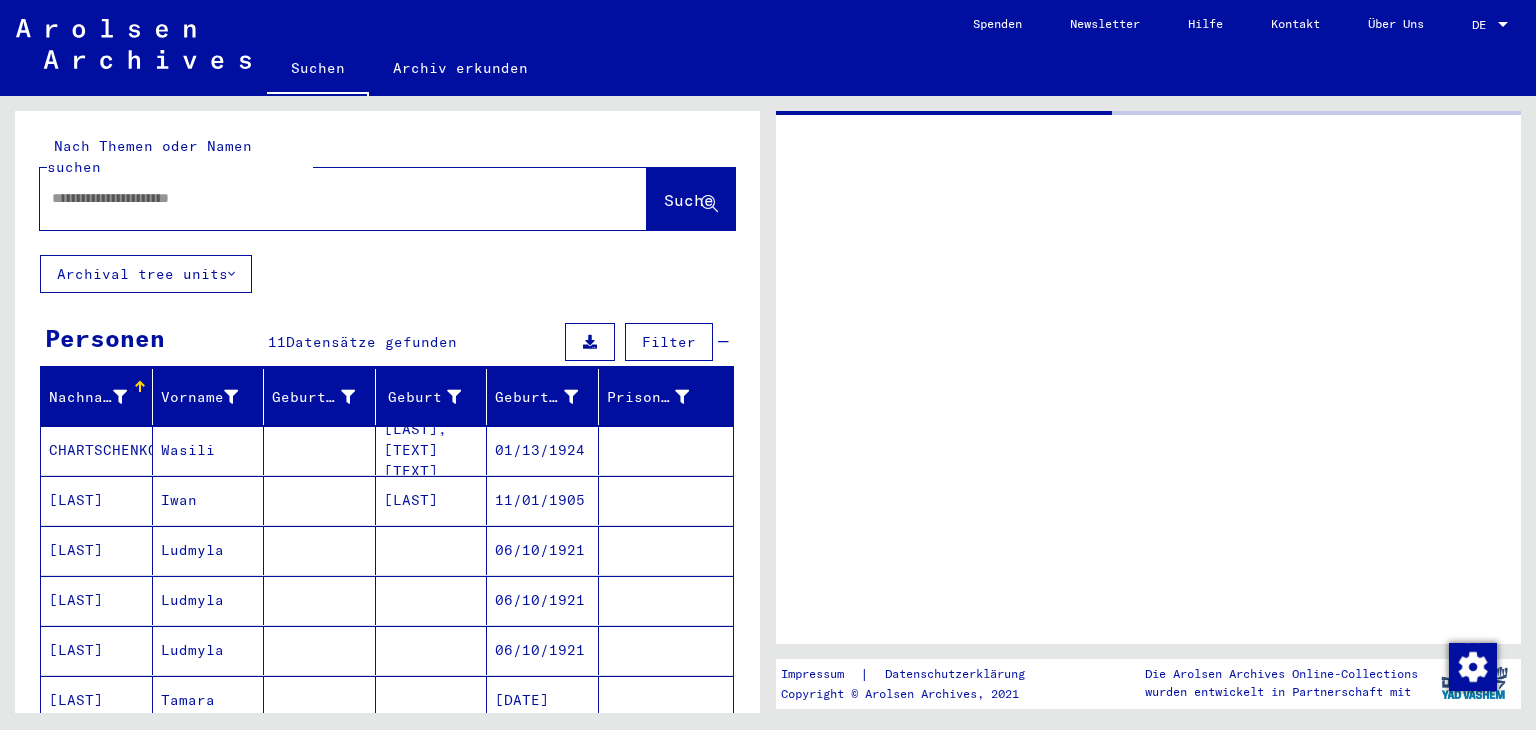 type on "********" 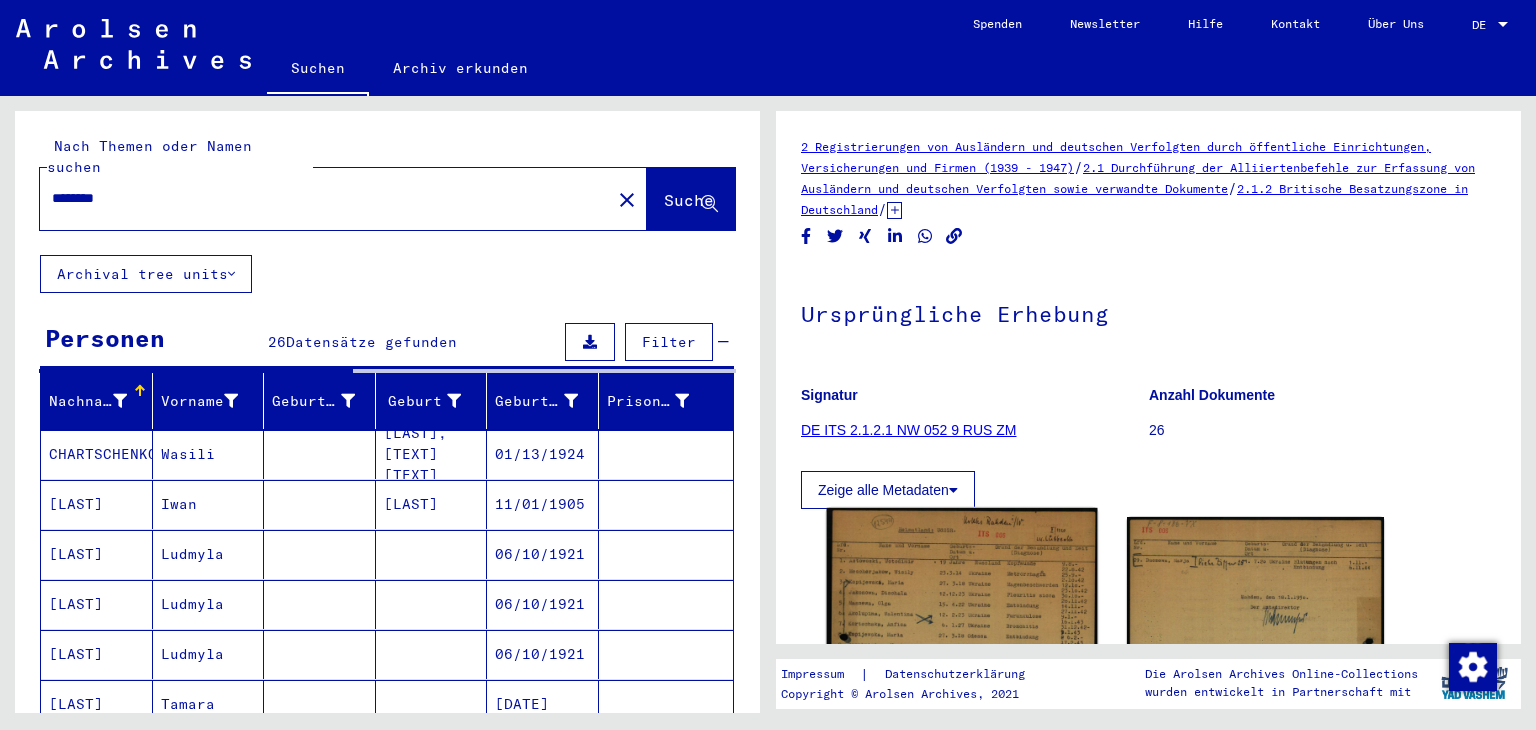 scroll, scrollTop: 0, scrollLeft: 0, axis: both 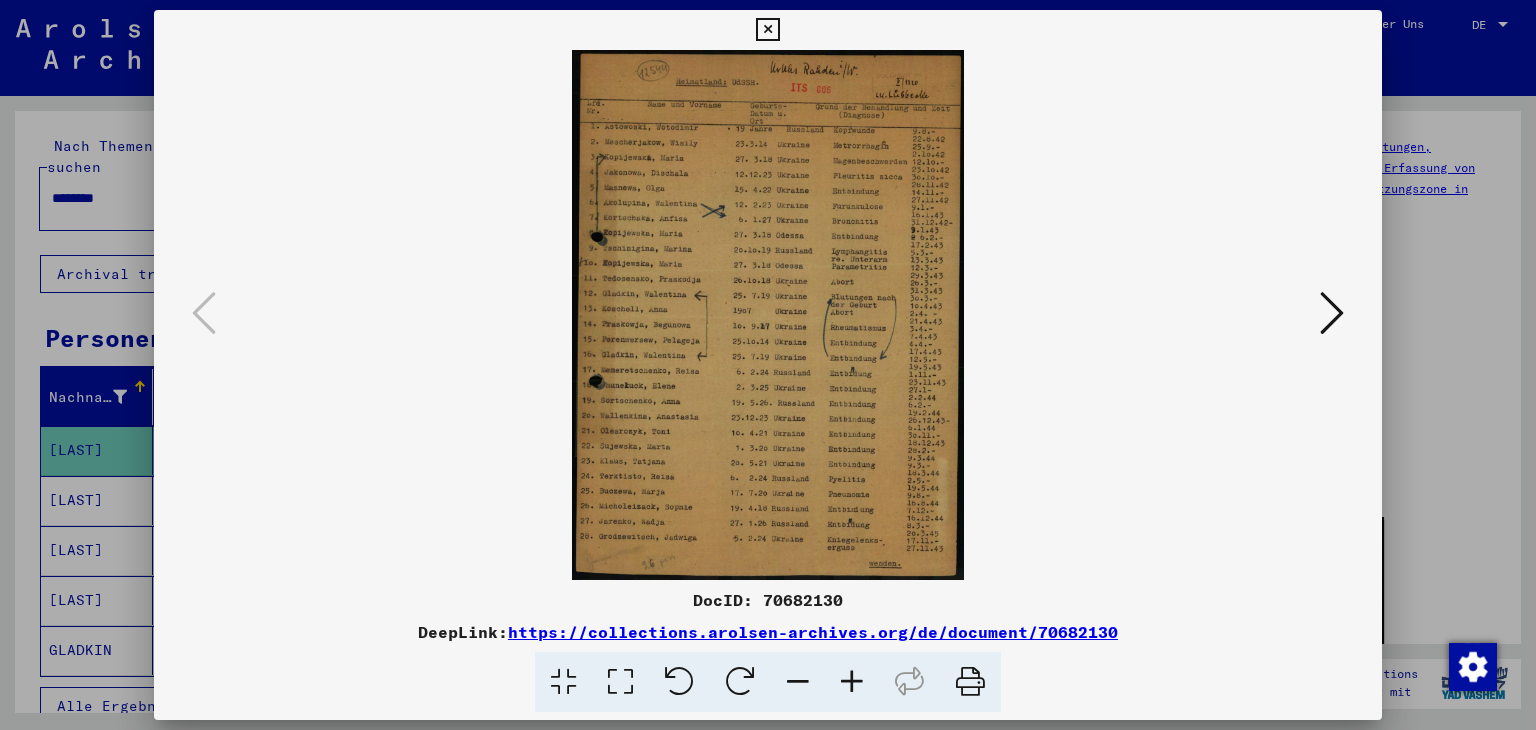 click at bounding box center (768, 315) 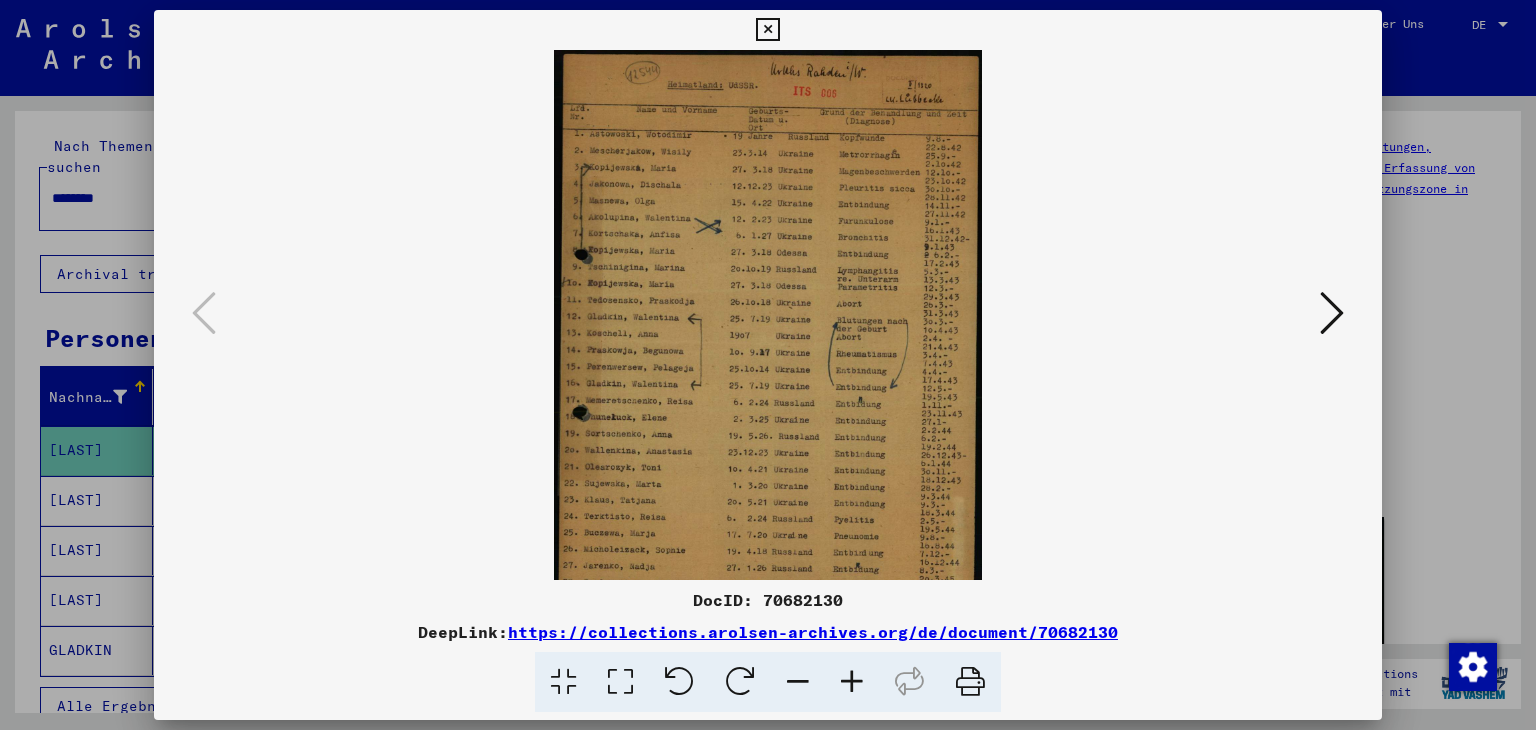 click at bounding box center [852, 682] 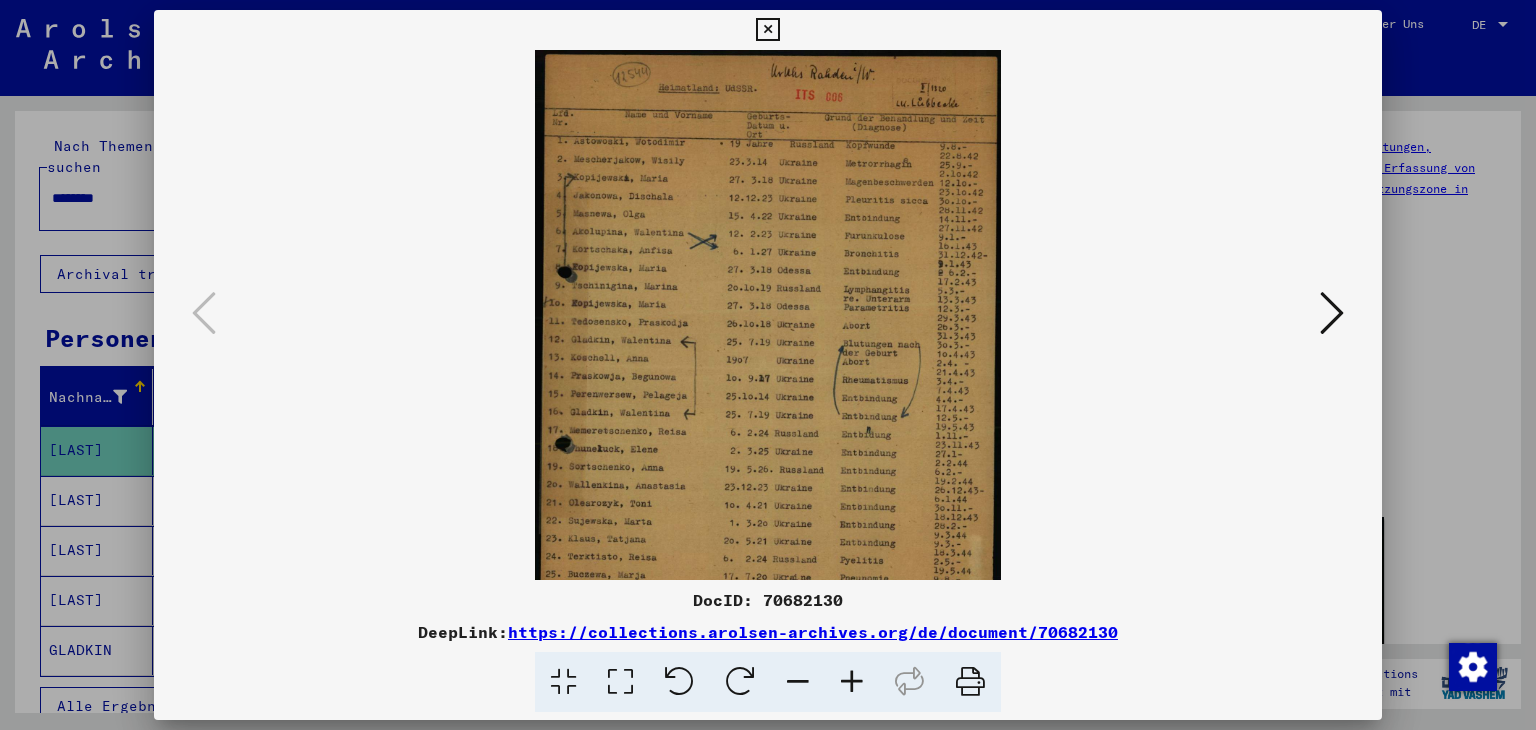 click at bounding box center (852, 682) 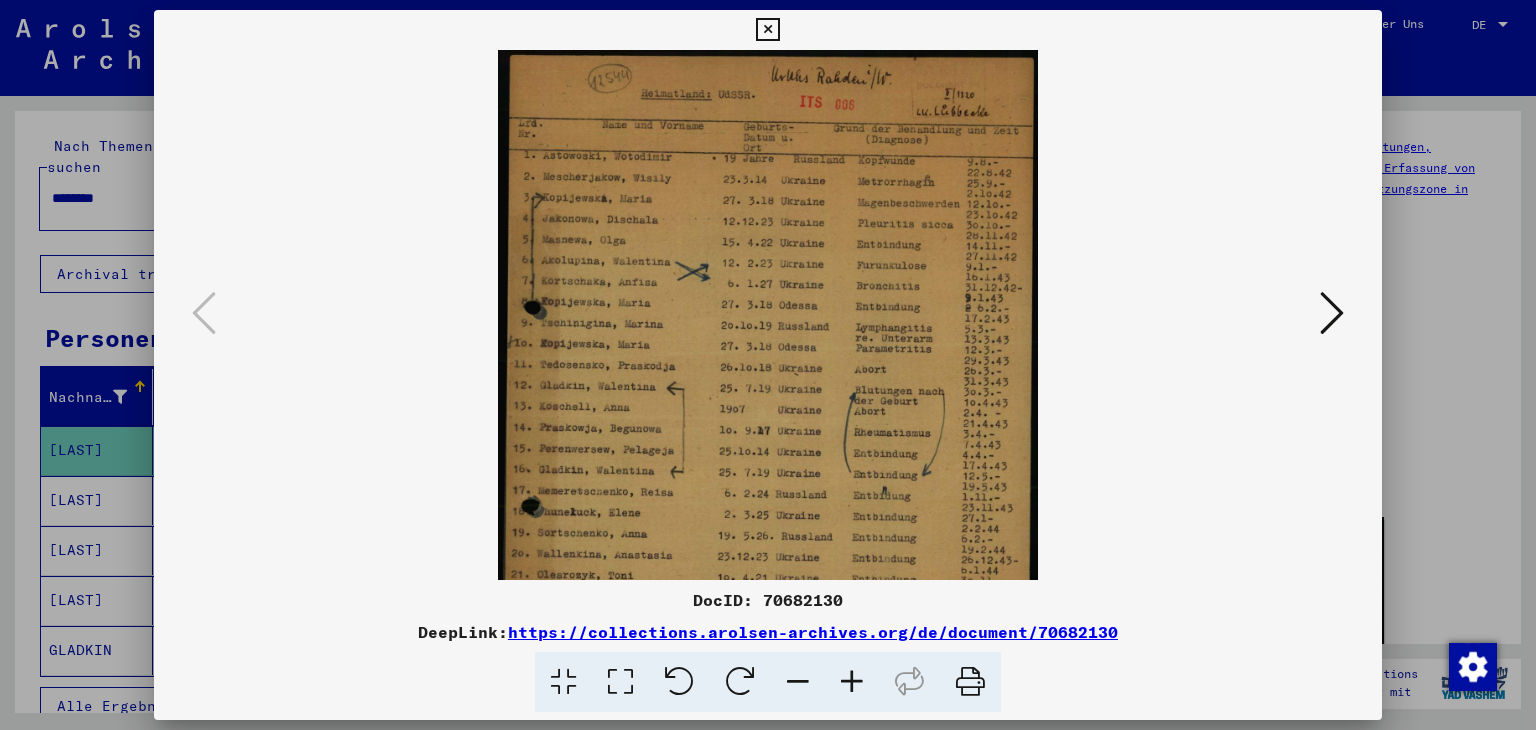click at bounding box center [852, 682] 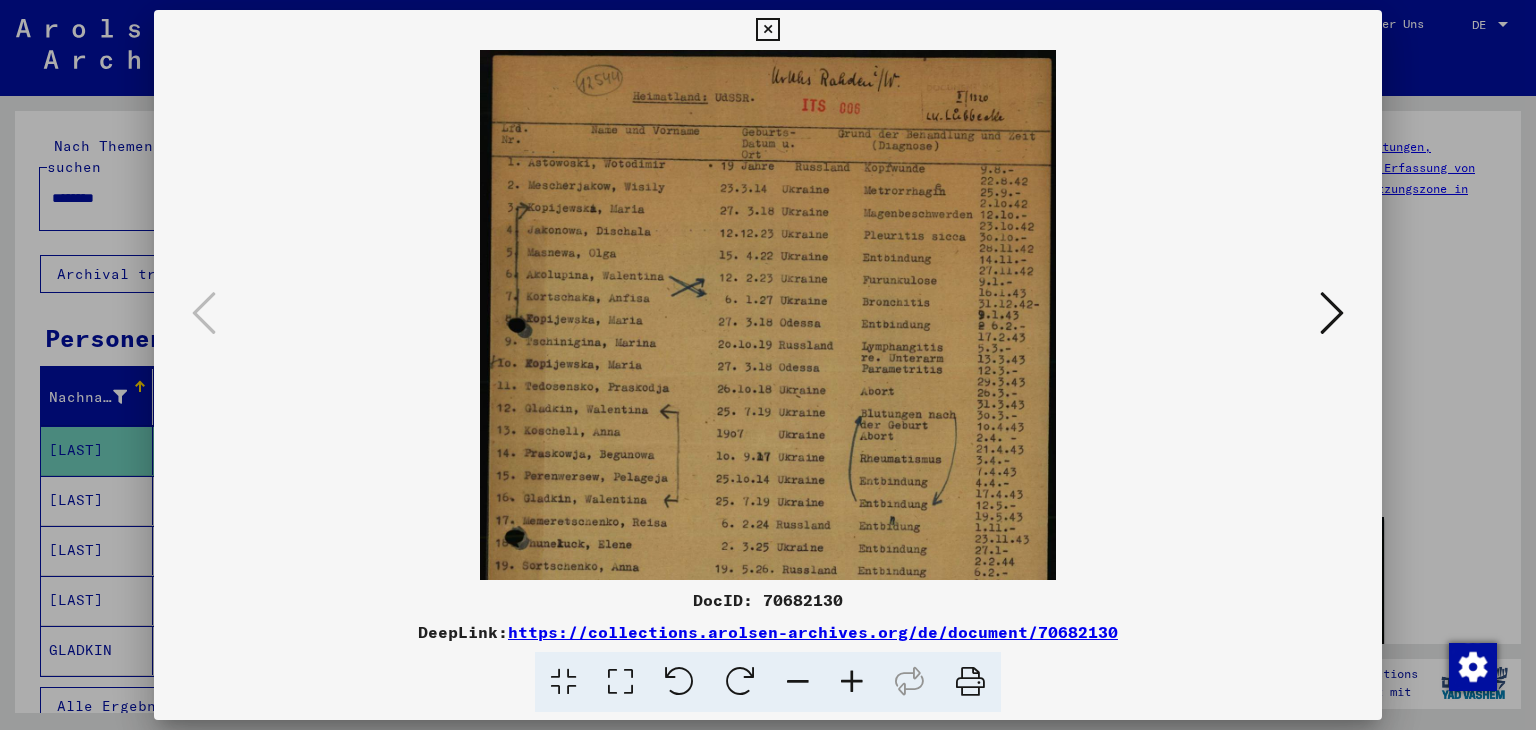 click at bounding box center [852, 682] 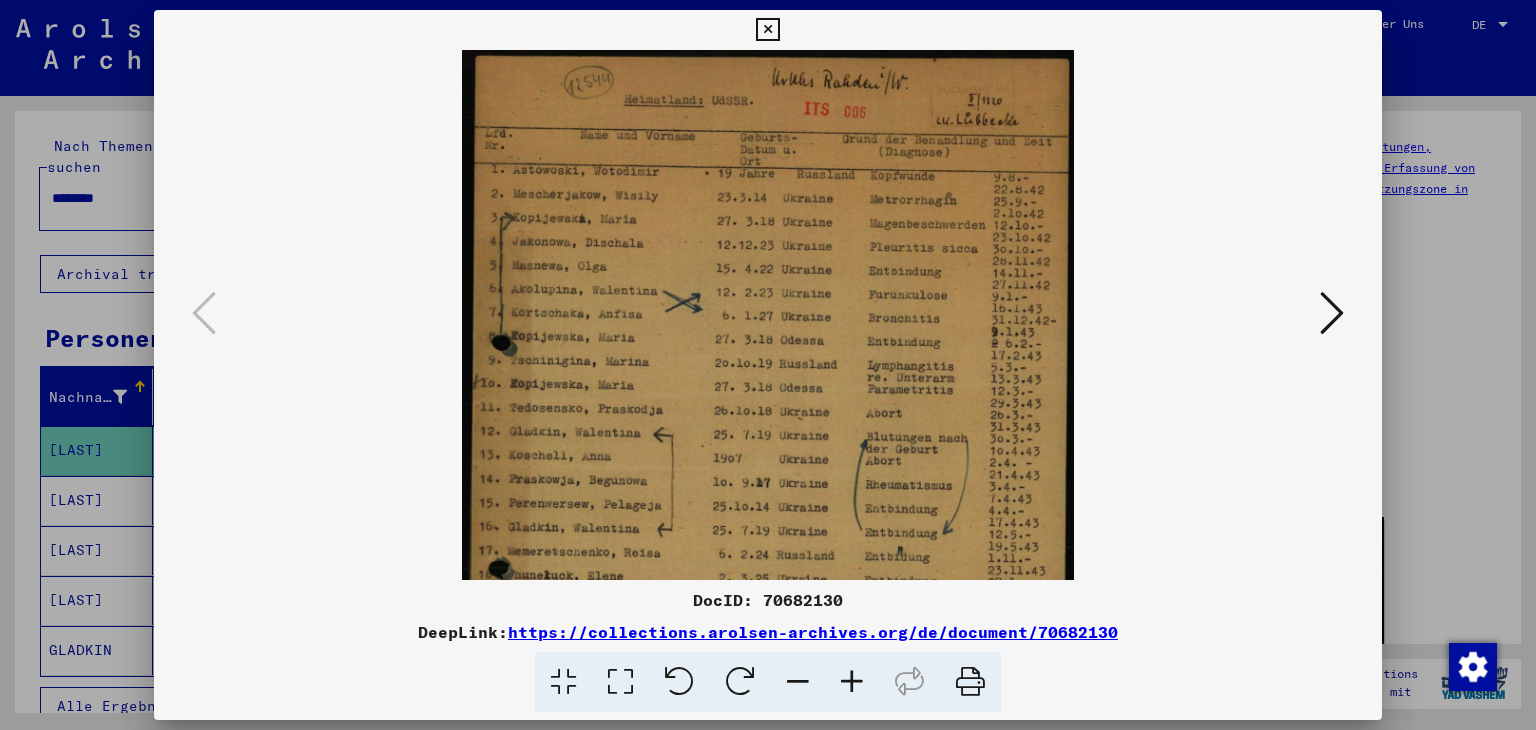 click at bounding box center [852, 682] 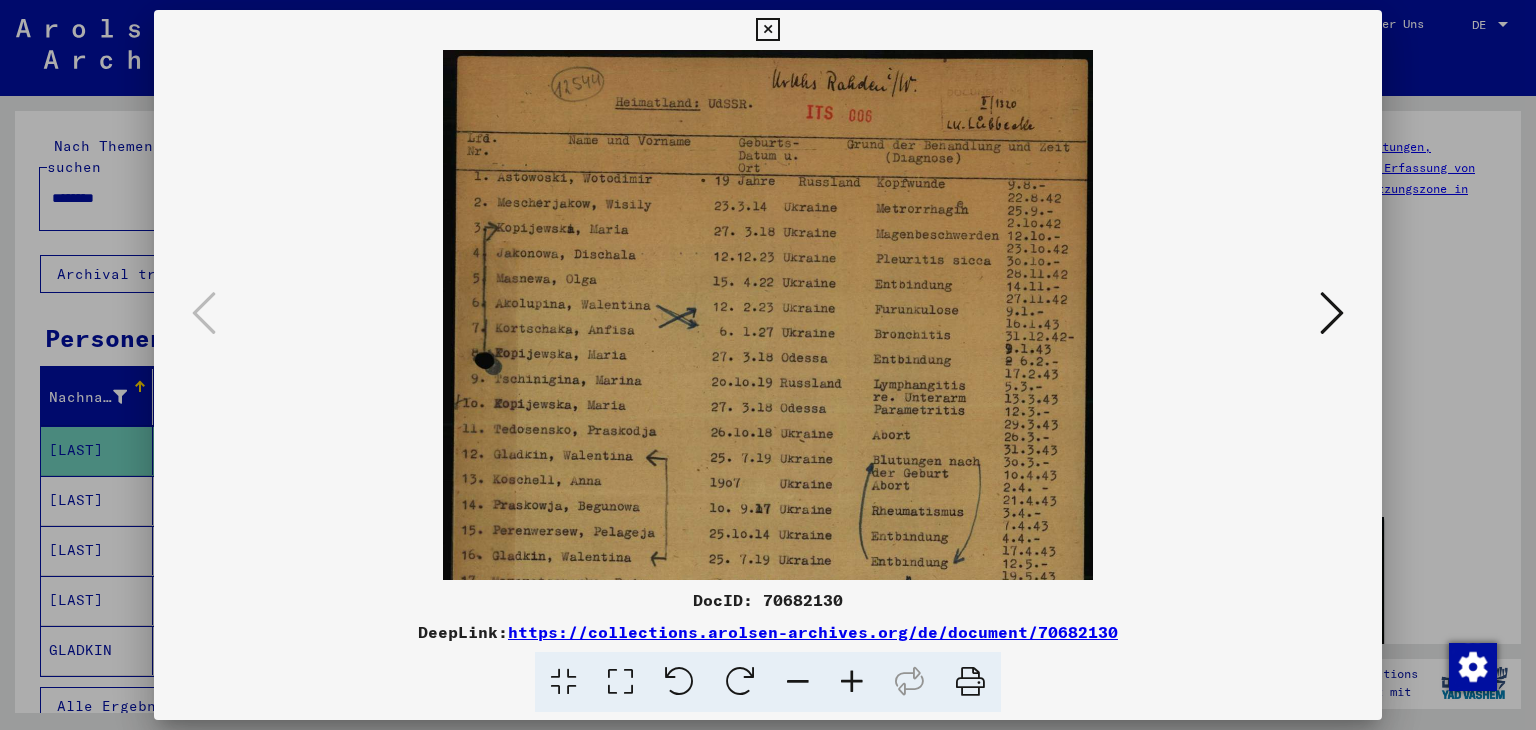click at bounding box center (852, 682) 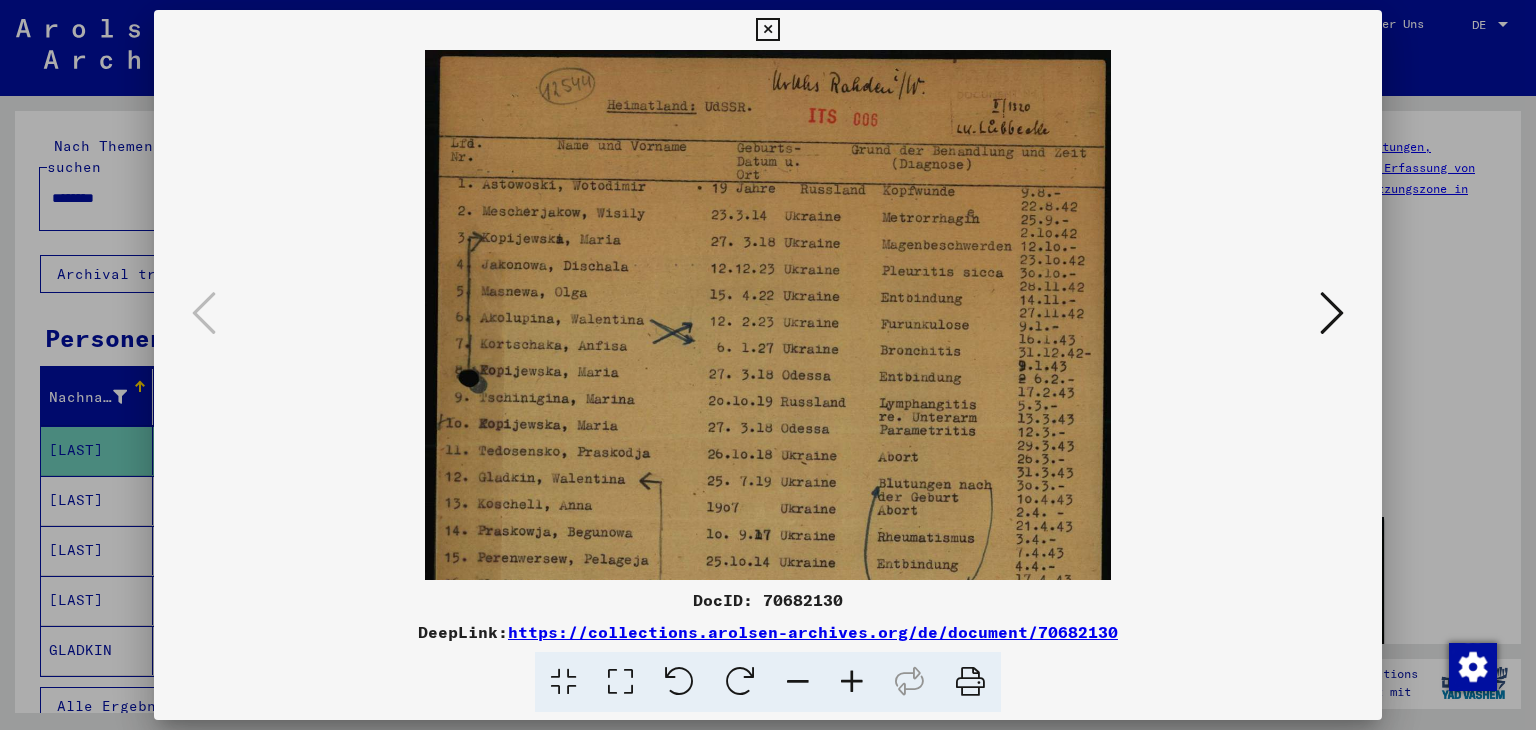 drag, startPoint x: 744, startPoint y: 169, endPoint x: 726, endPoint y: 258, distance: 90.80198 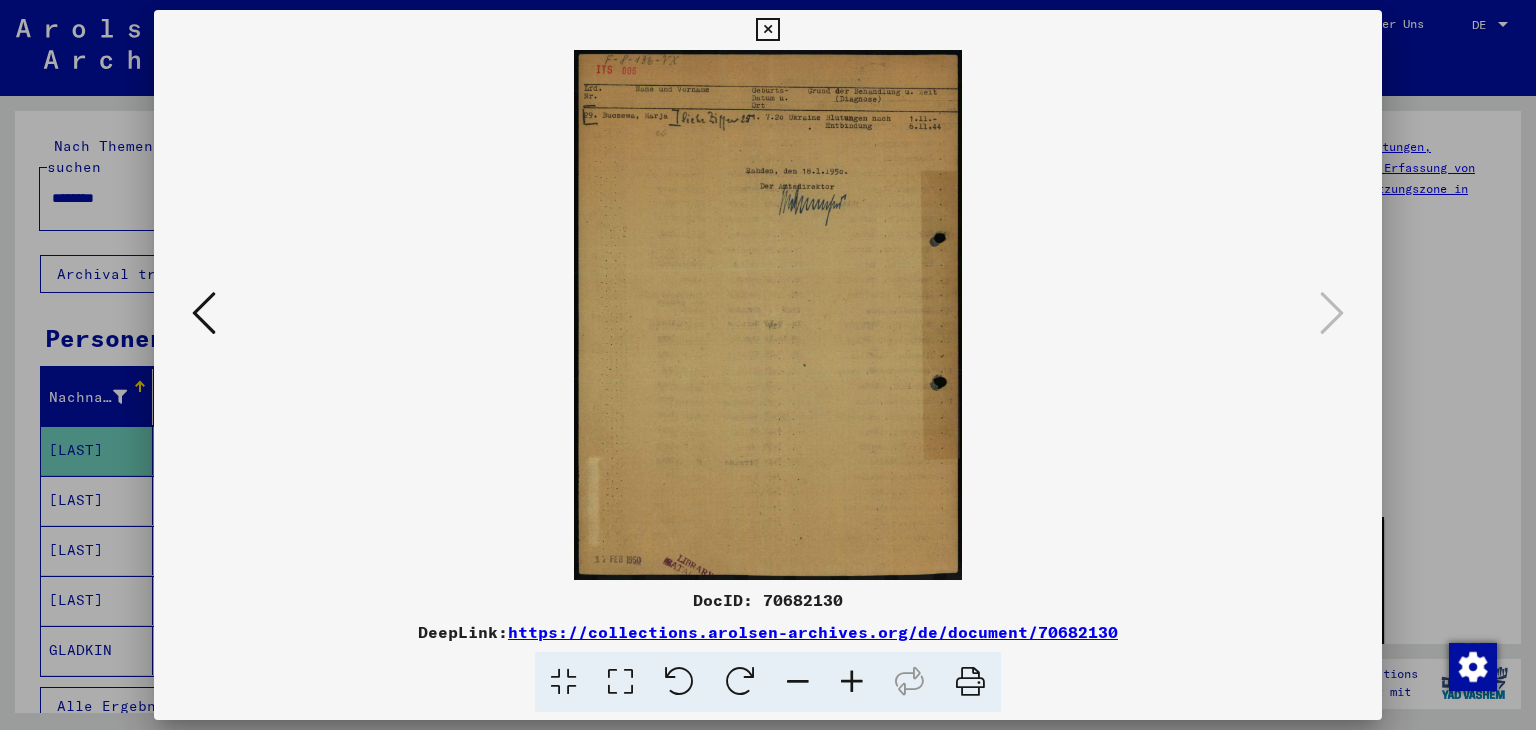 click at bounding box center (768, 315) 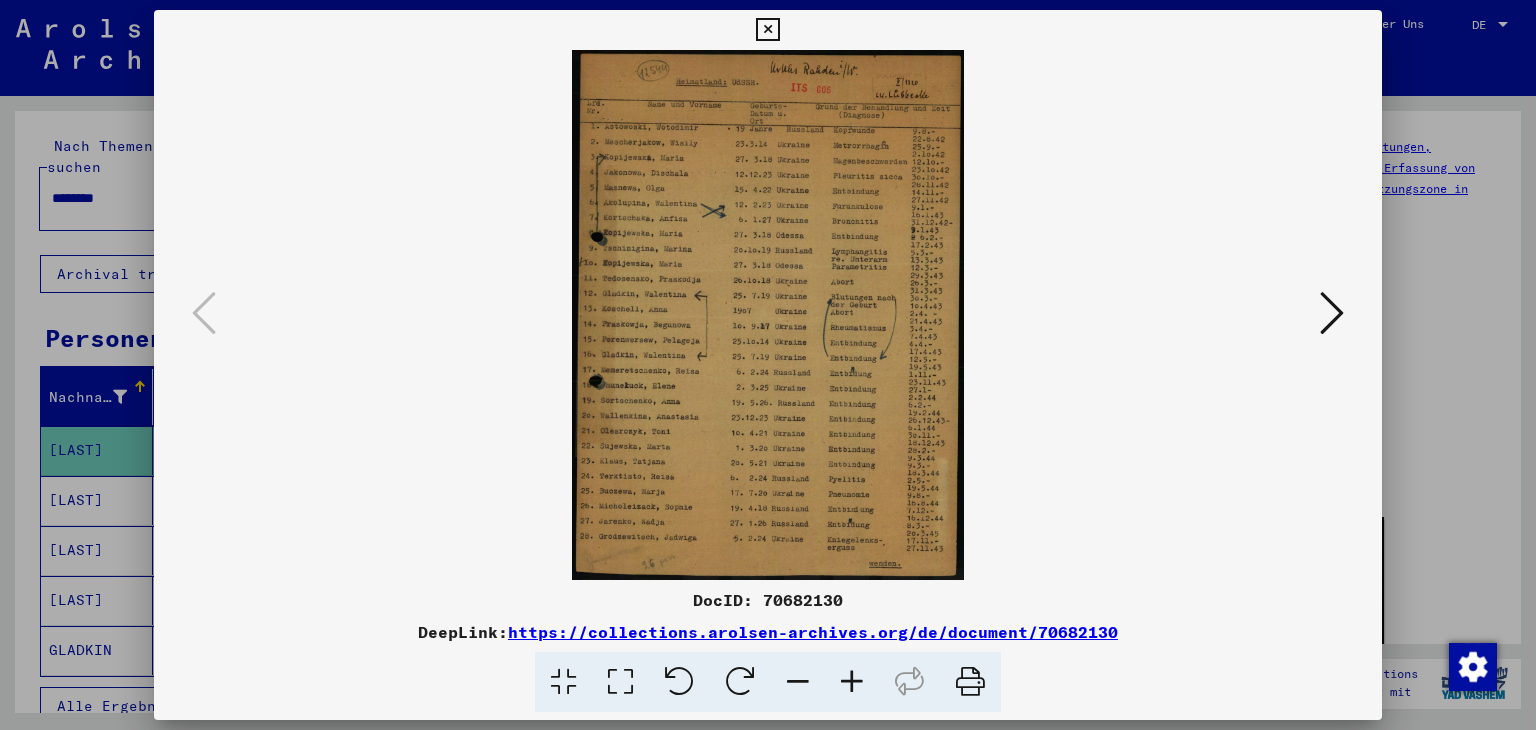 click at bounding box center (767, 315) 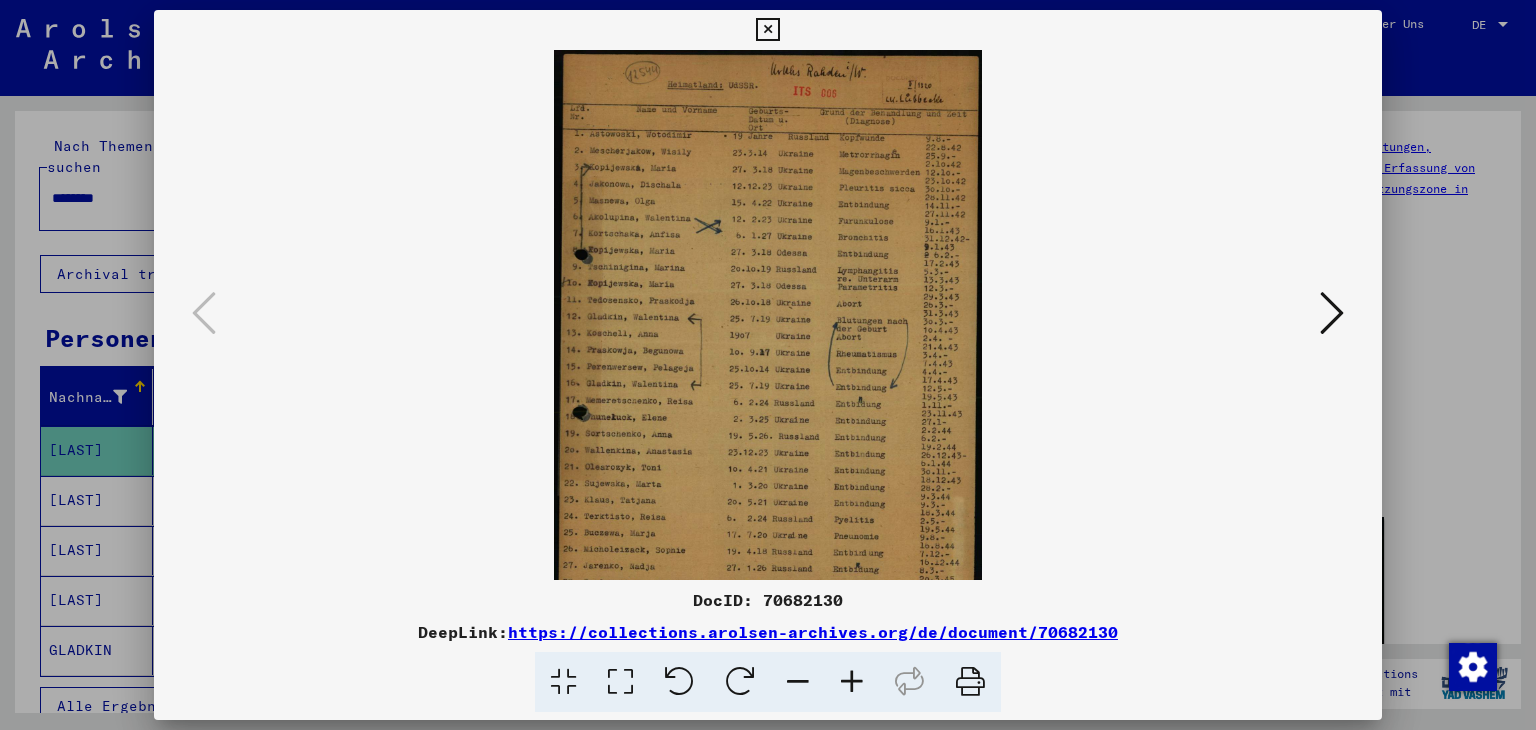 click at bounding box center (852, 682) 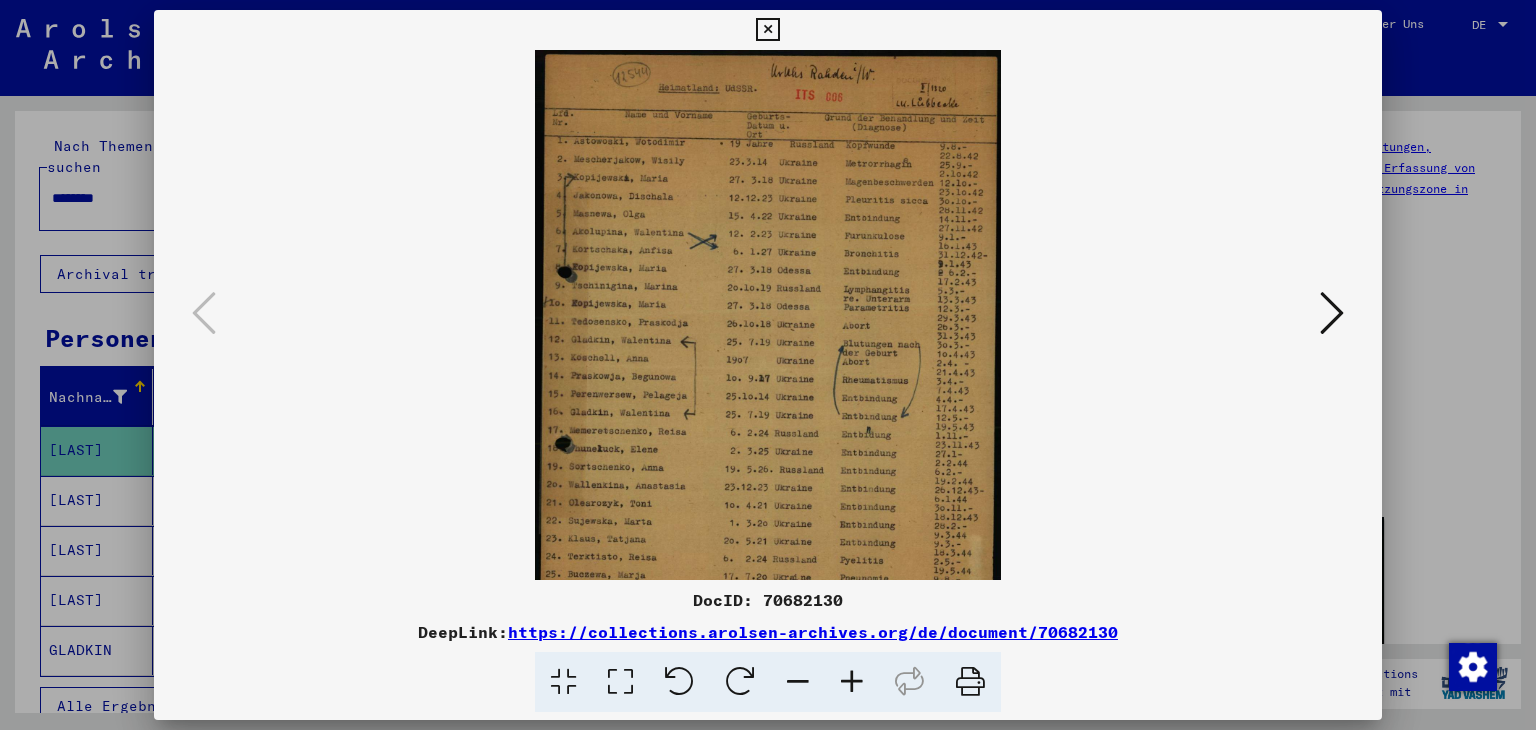 click at bounding box center (852, 682) 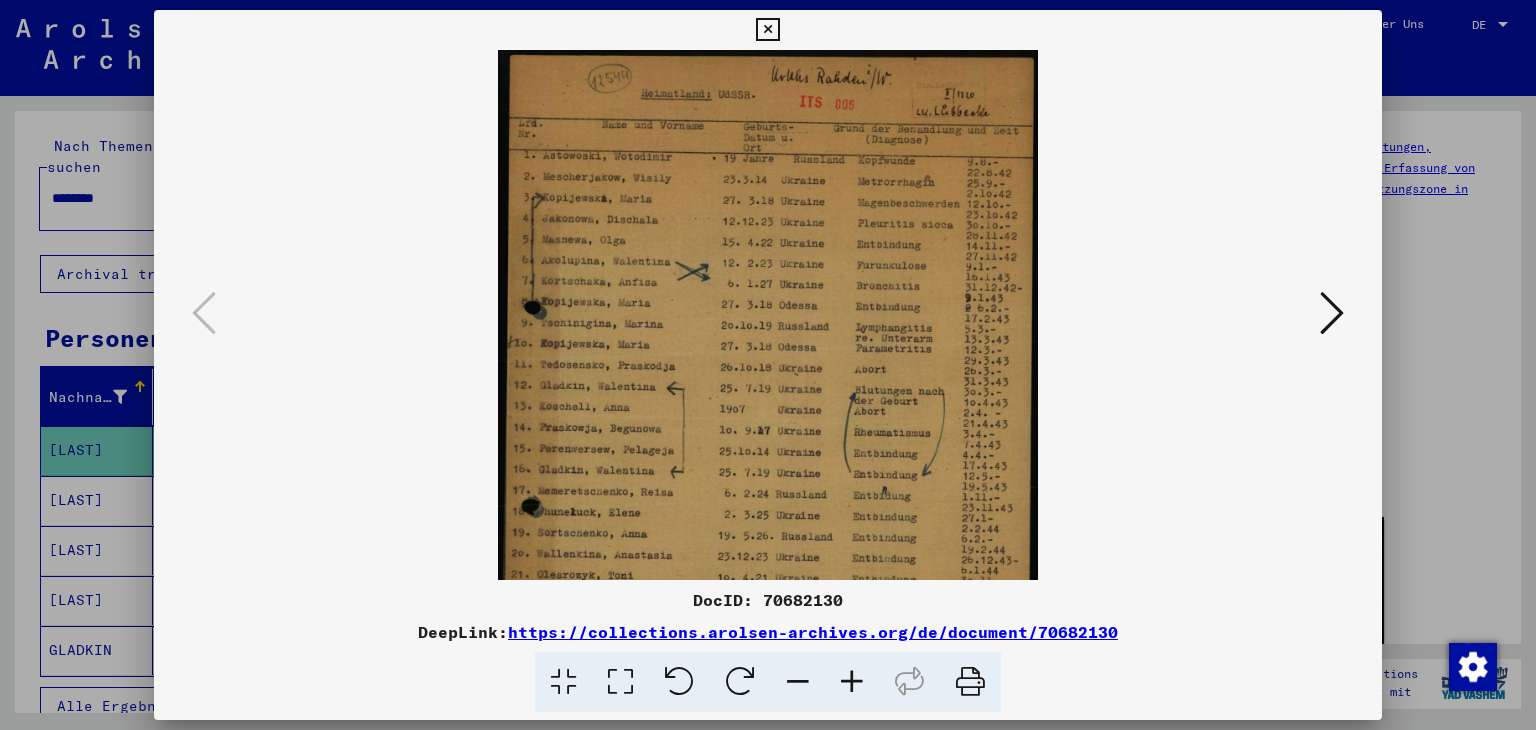 click at bounding box center (852, 682) 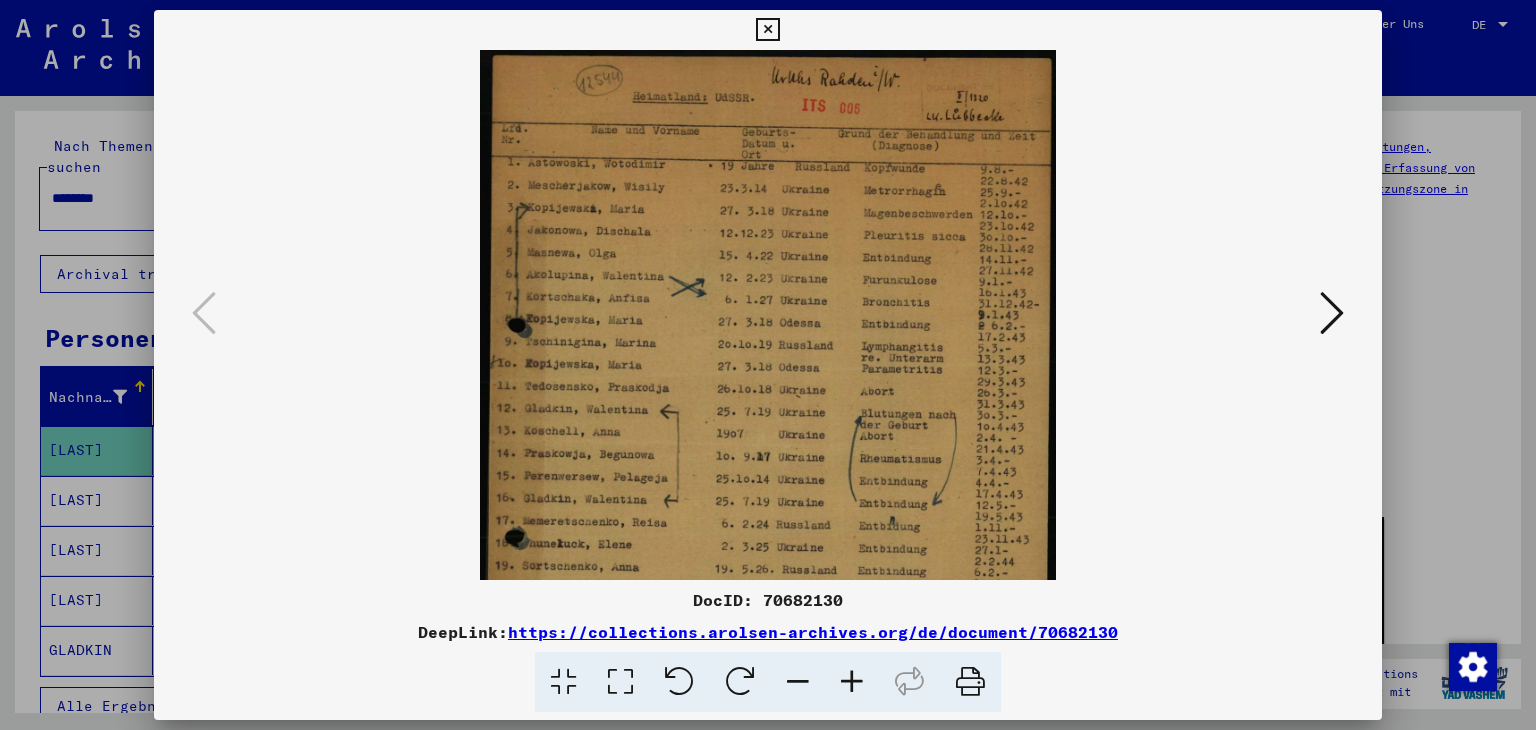 click at bounding box center (852, 682) 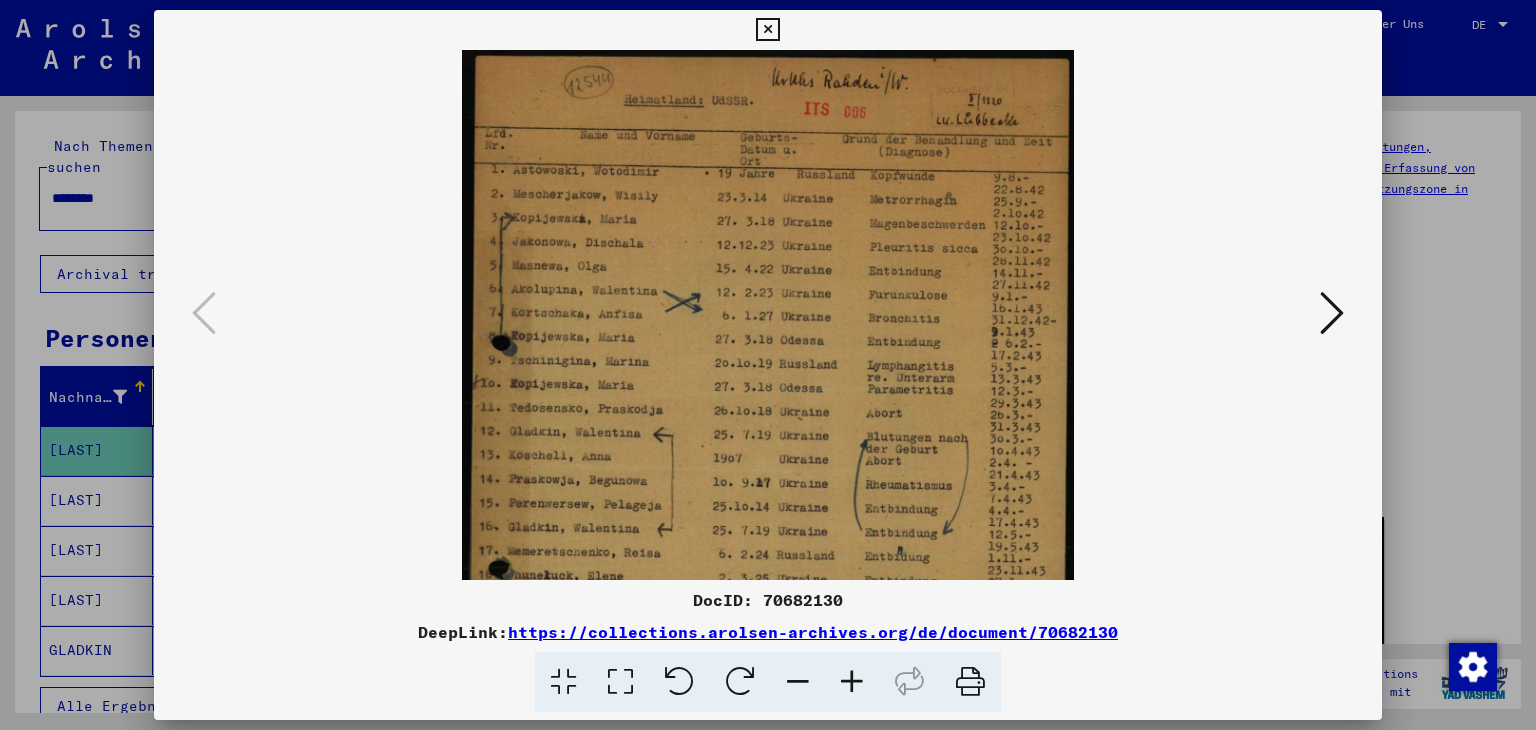 click at bounding box center [852, 682] 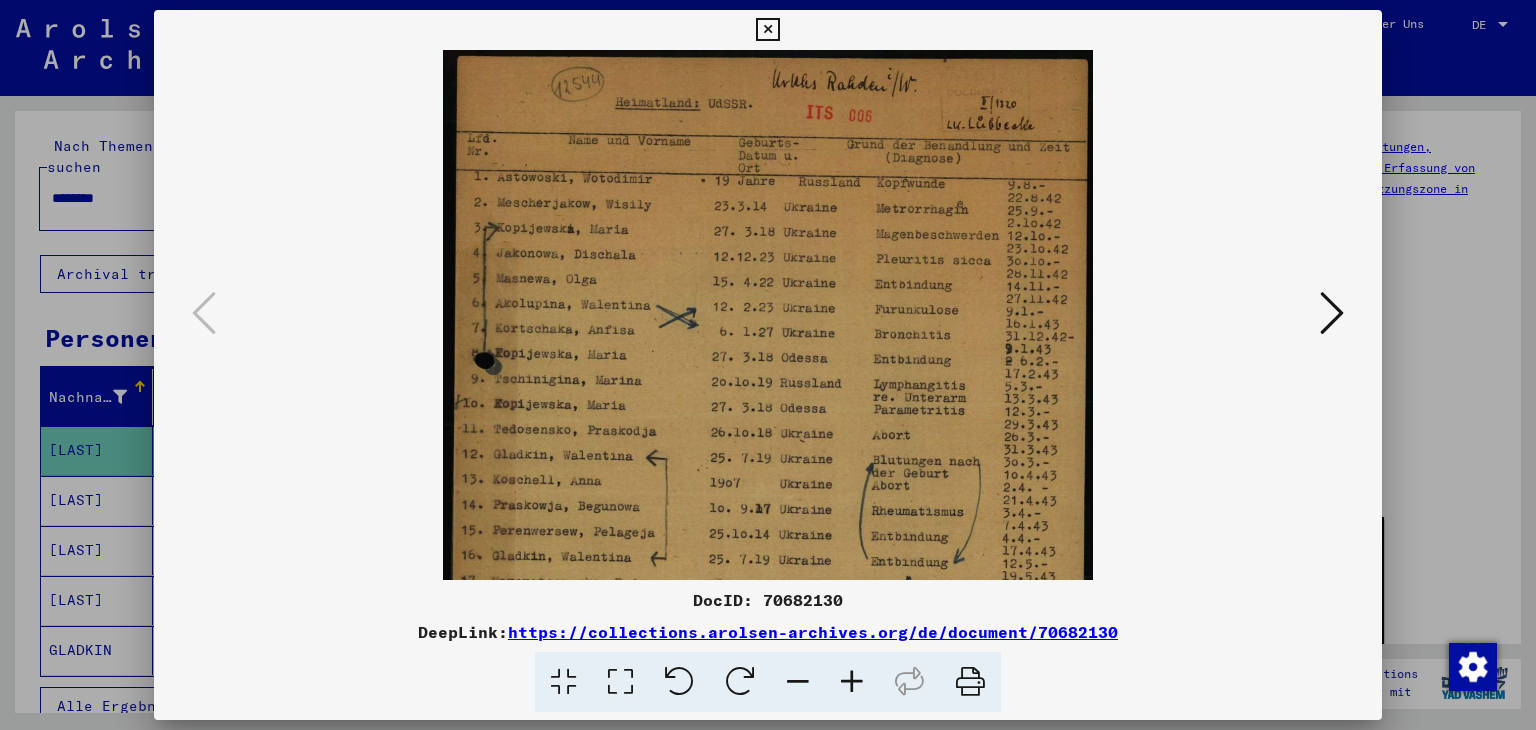 click at bounding box center (852, 682) 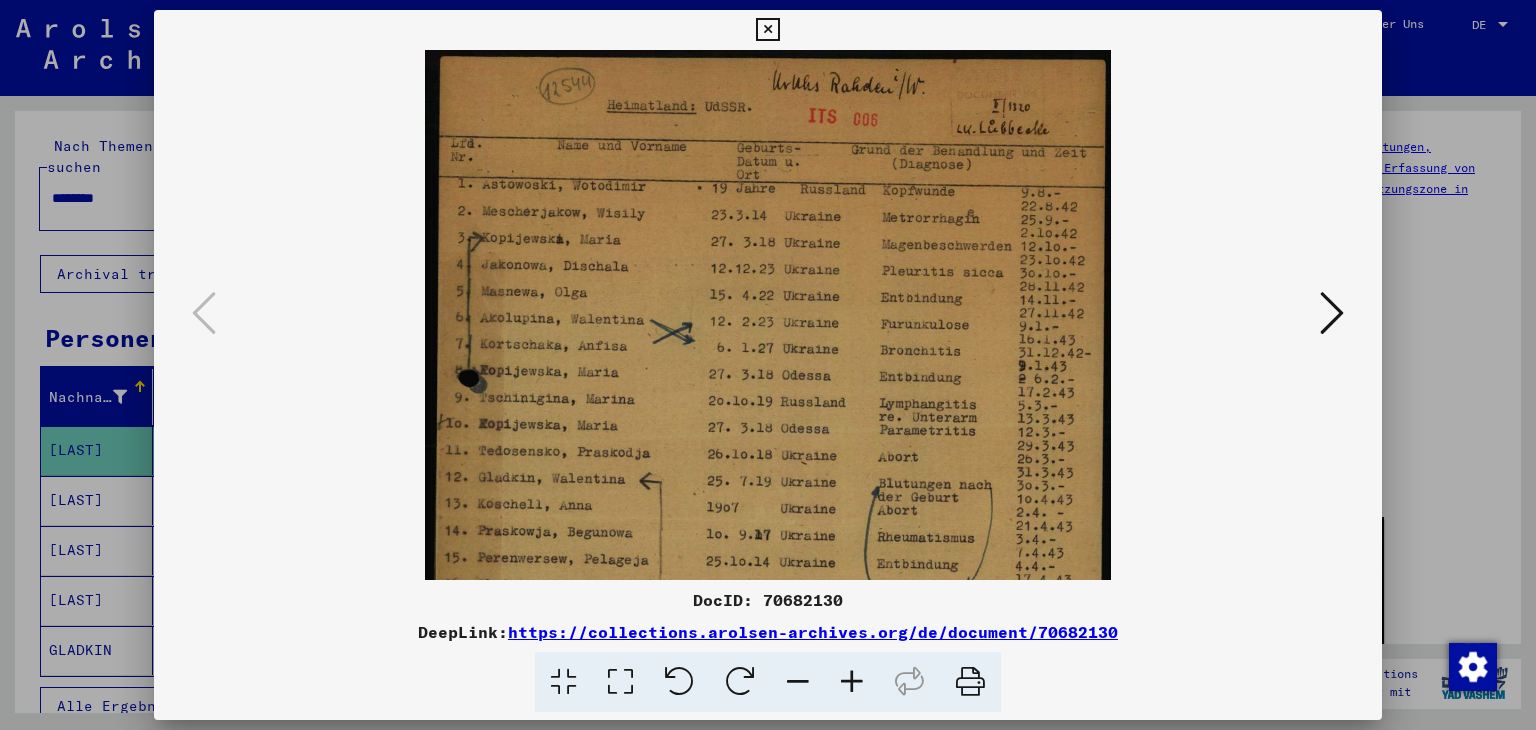 click at bounding box center [852, 682] 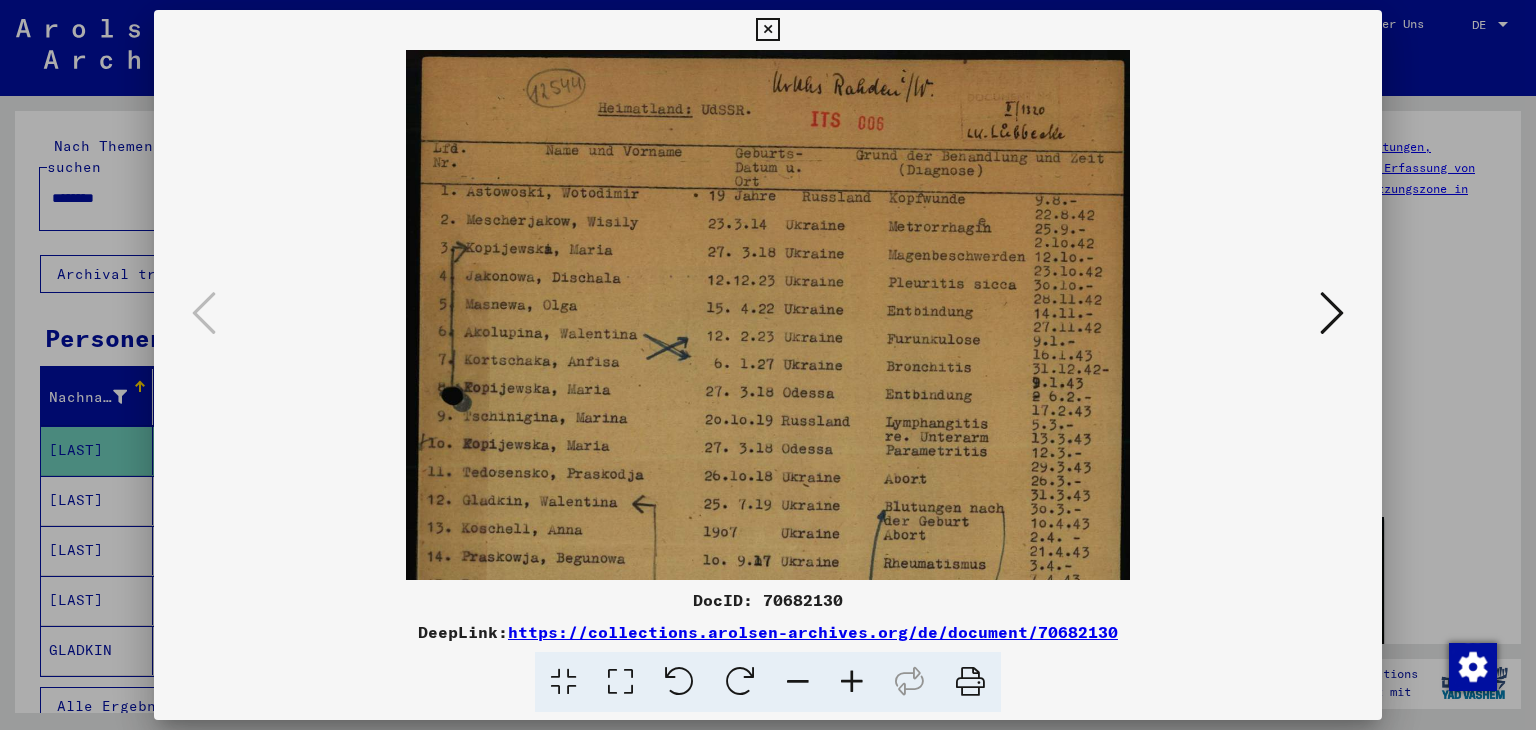 click at bounding box center (768, 365) 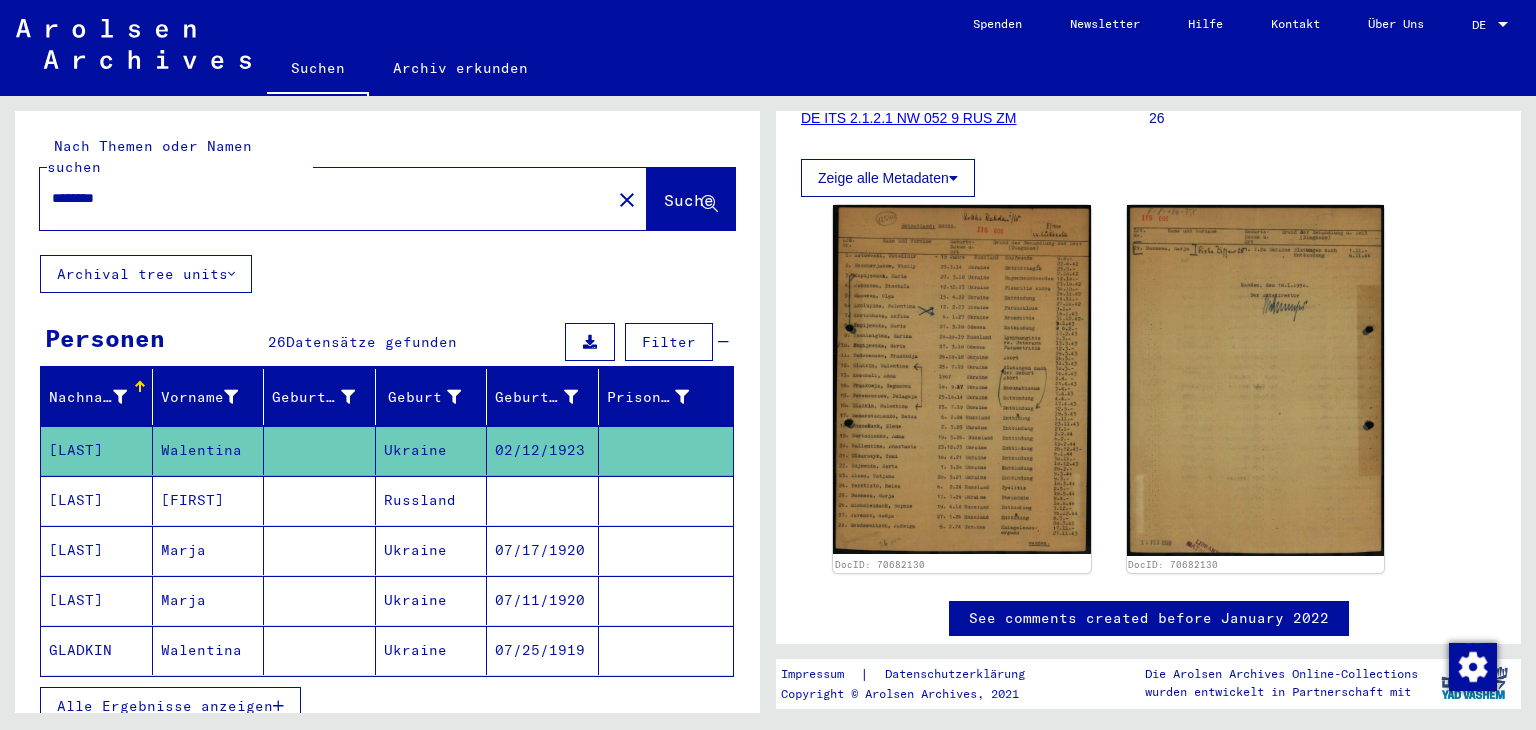 scroll, scrollTop: 321, scrollLeft: 0, axis: vertical 